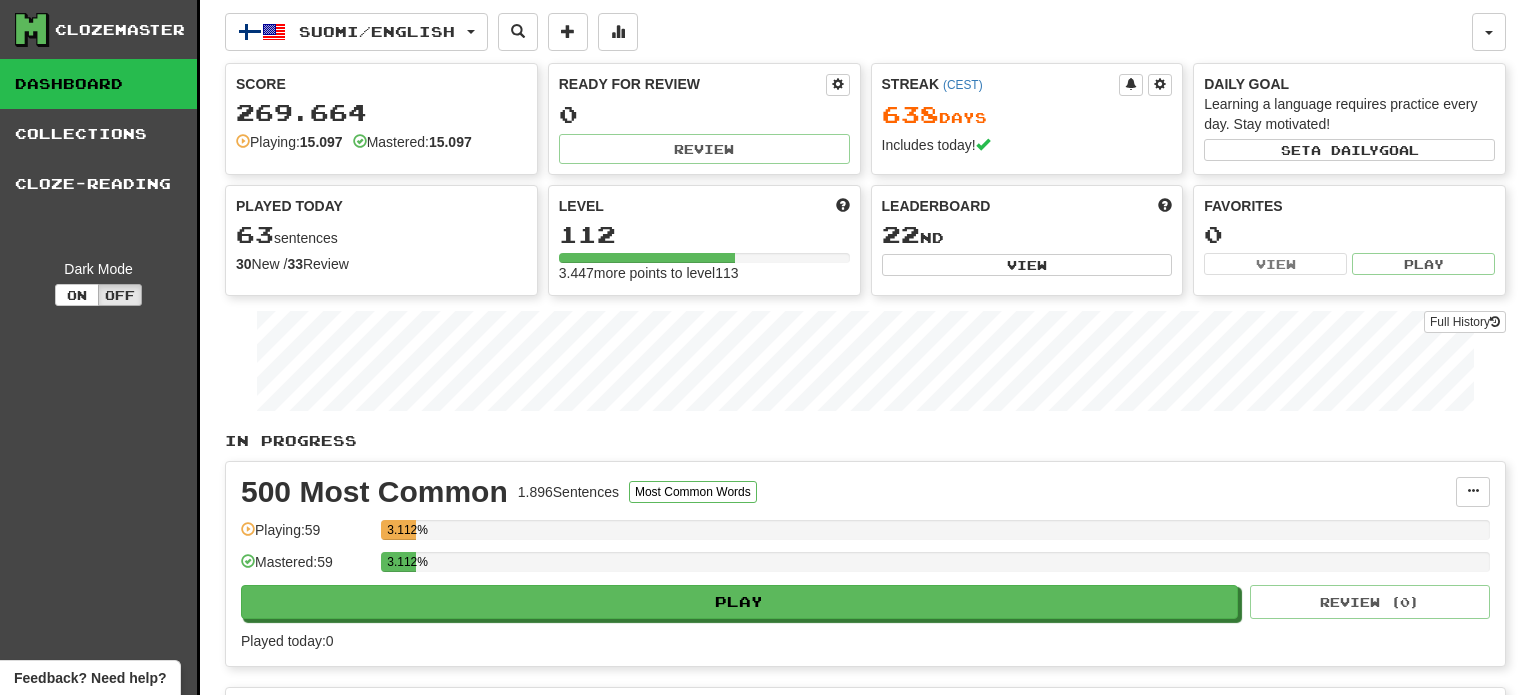 scroll, scrollTop: 0, scrollLeft: 0, axis: both 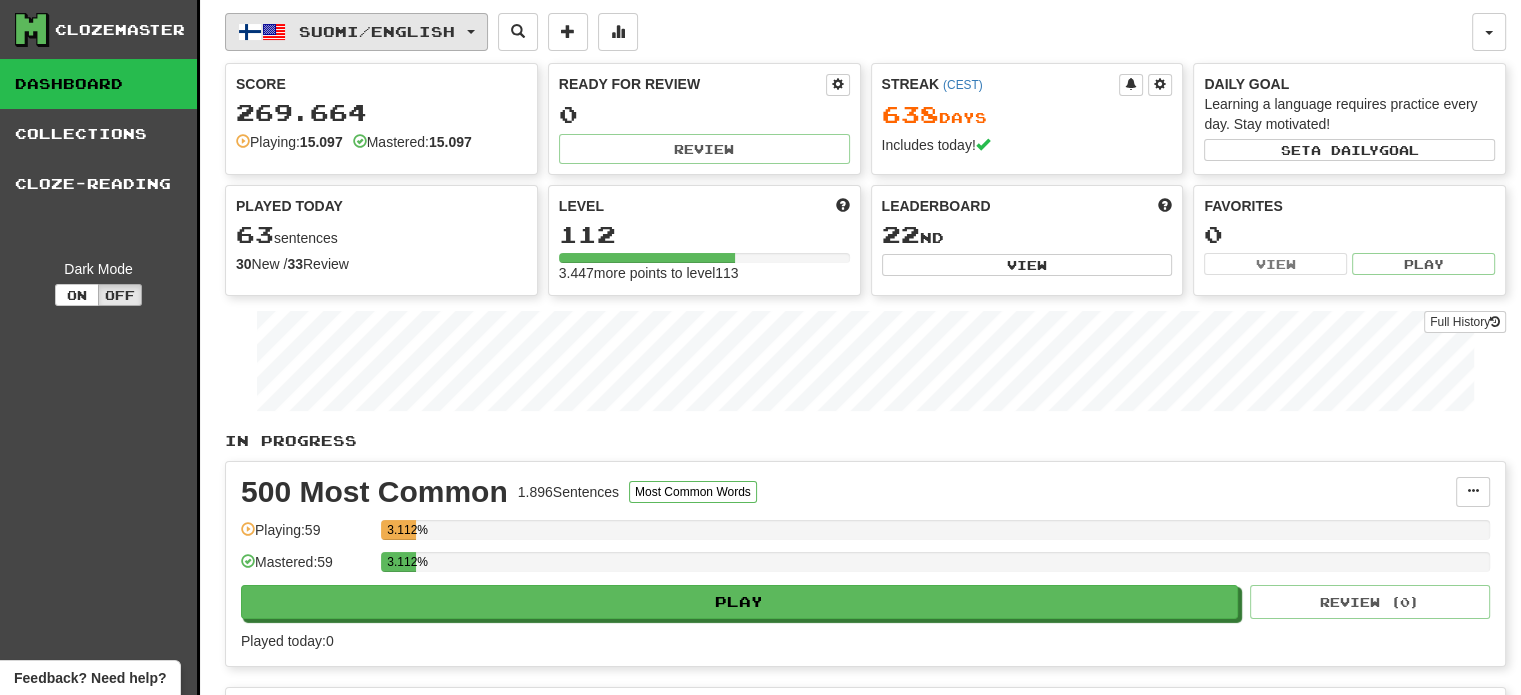 click on "Suomi  /  English" at bounding box center [377, 31] 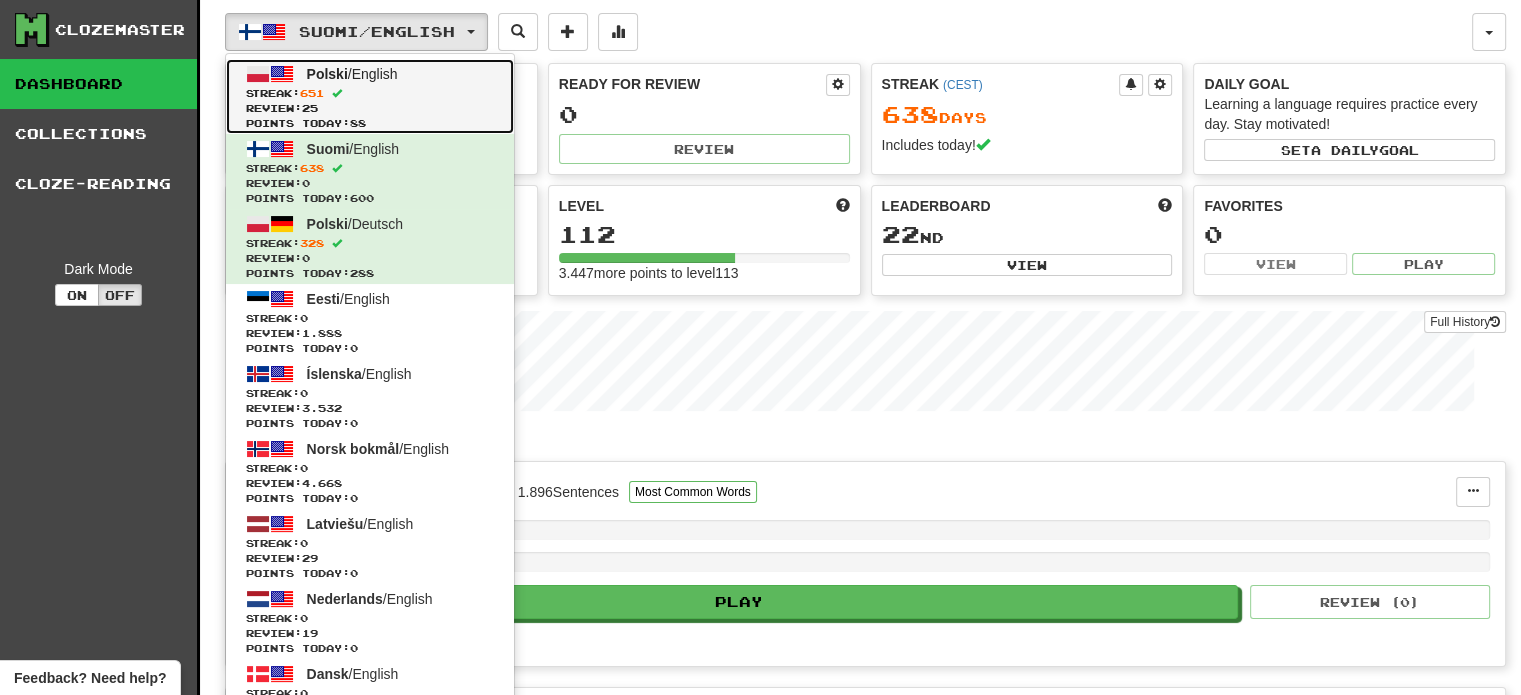 click on "Review:  25" at bounding box center (370, 108) 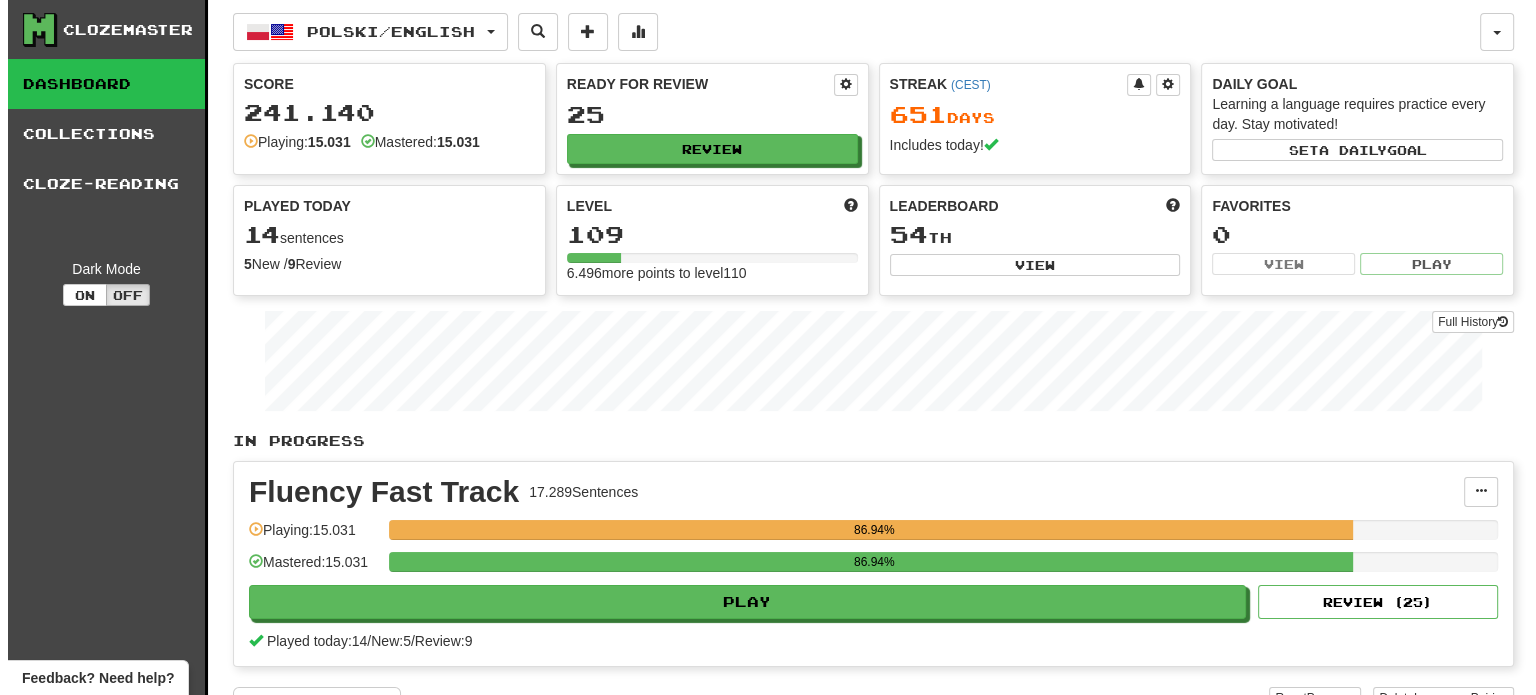scroll, scrollTop: 100, scrollLeft: 0, axis: vertical 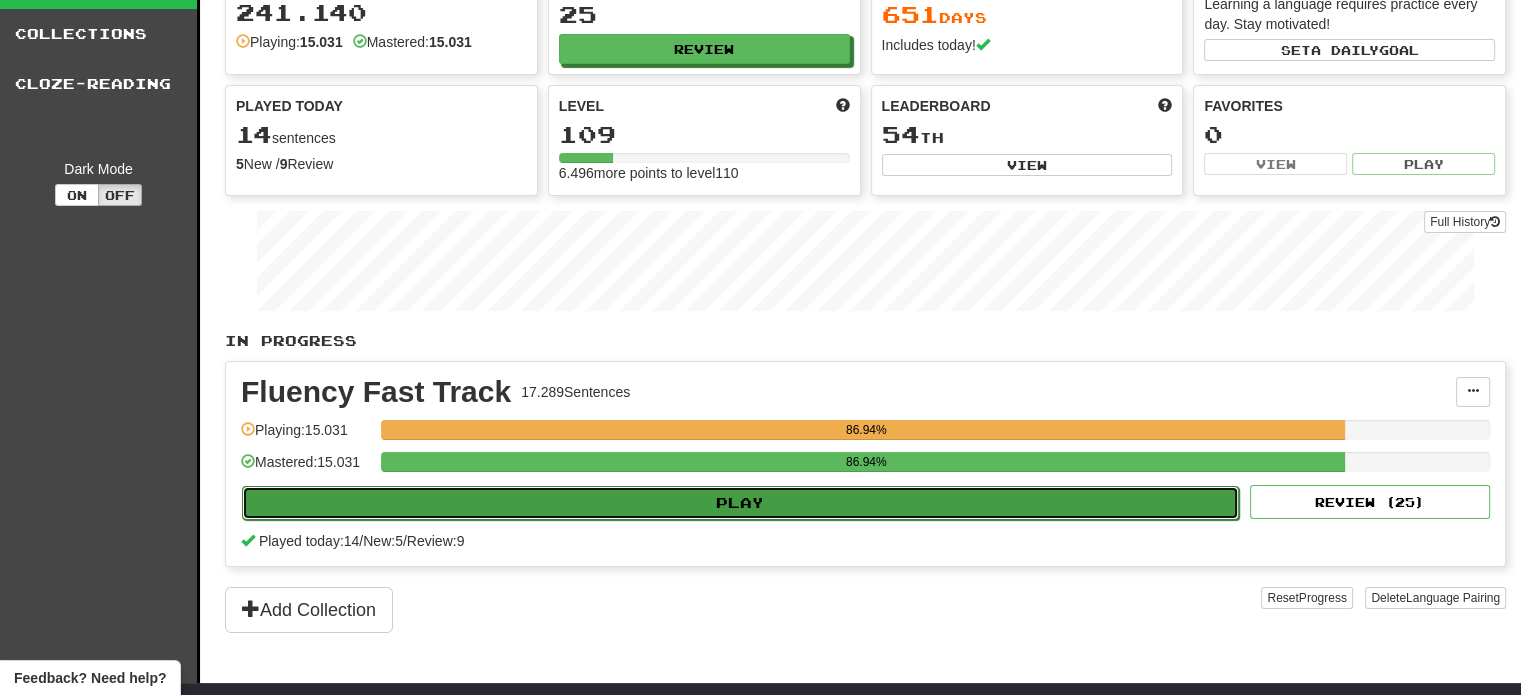 click on "Play" at bounding box center (740, 503) 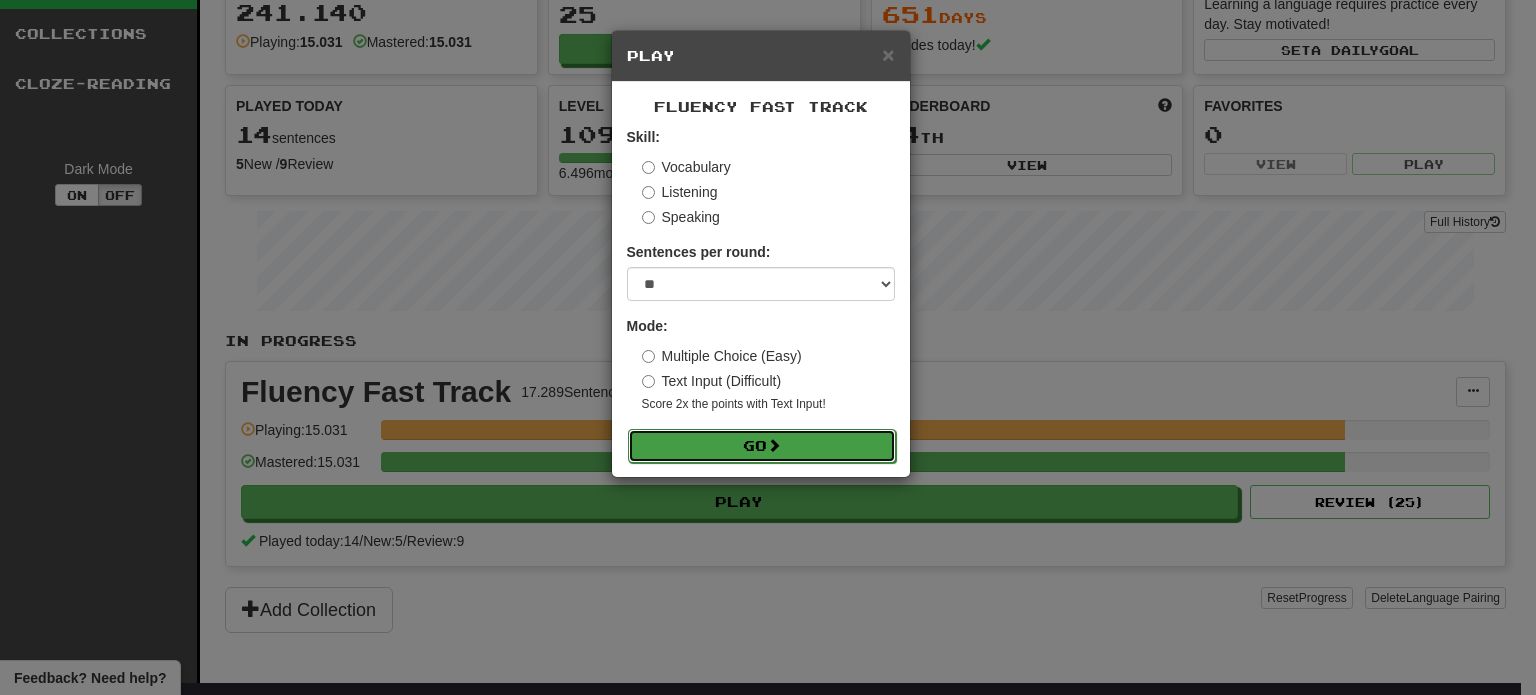 click on "Go" at bounding box center (762, 446) 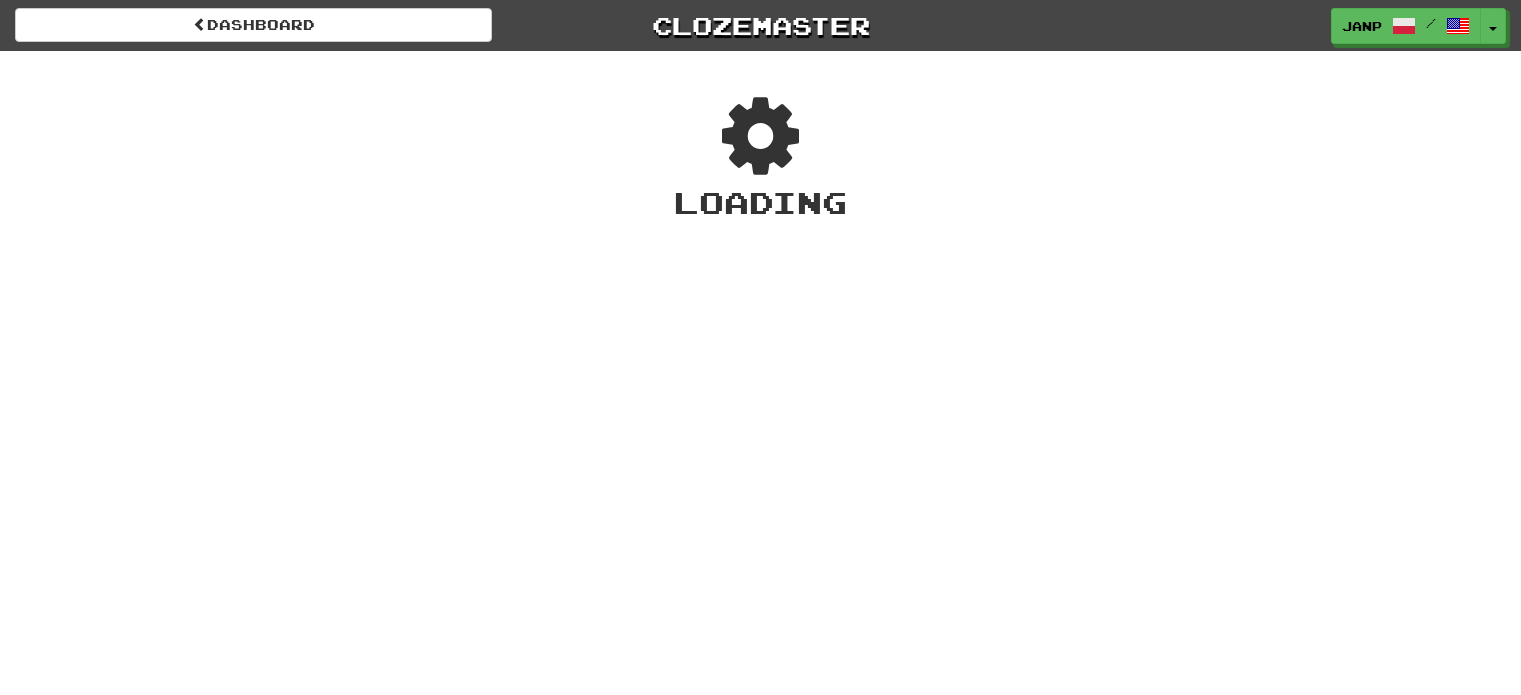 scroll, scrollTop: 0, scrollLeft: 0, axis: both 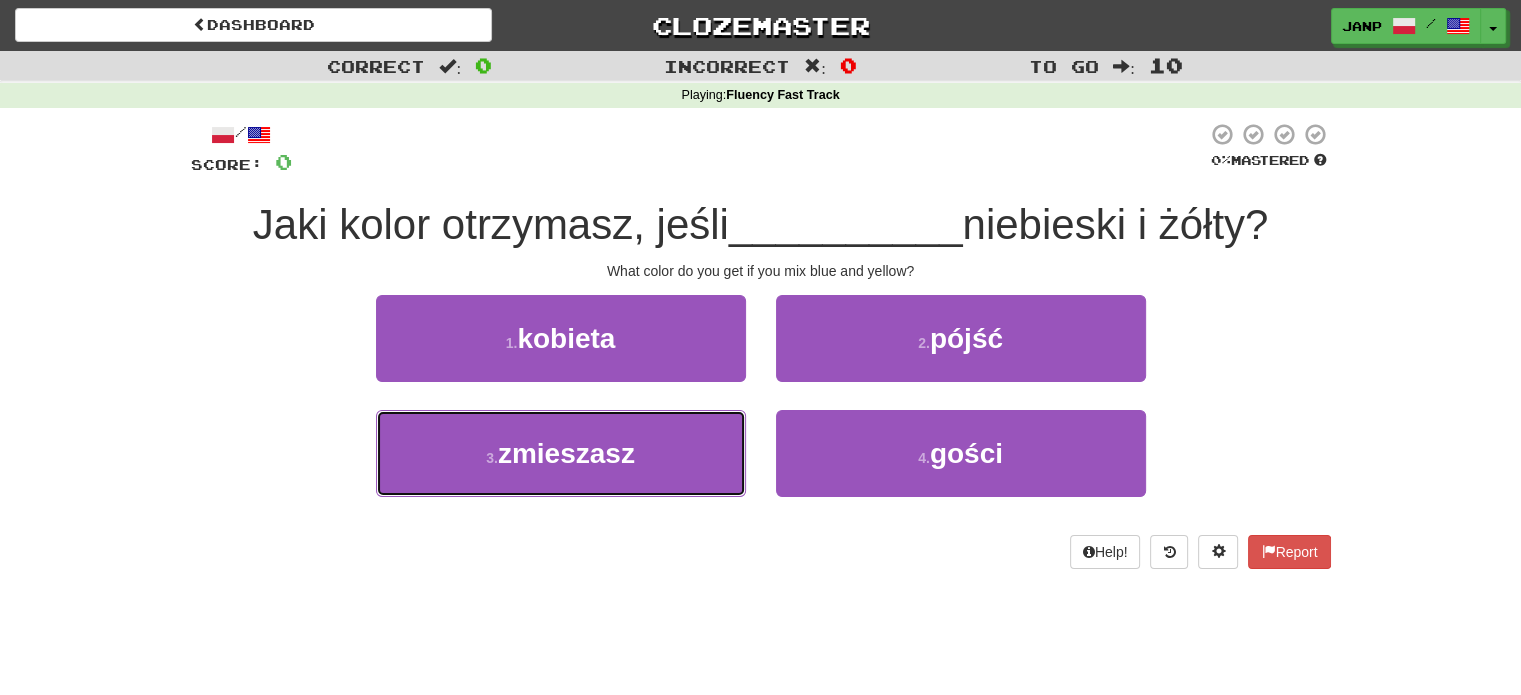 click on "3 .  zmieszasz" at bounding box center [561, 453] 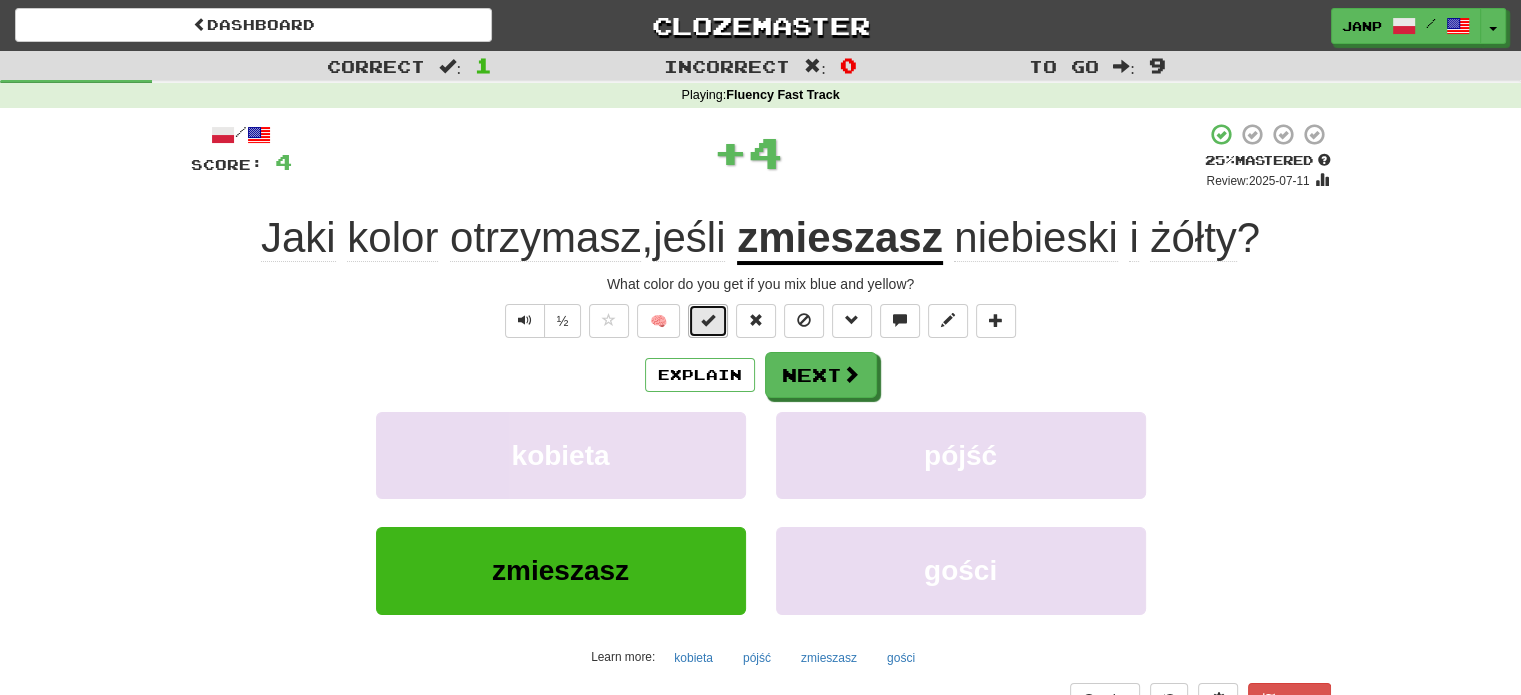 click at bounding box center [708, 320] 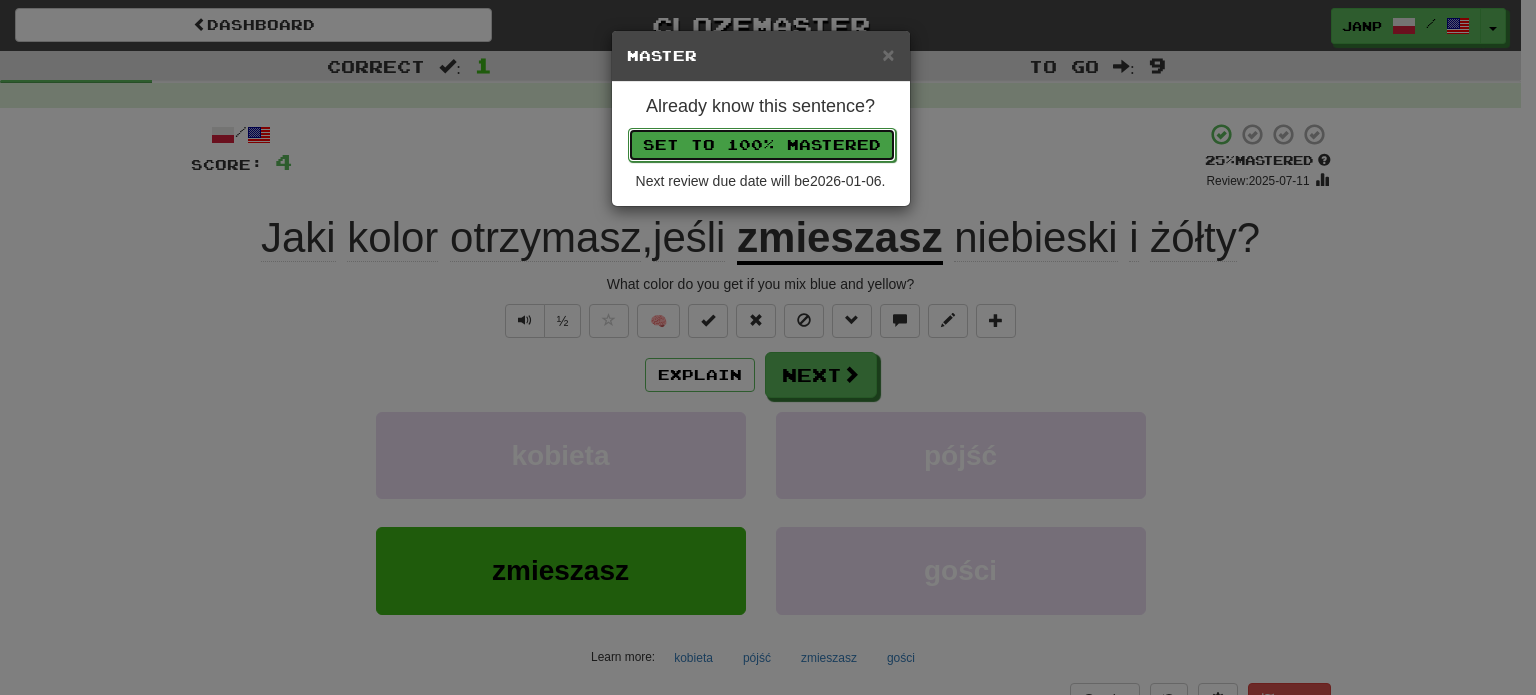 click on "Set to 100% Mastered" at bounding box center (762, 145) 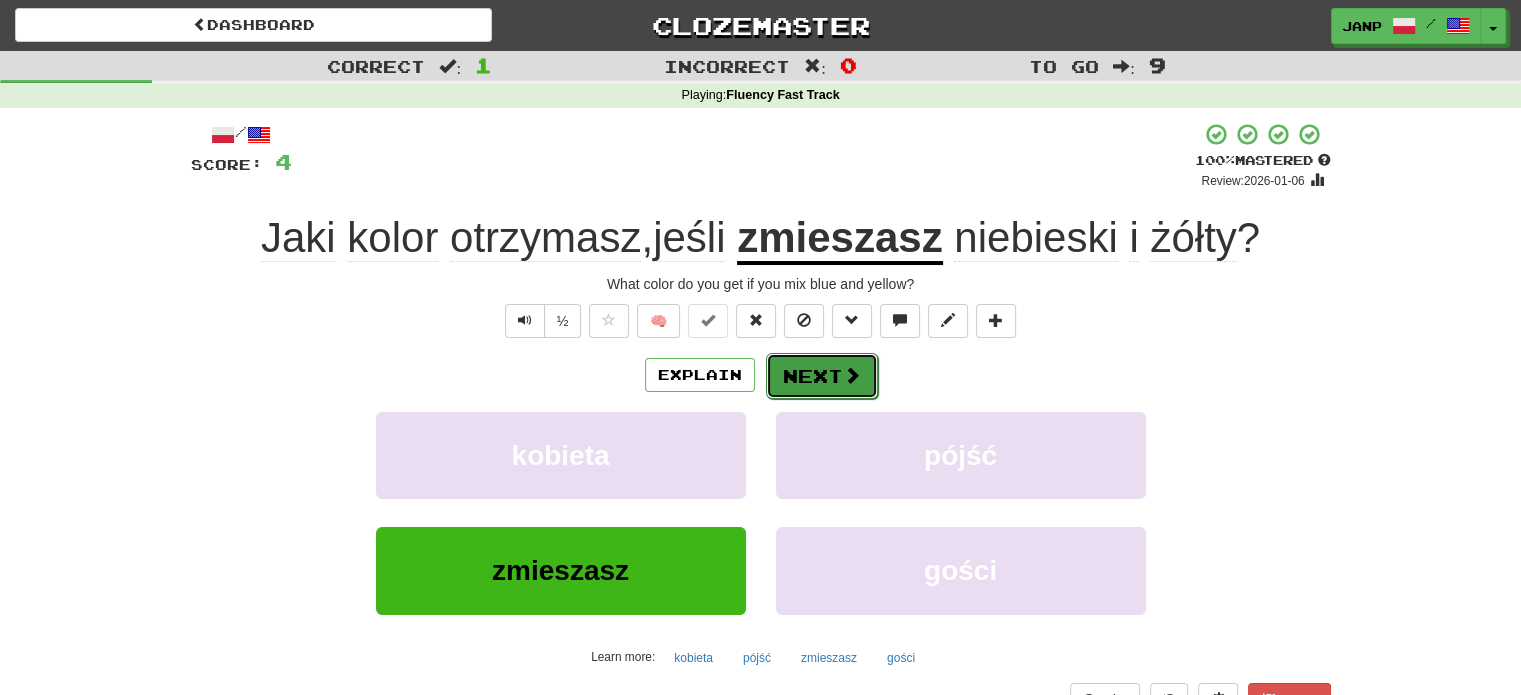 click on "Next" at bounding box center (822, 376) 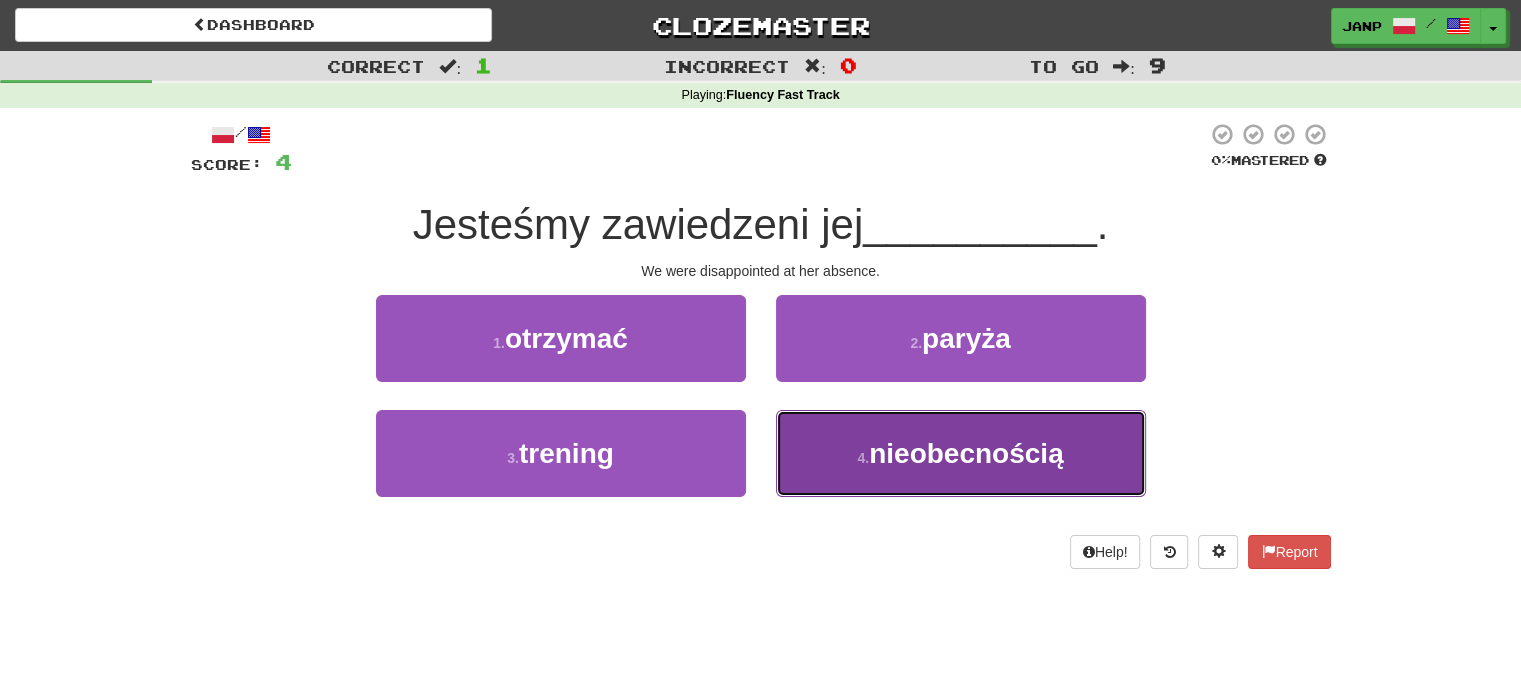 click on "4 .  nieobecnością" at bounding box center [961, 453] 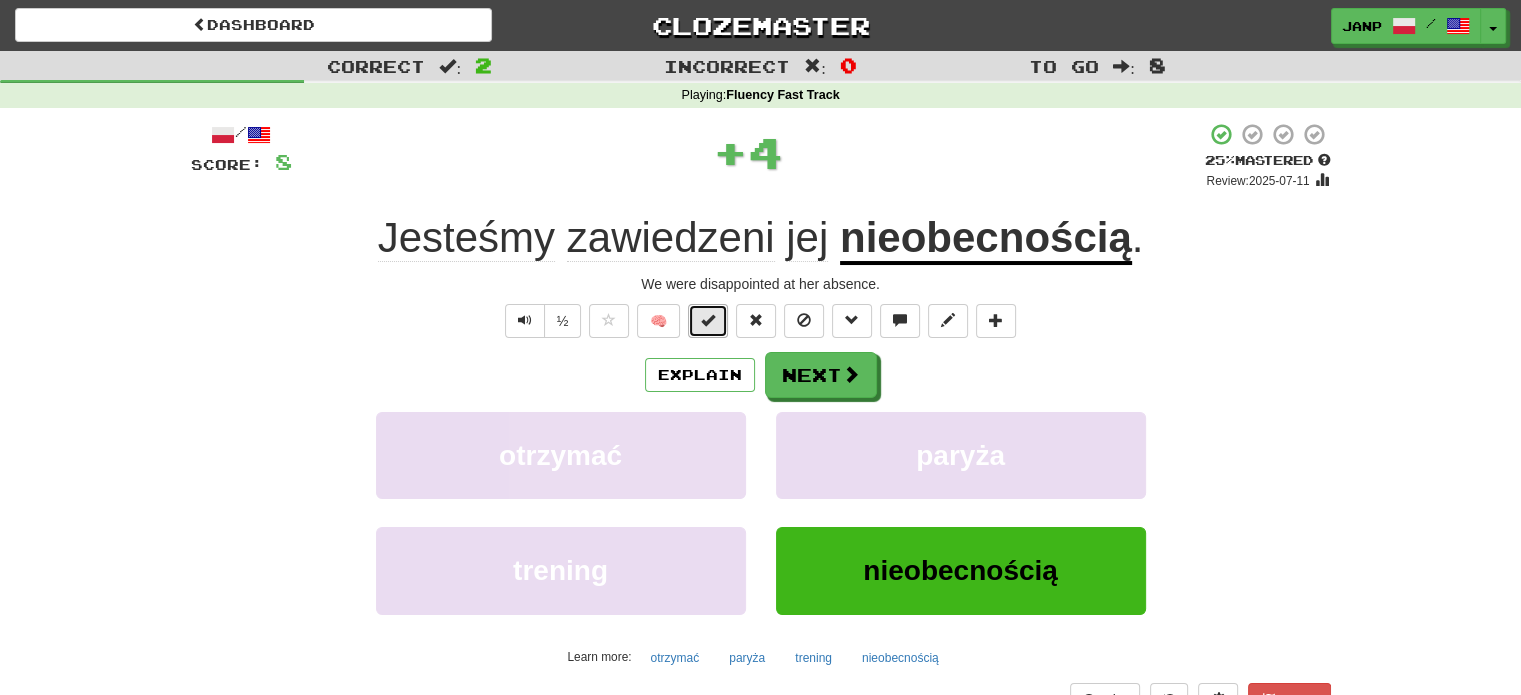 click at bounding box center [708, 321] 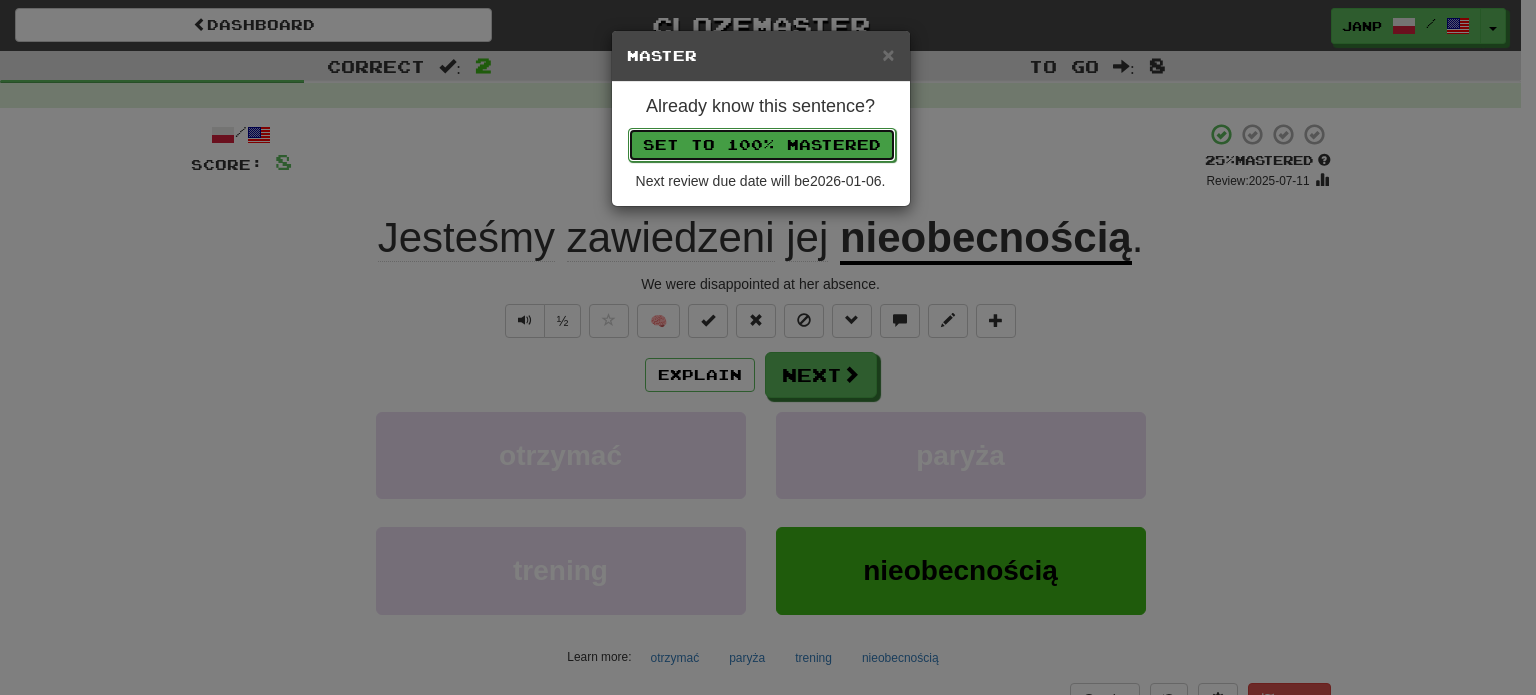 click on "Set to 100% Mastered" at bounding box center (762, 145) 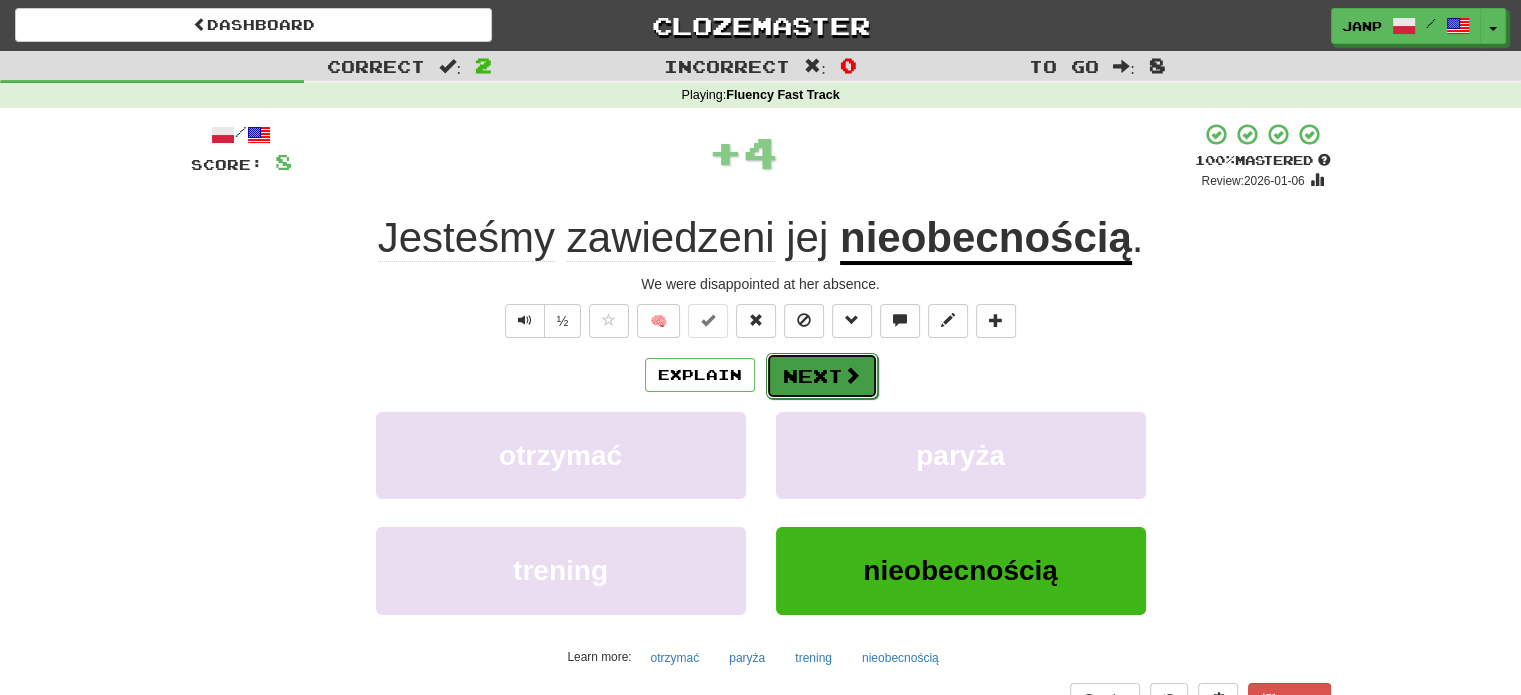 click on "Next" at bounding box center [822, 376] 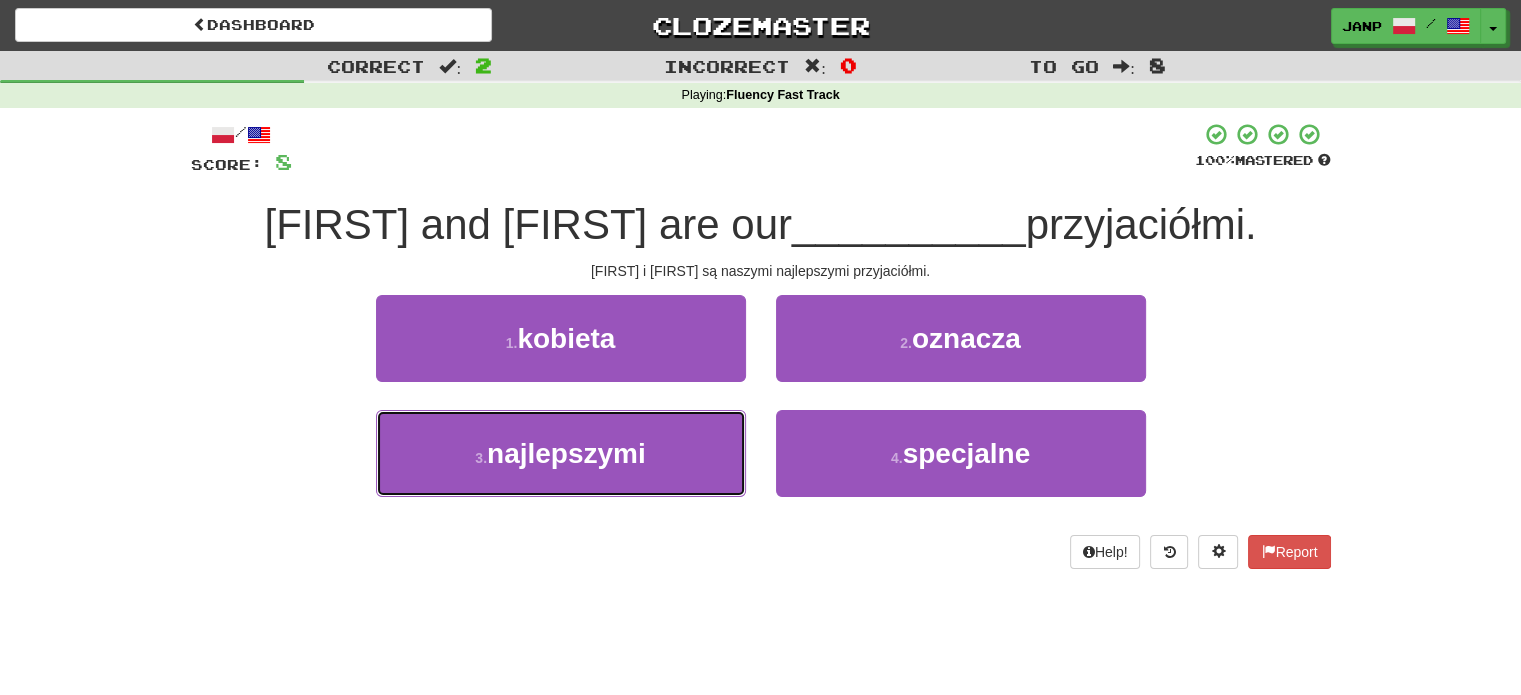 drag, startPoint x: 648, startPoint y: 454, endPoint x: 675, endPoint y: 399, distance: 61.269894 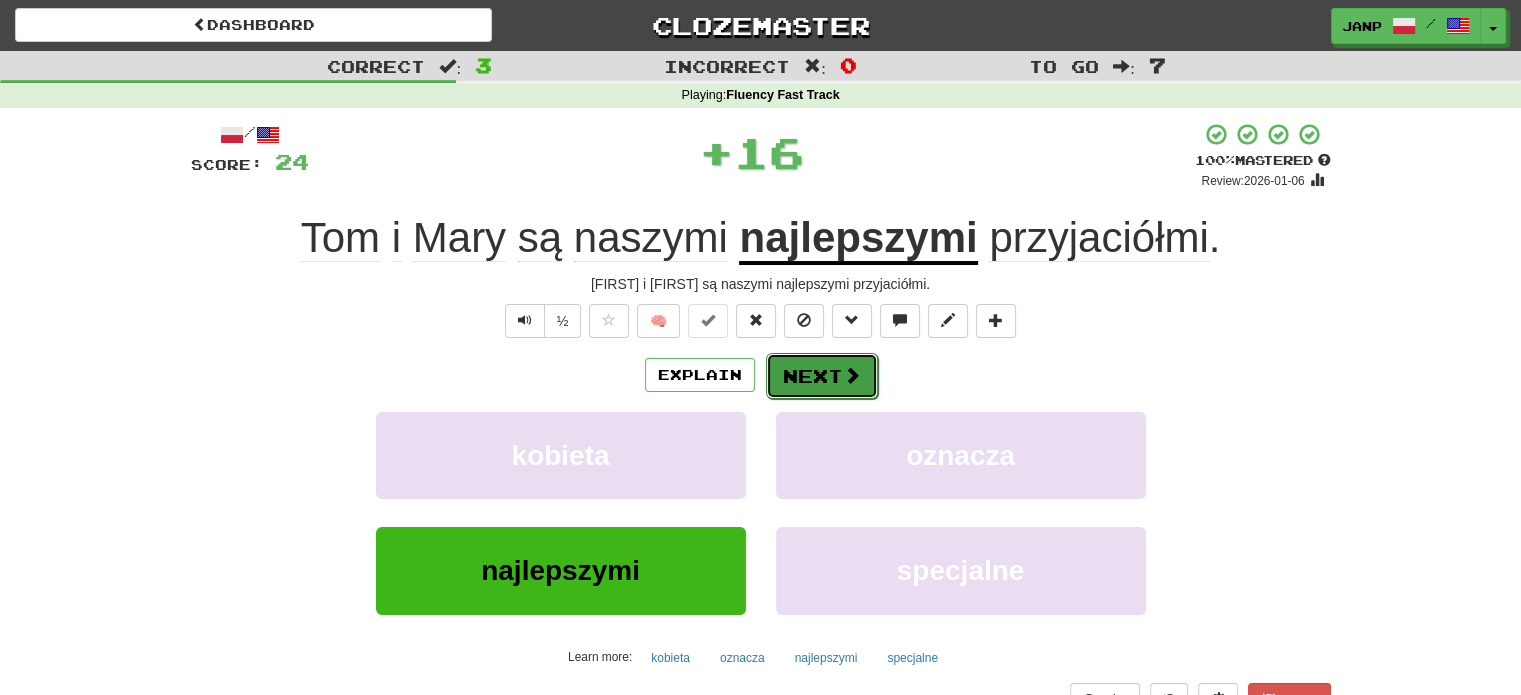 click on "Next" at bounding box center (822, 376) 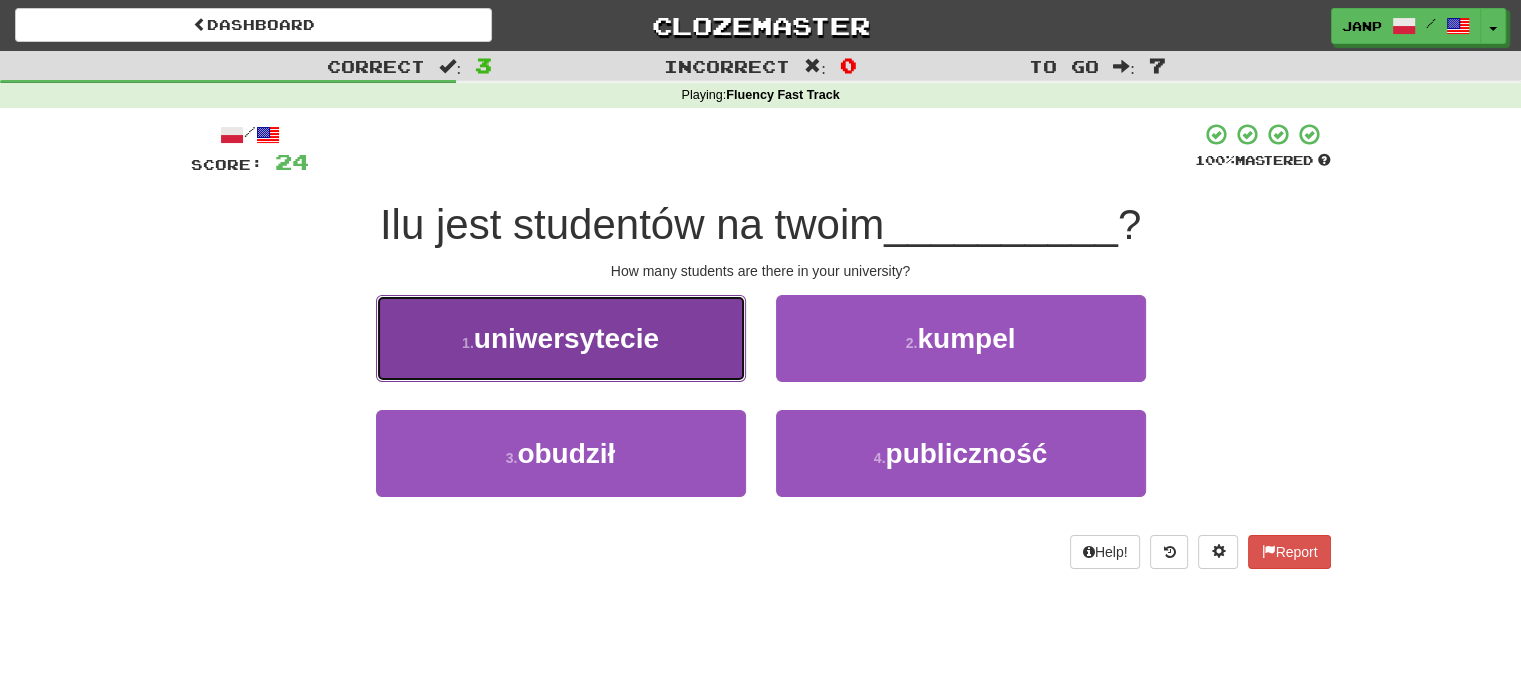 click on "1 .  uniwersytecie" at bounding box center [561, 338] 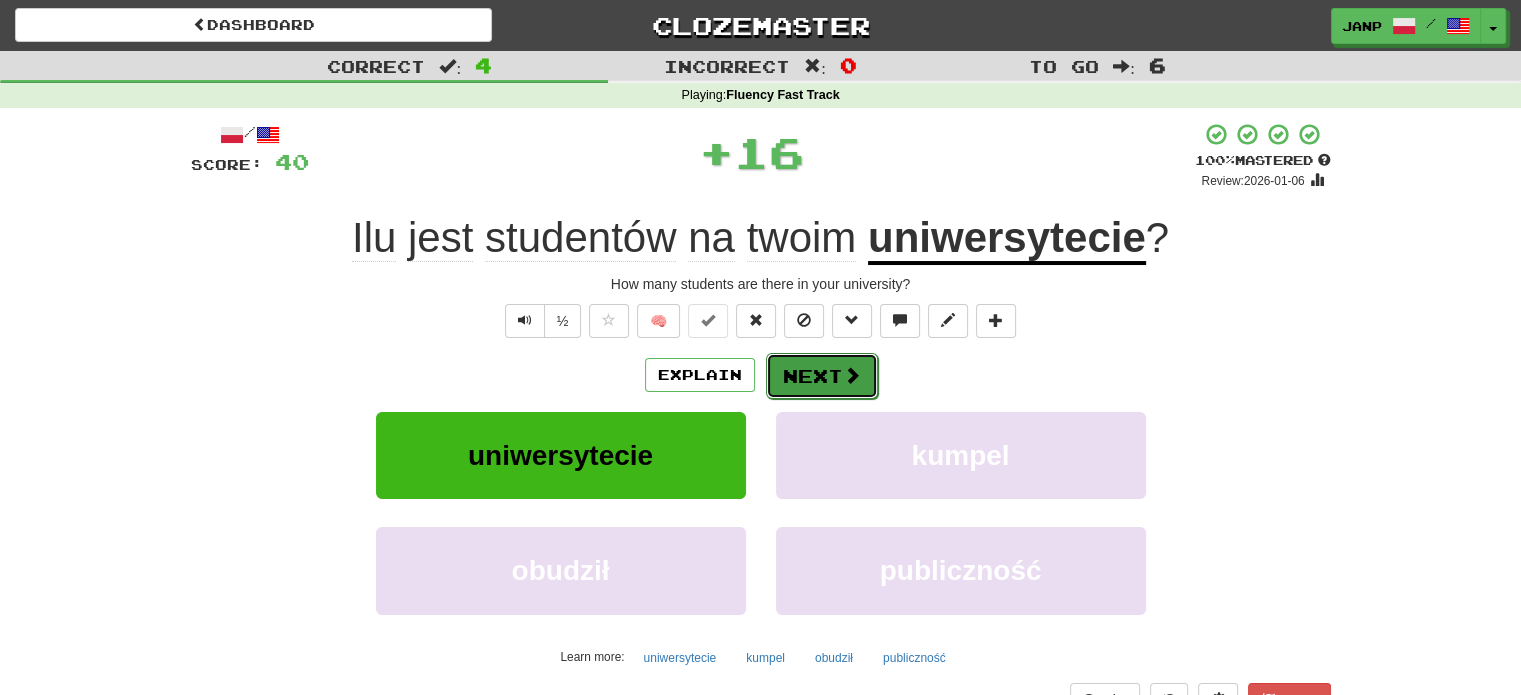 click on "Next" at bounding box center (822, 376) 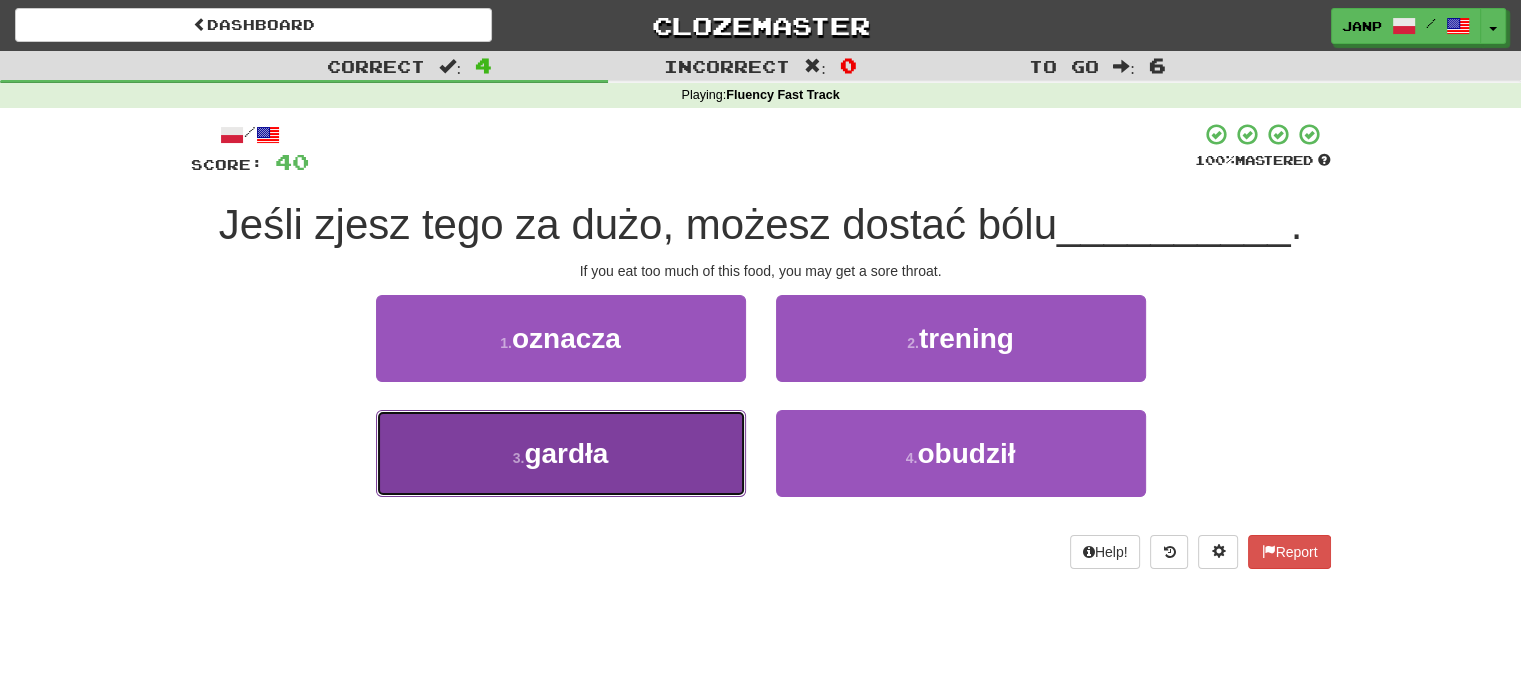 click on "3 .  gardła" at bounding box center [561, 453] 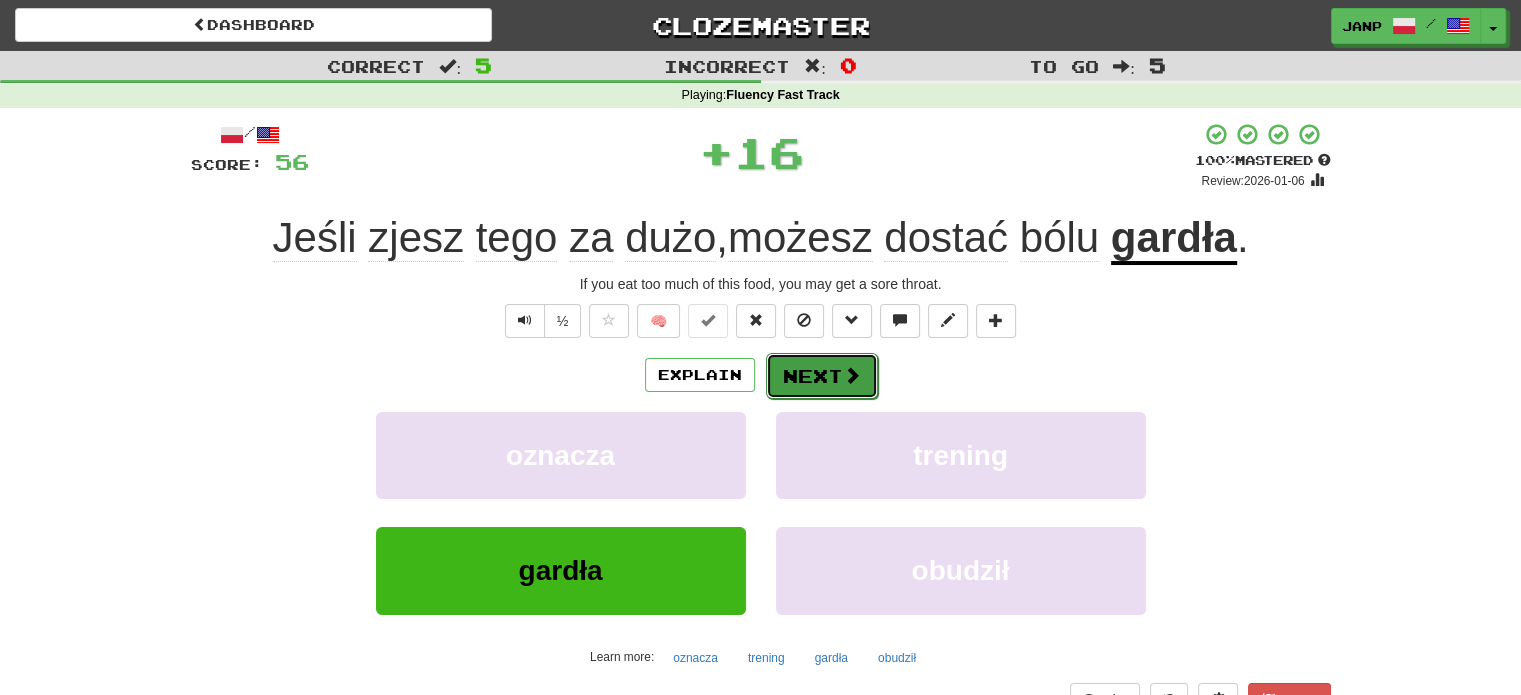 click on "Next" at bounding box center (822, 376) 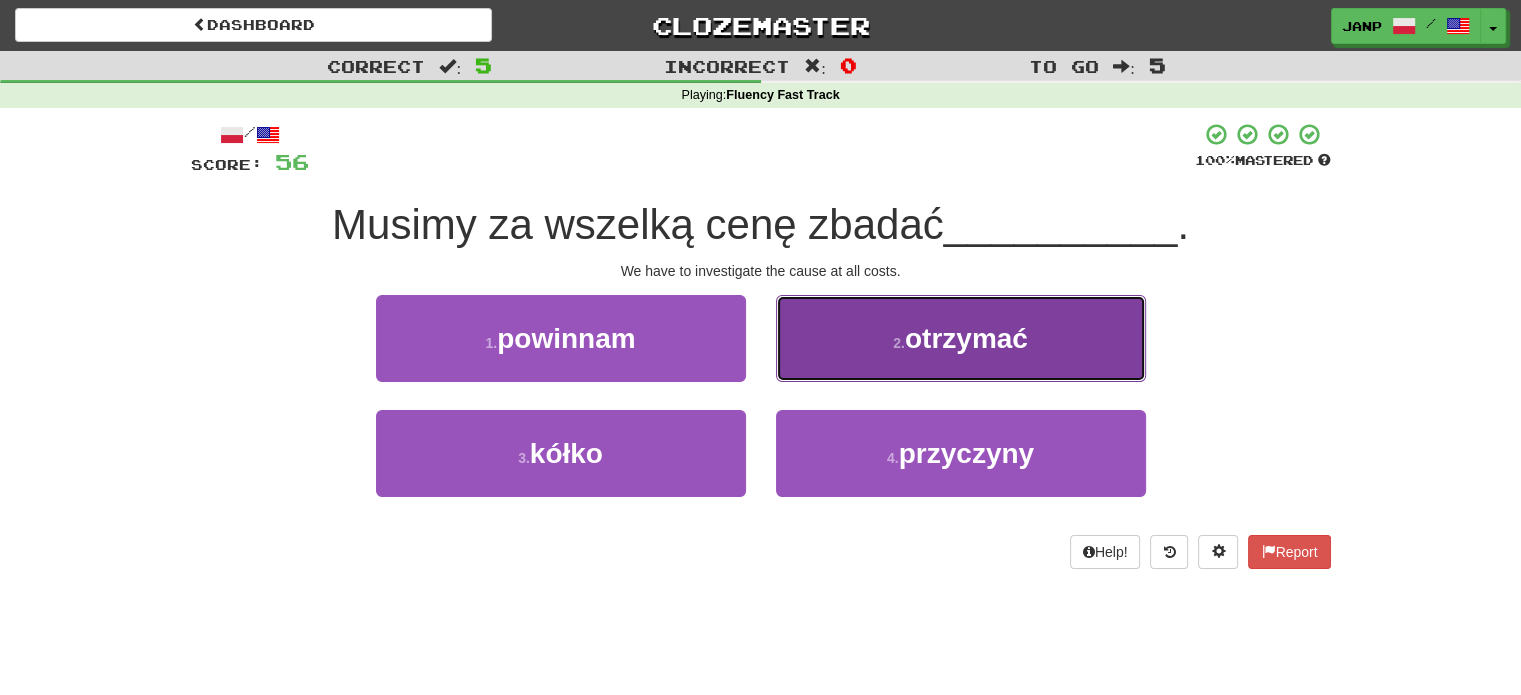 click on "2 .  otrzymać" at bounding box center [961, 338] 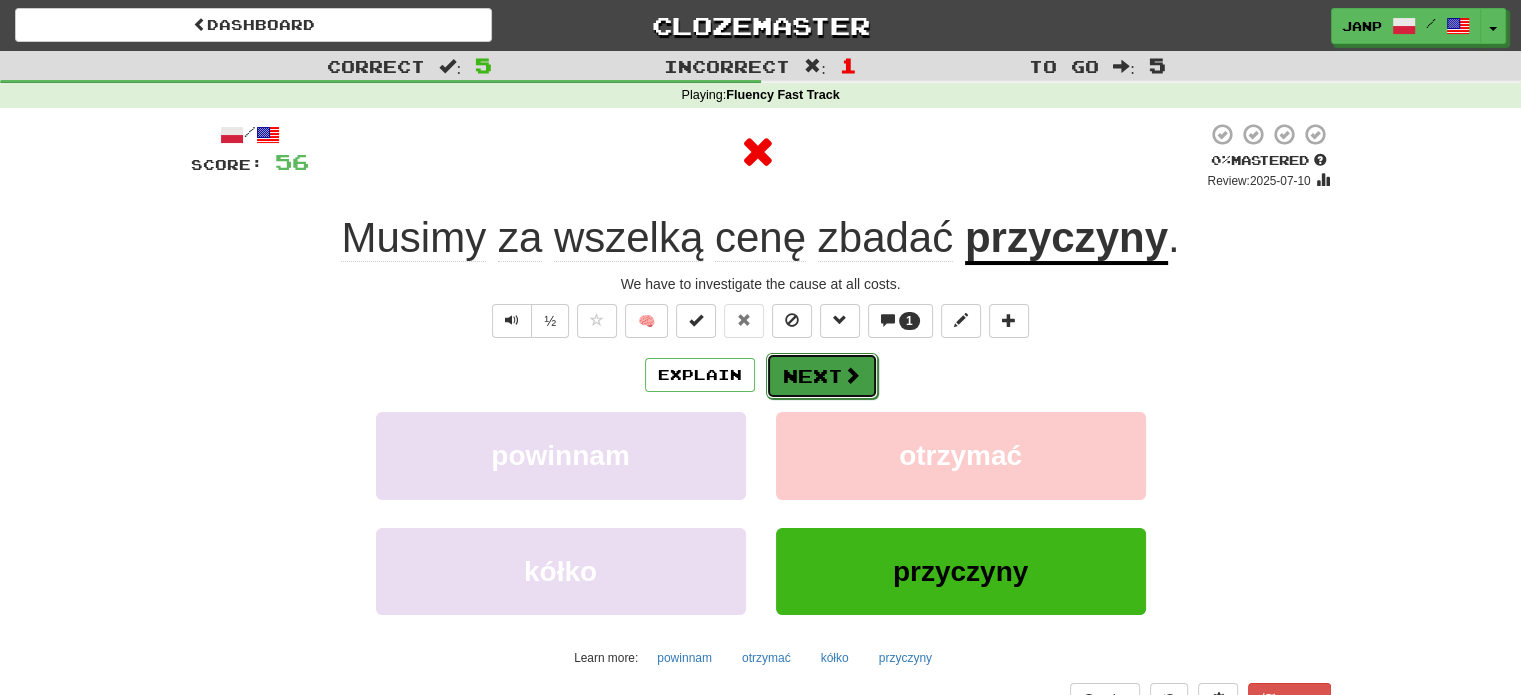 click on "Next" at bounding box center [822, 376] 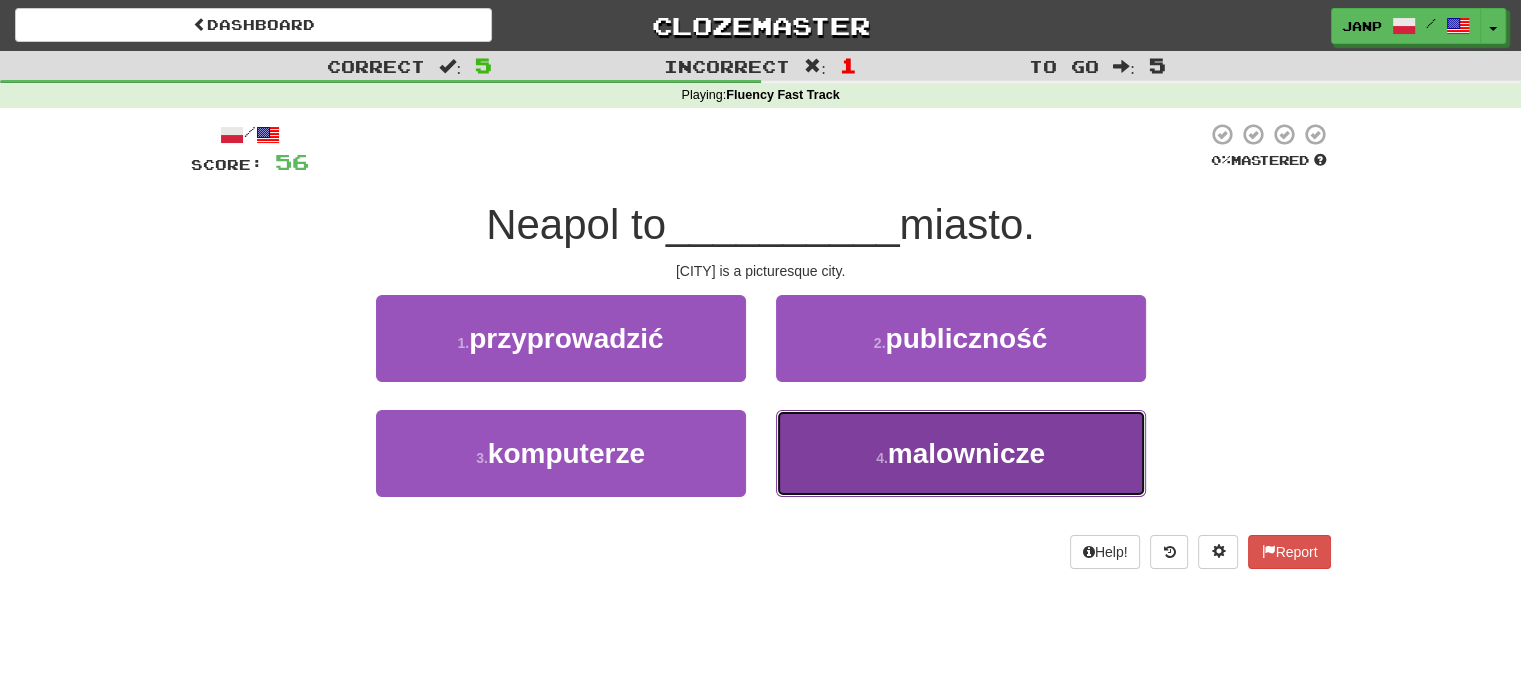 click on "4 .  malownicze" at bounding box center [961, 453] 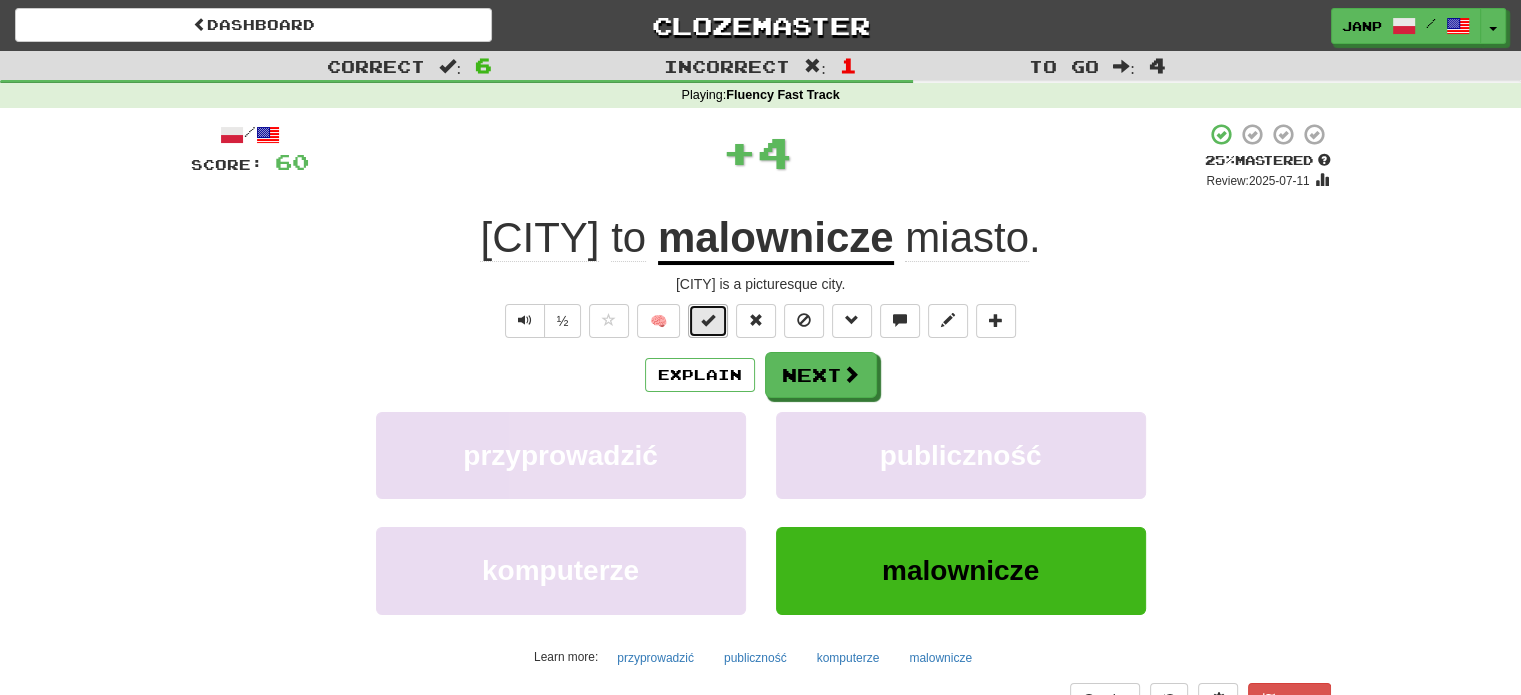click at bounding box center [708, 321] 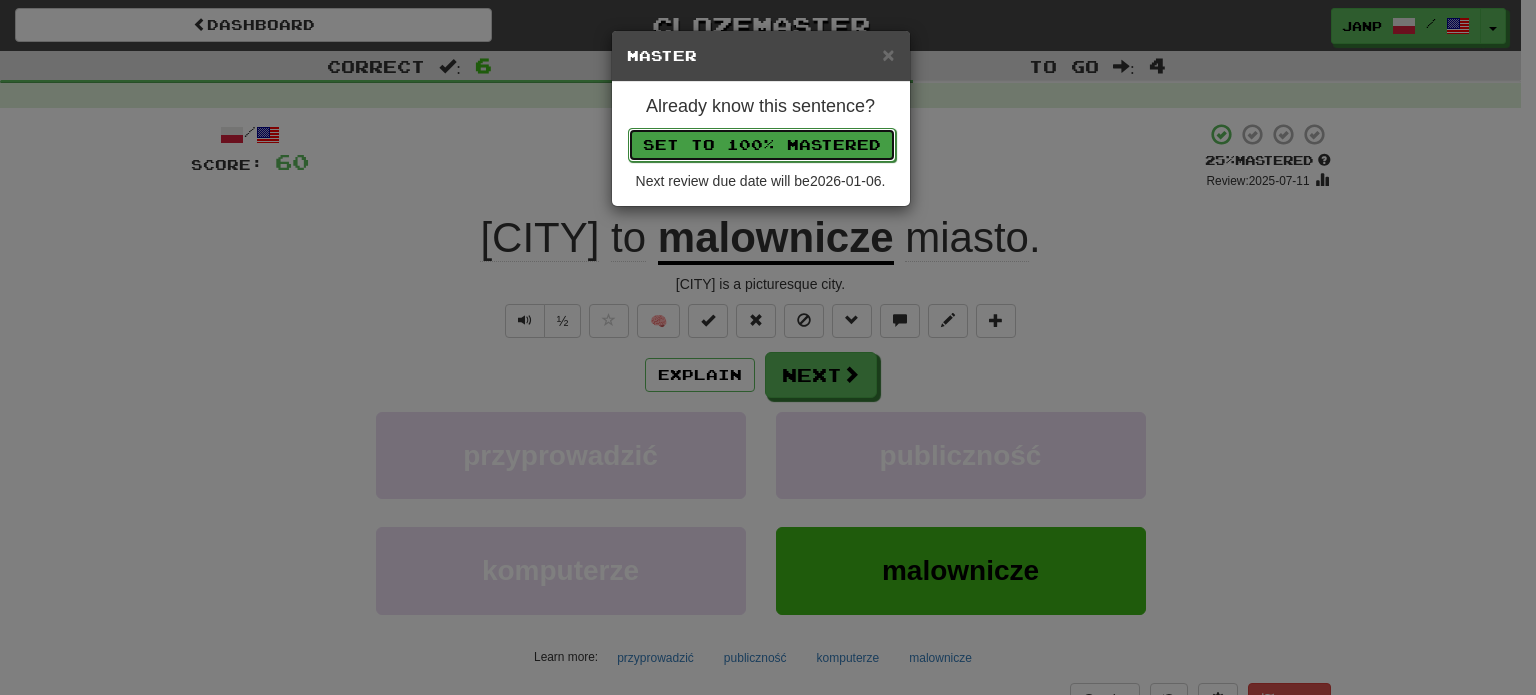 click on "Set to 100% Mastered" at bounding box center (762, 145) 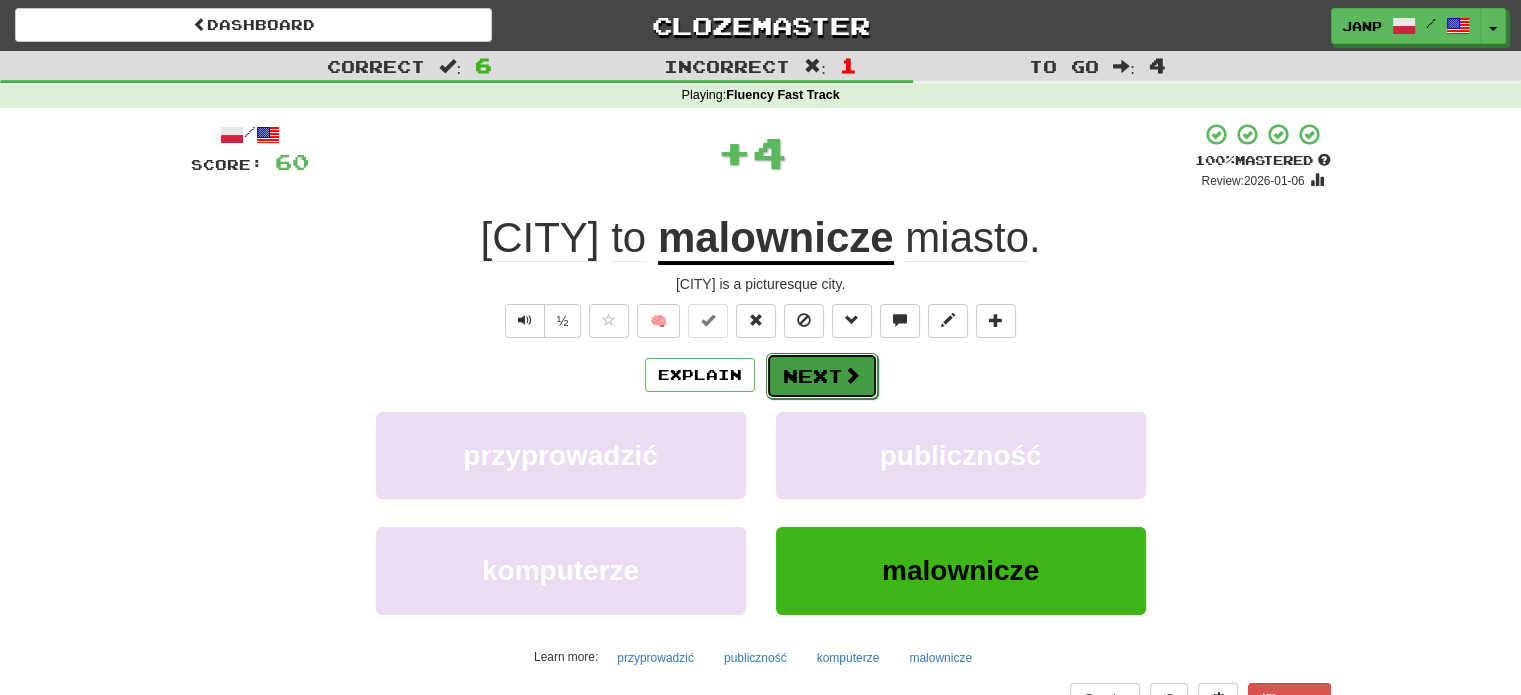 click on "Next" at bounding box center (822, 376) 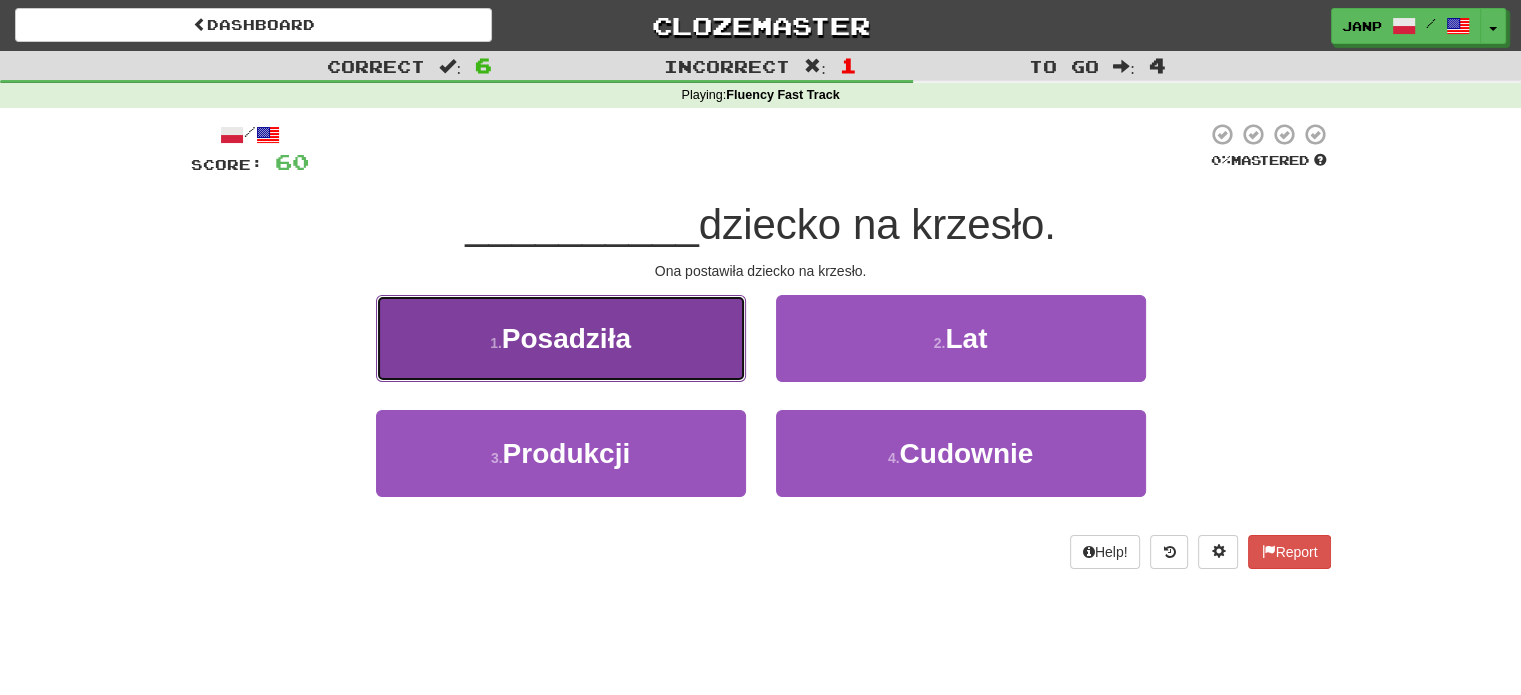 click on "1 .  Posadziła" at bounding box center [561, 338] 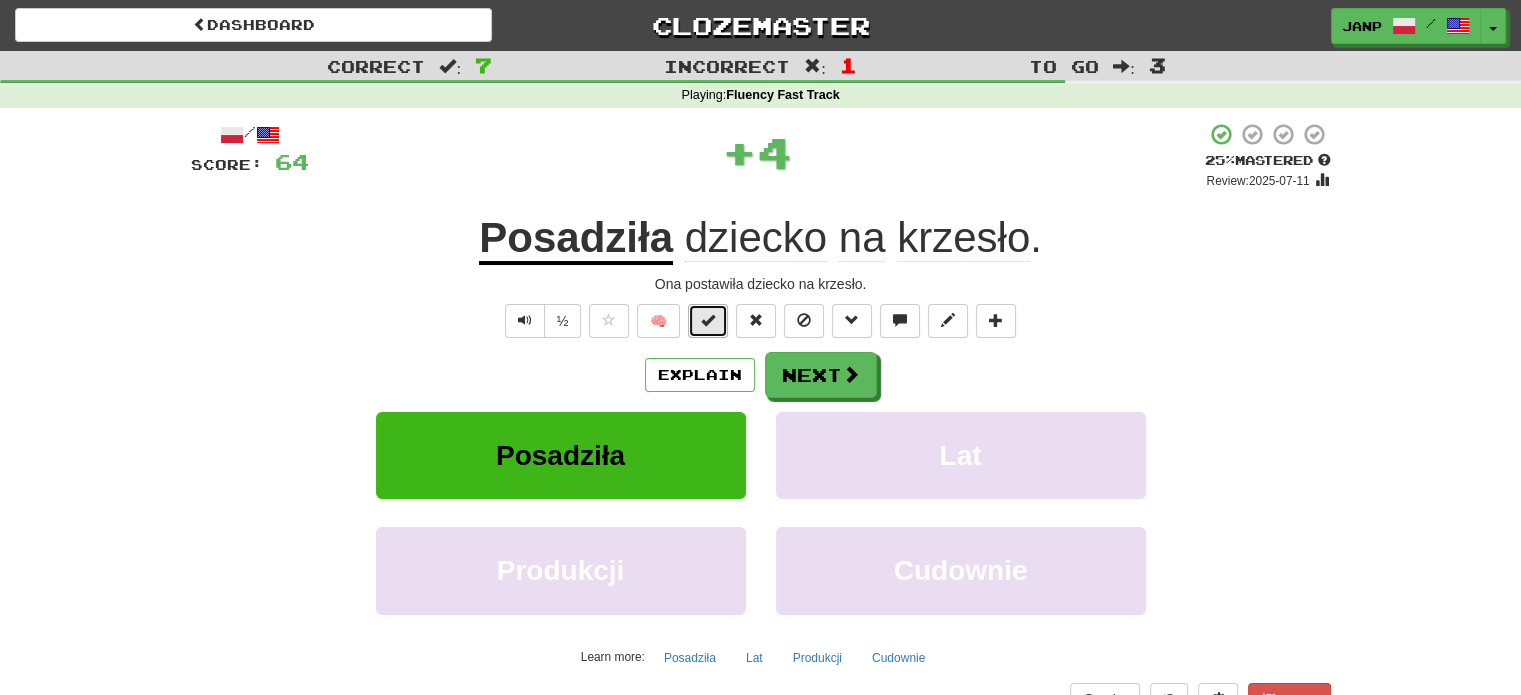 click at bounding box center [708, 321] 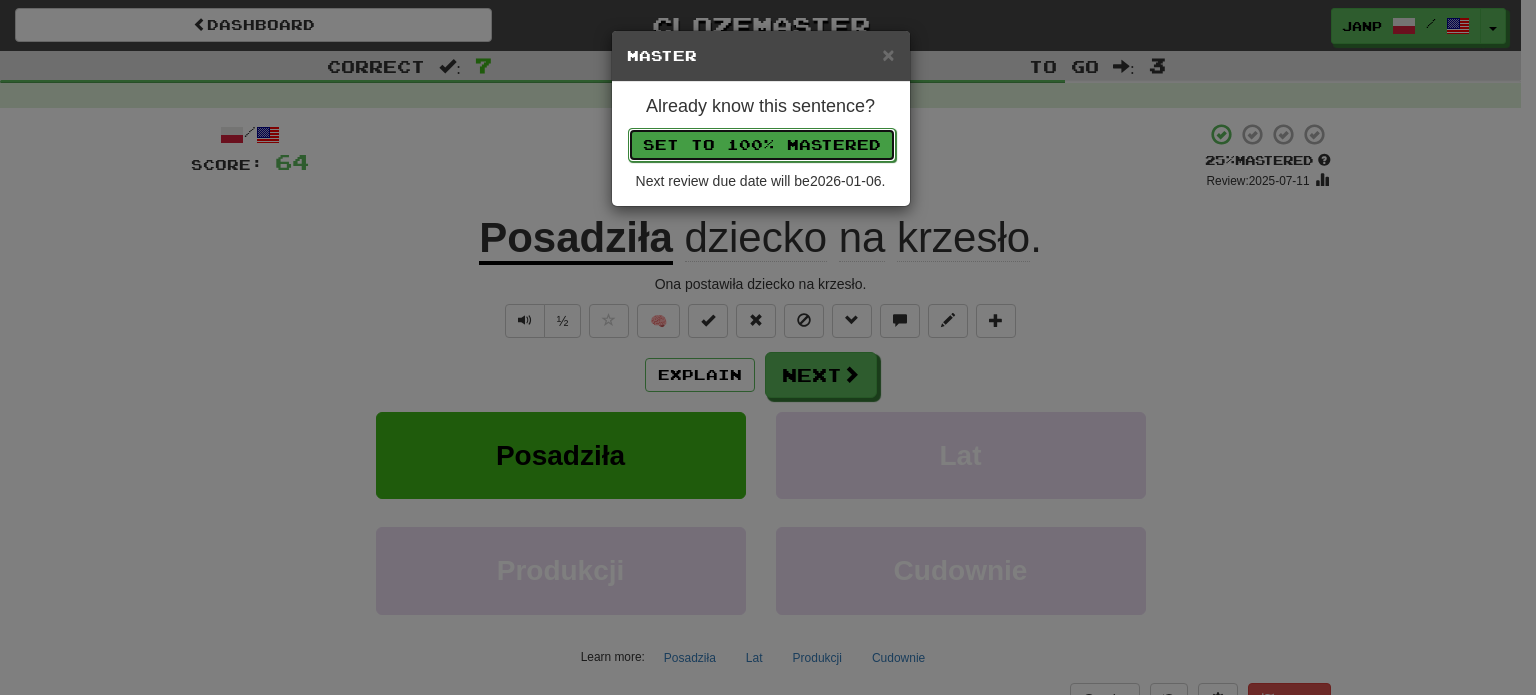 click on "Set to 100% Mastered" at bounding box center (762, 145) 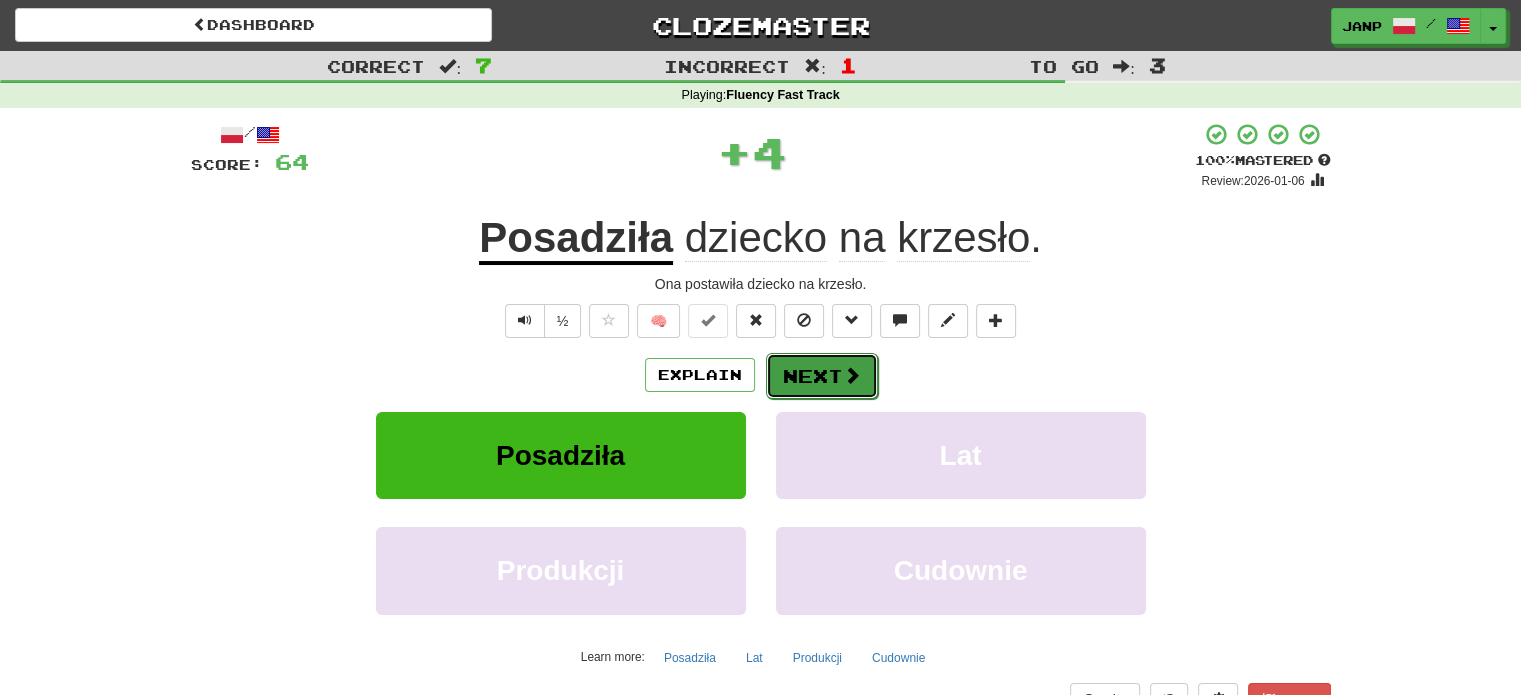 click on "Next" at bounding box center (822, 376) 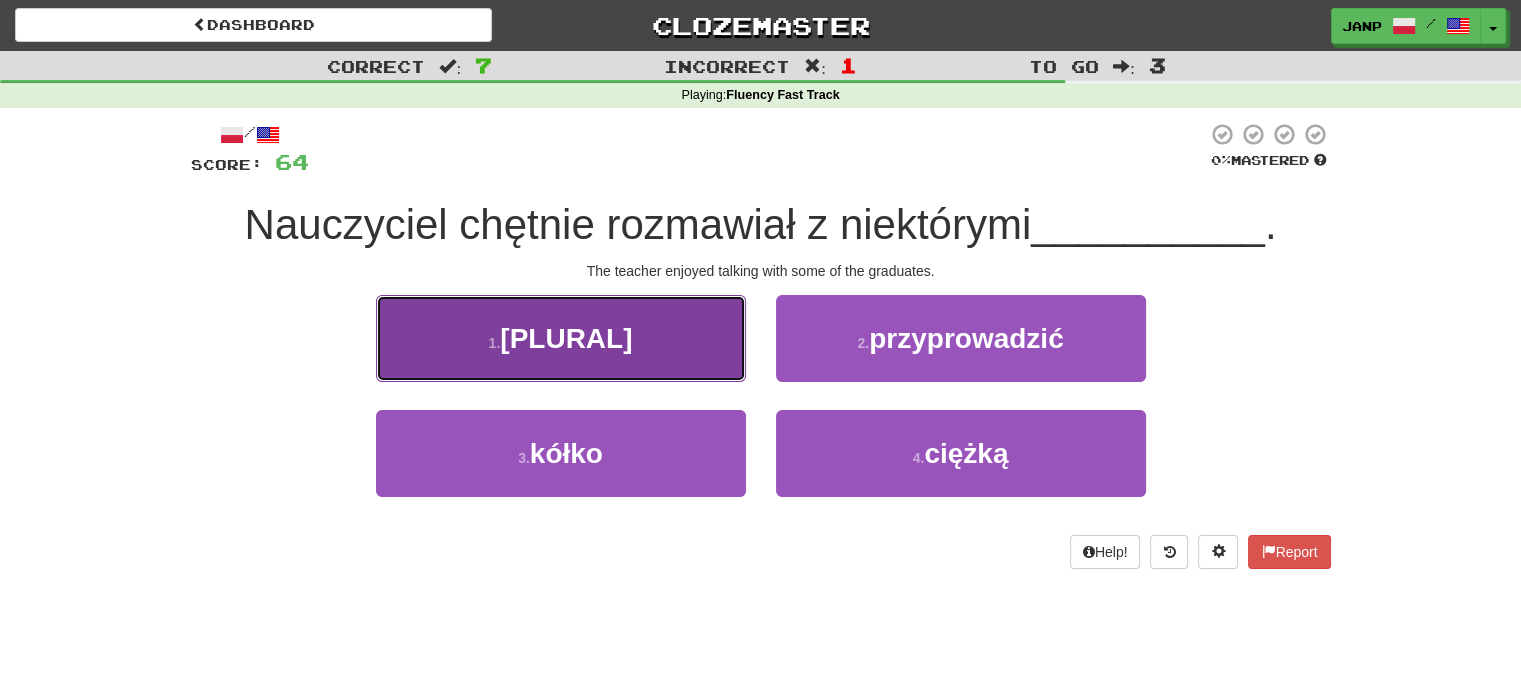 click on "1 .  absolwentami" at bounding box center (561, 338) 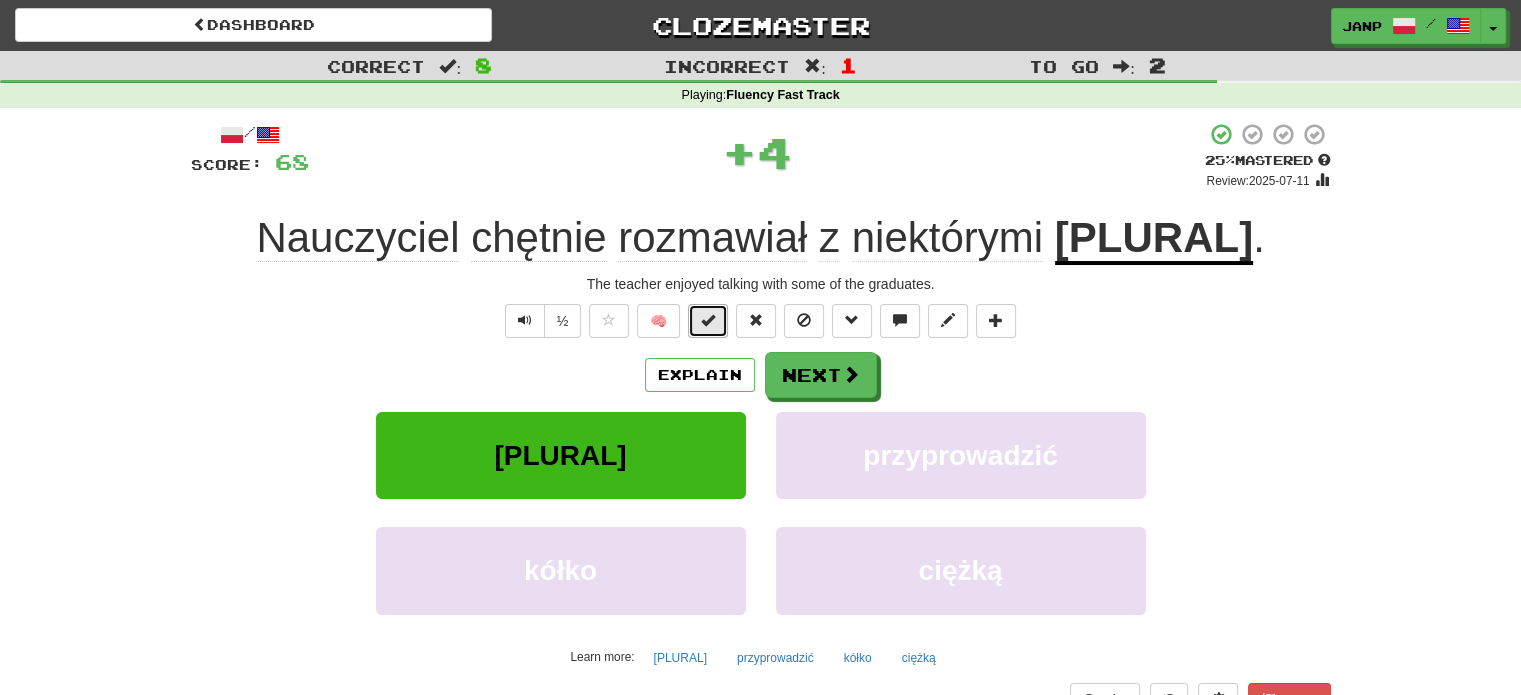 click at bounding box center (708, 321) 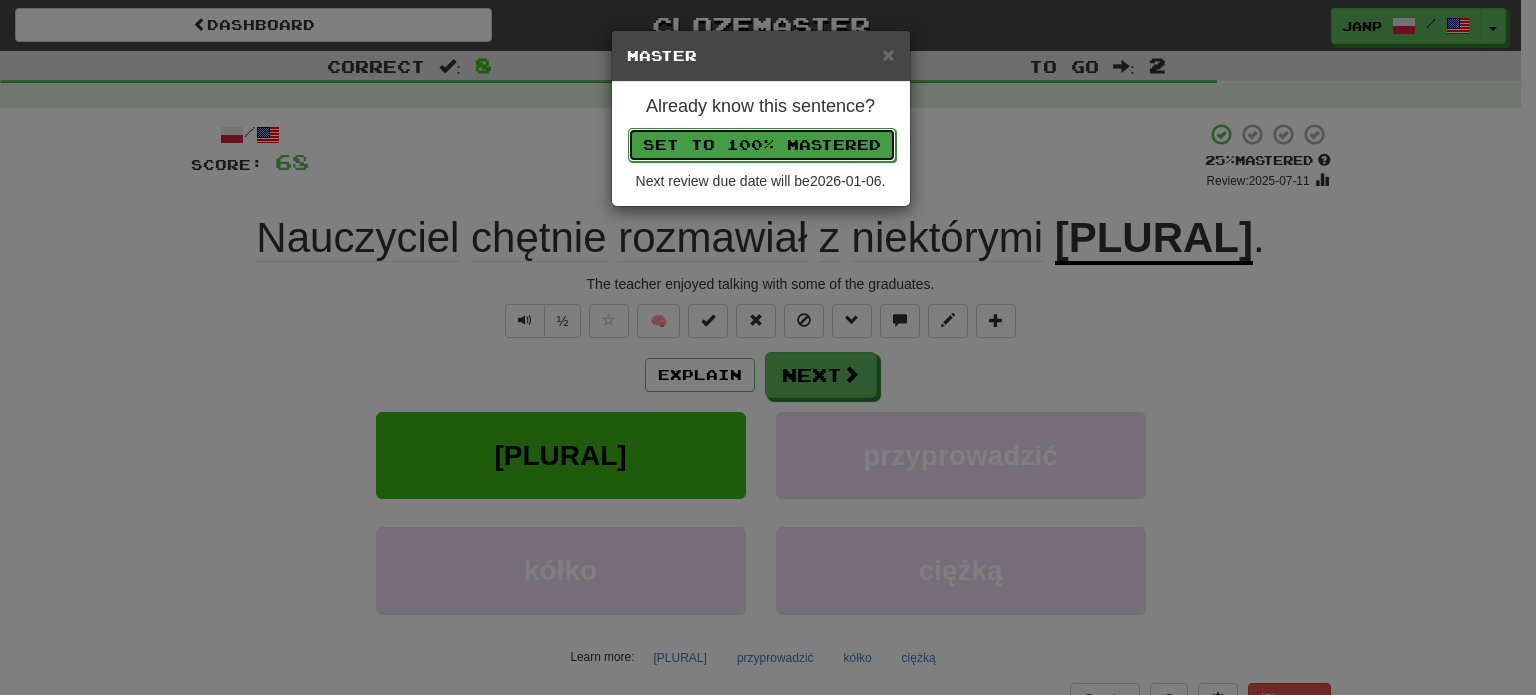 click on "Set to 100% Mastered" at bounding box center (762, 145) 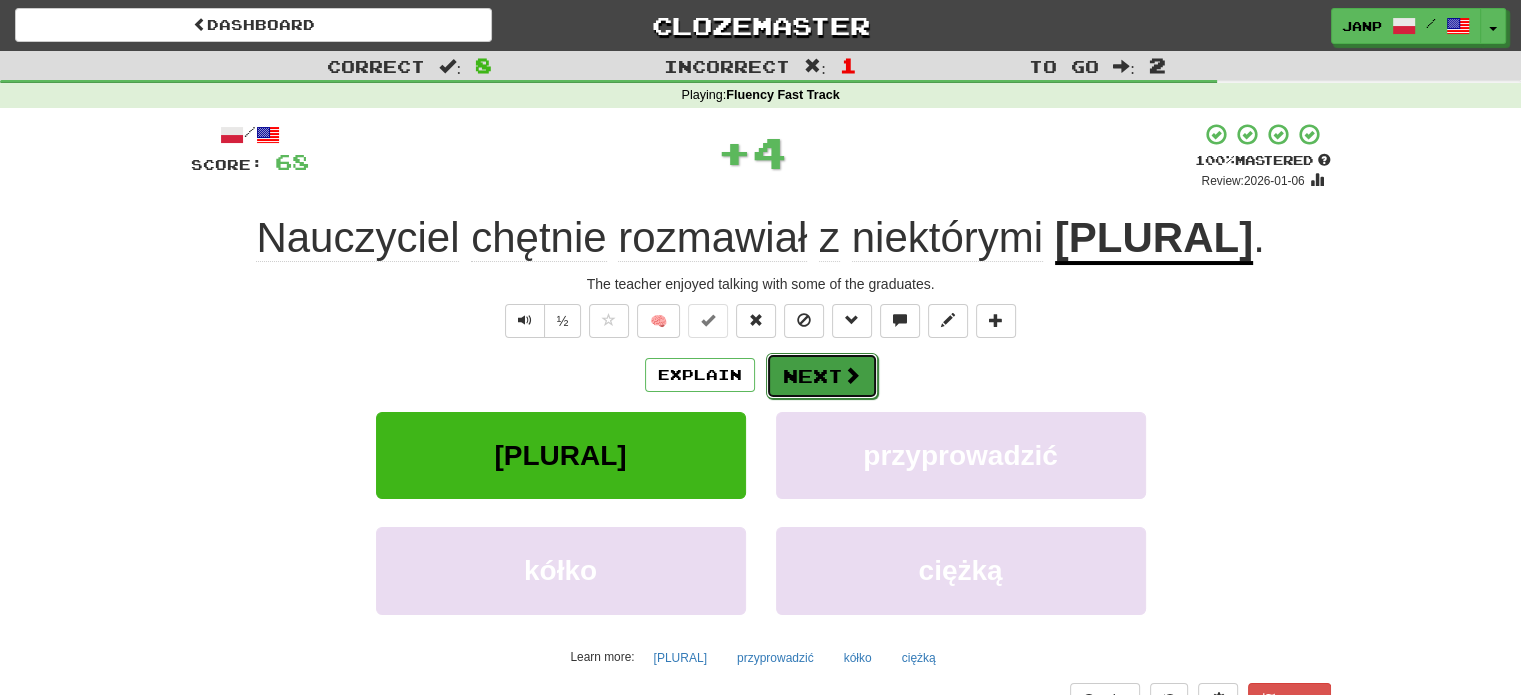 click on "Next" at bounding box center (822, 376) 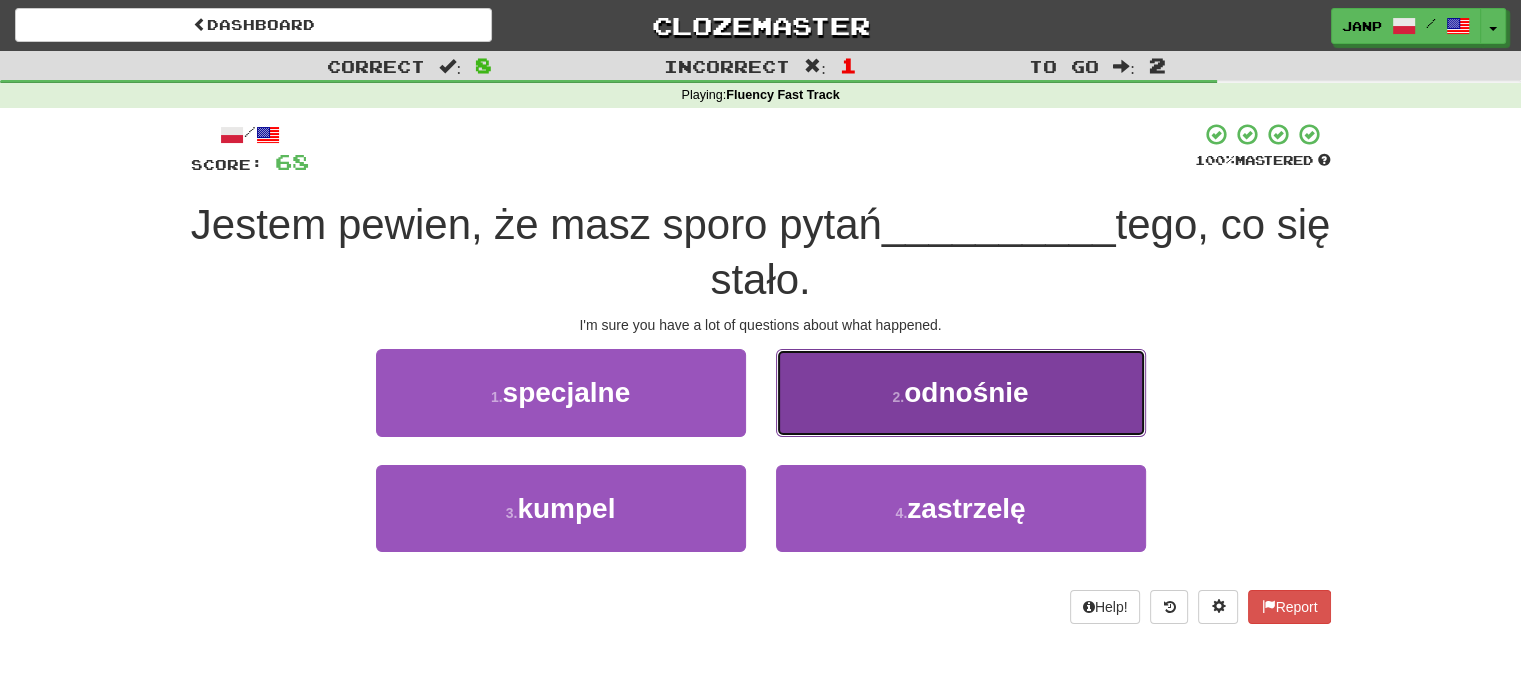 click on "2 .  odnośnie" at bounding box center (961, 392) 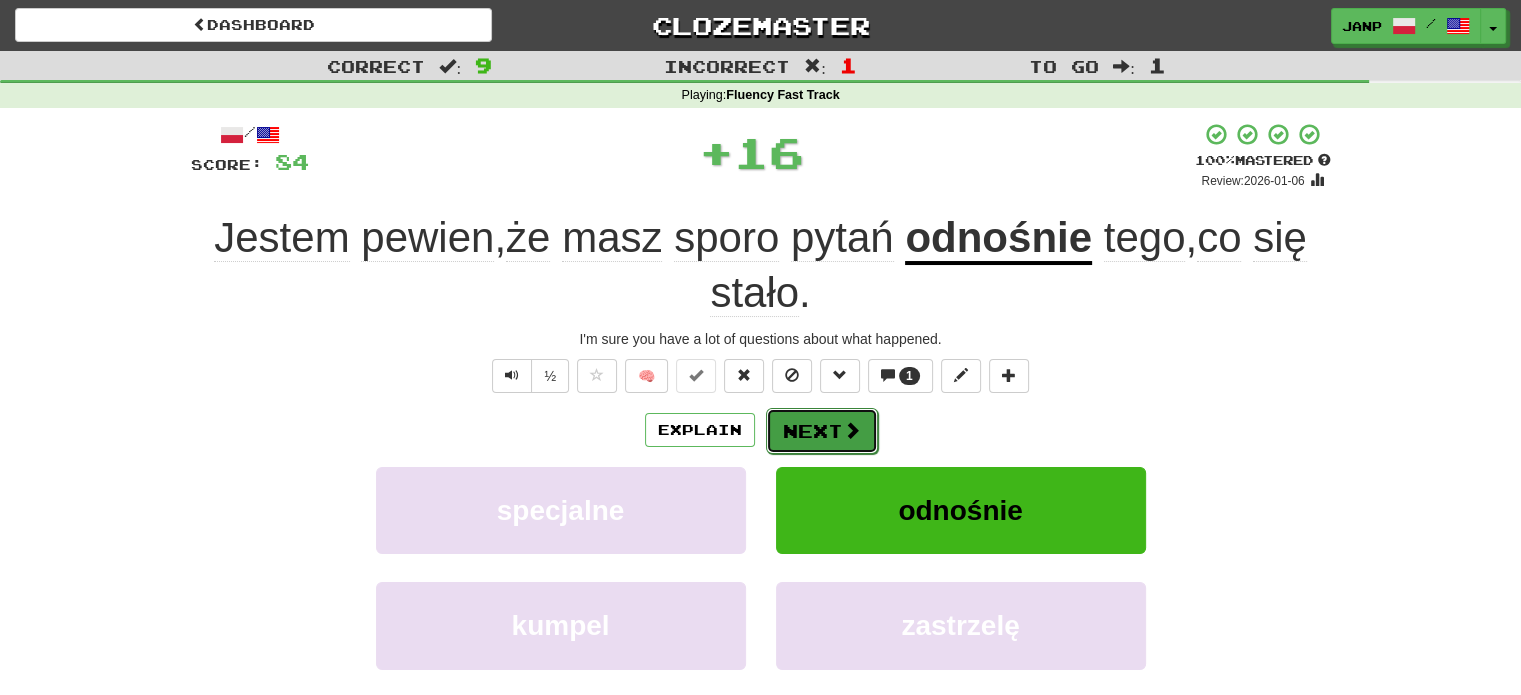 click on "Next" at bounding box center [822, 431] 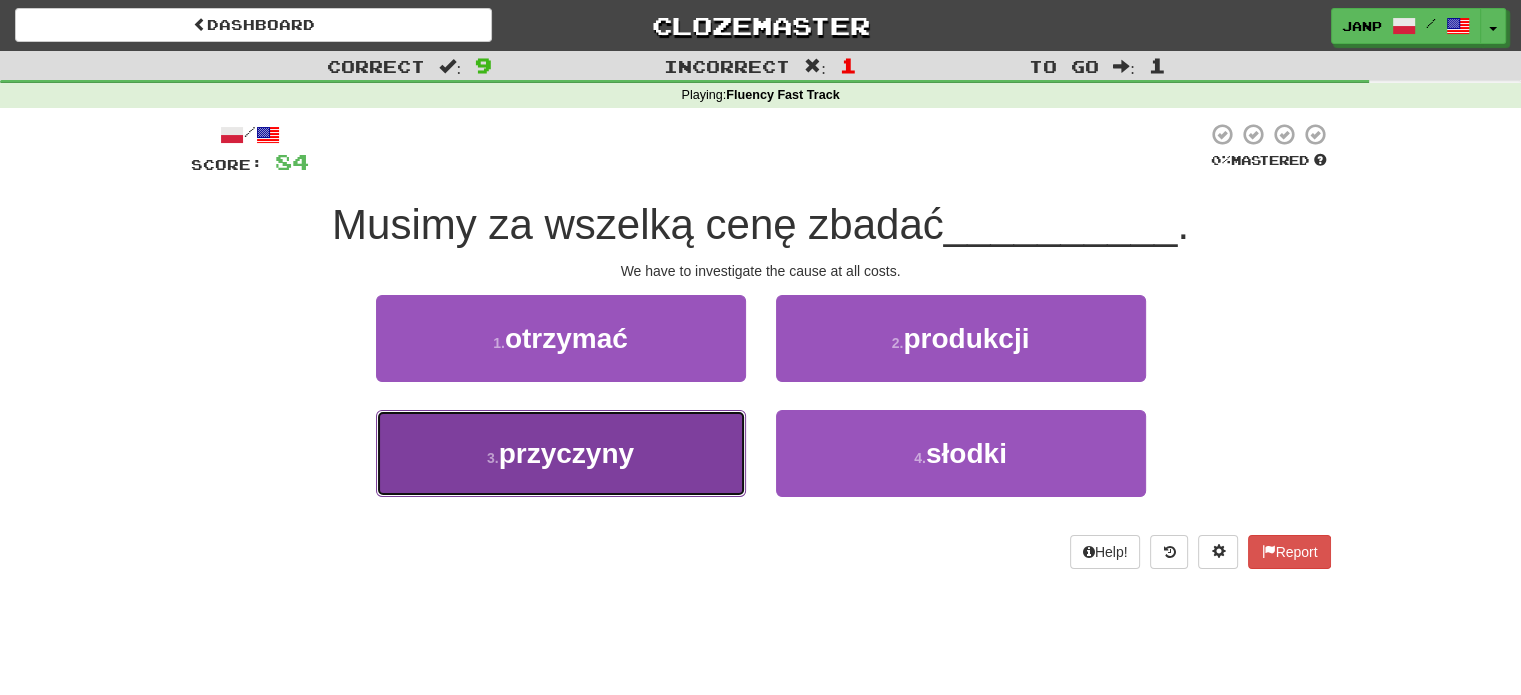 click on "3 .  przyczyny" at bounding box center (561, 453) 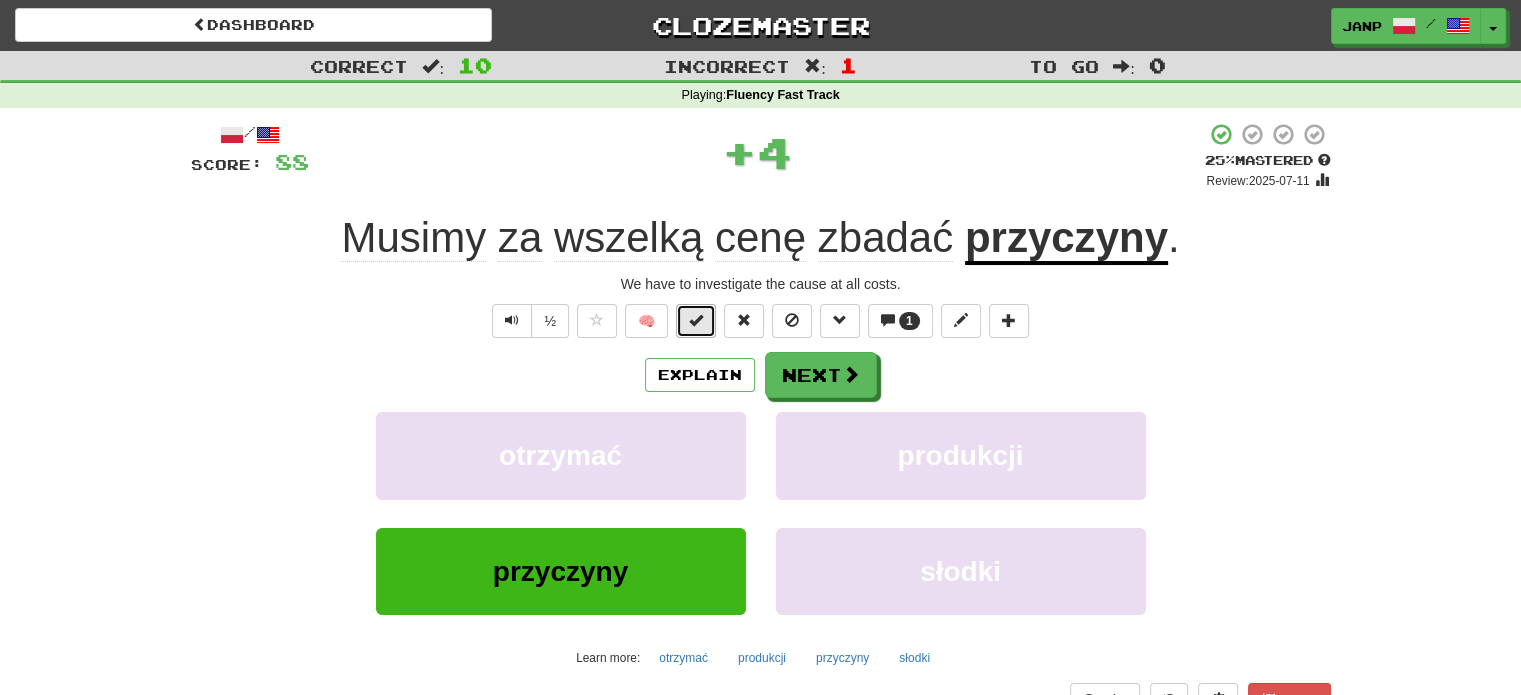 click at bounding box center (696, 320) 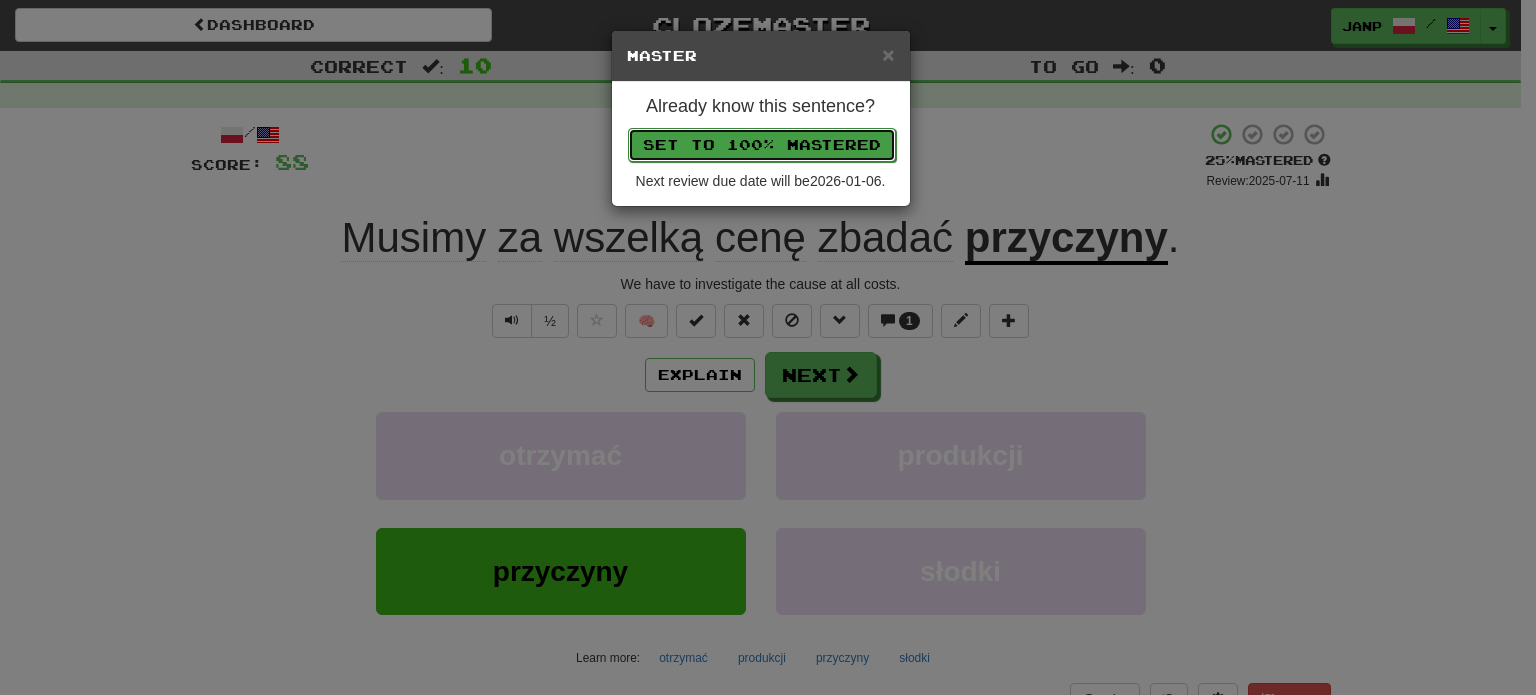 click on "Set to 100% Mastered" at bounding box center (762, 145) 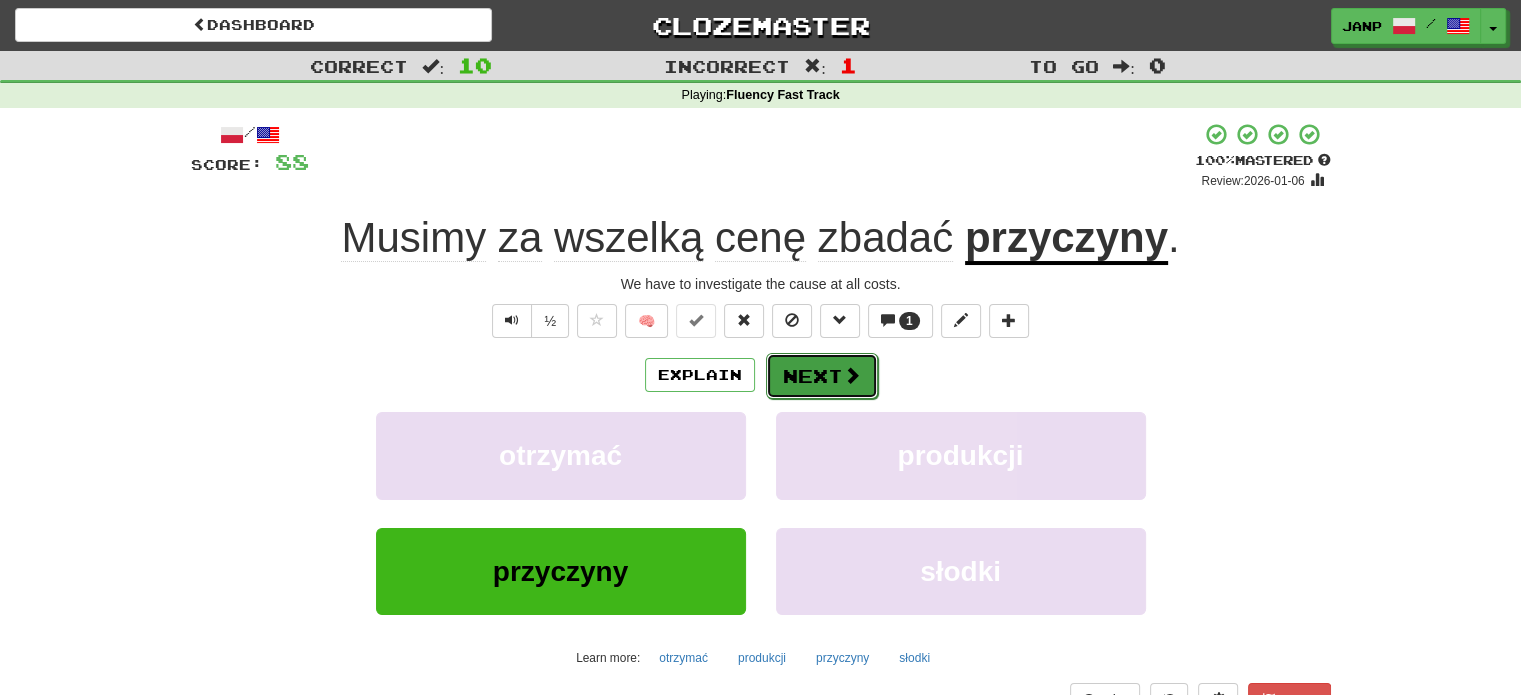 click on "Next" at bounding box center (822, 376) 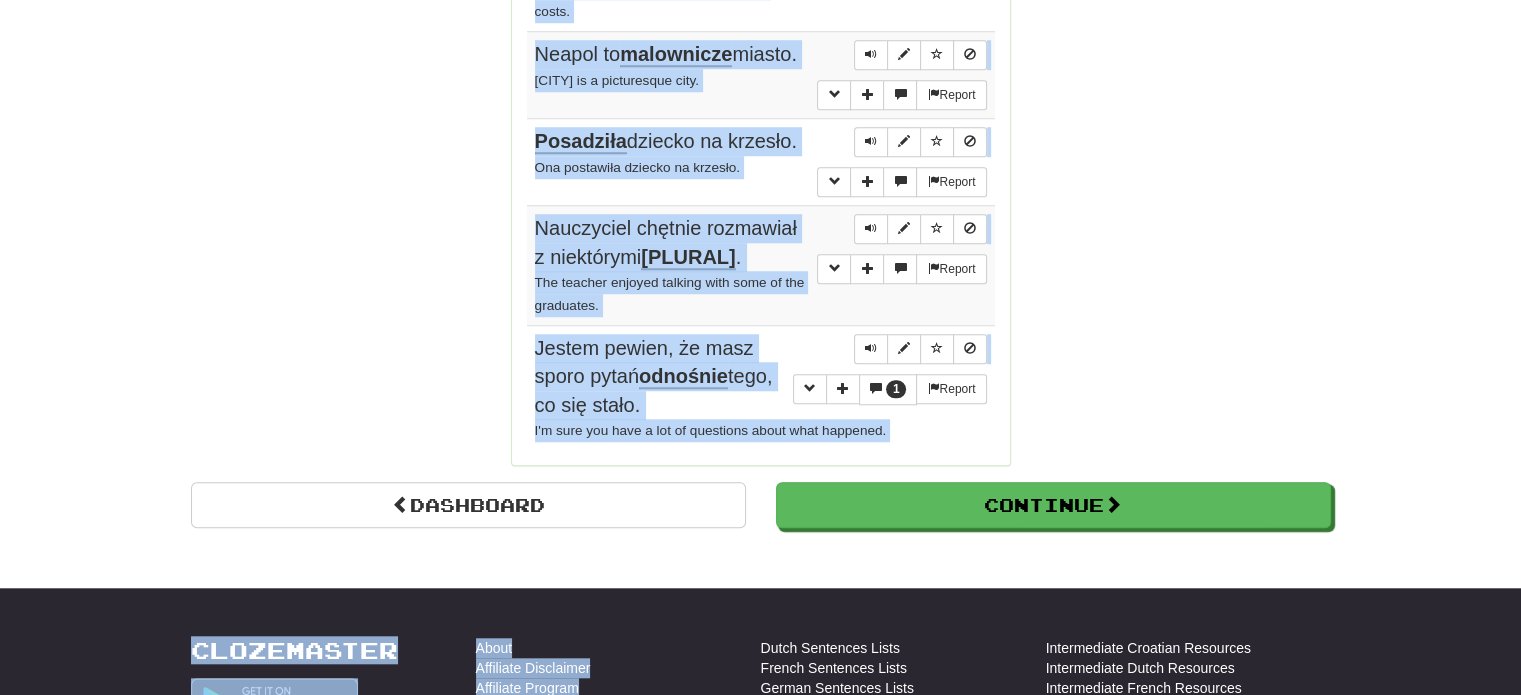 scroll, scrollTop: 1728, scrollLeft: 0, axis: vertical 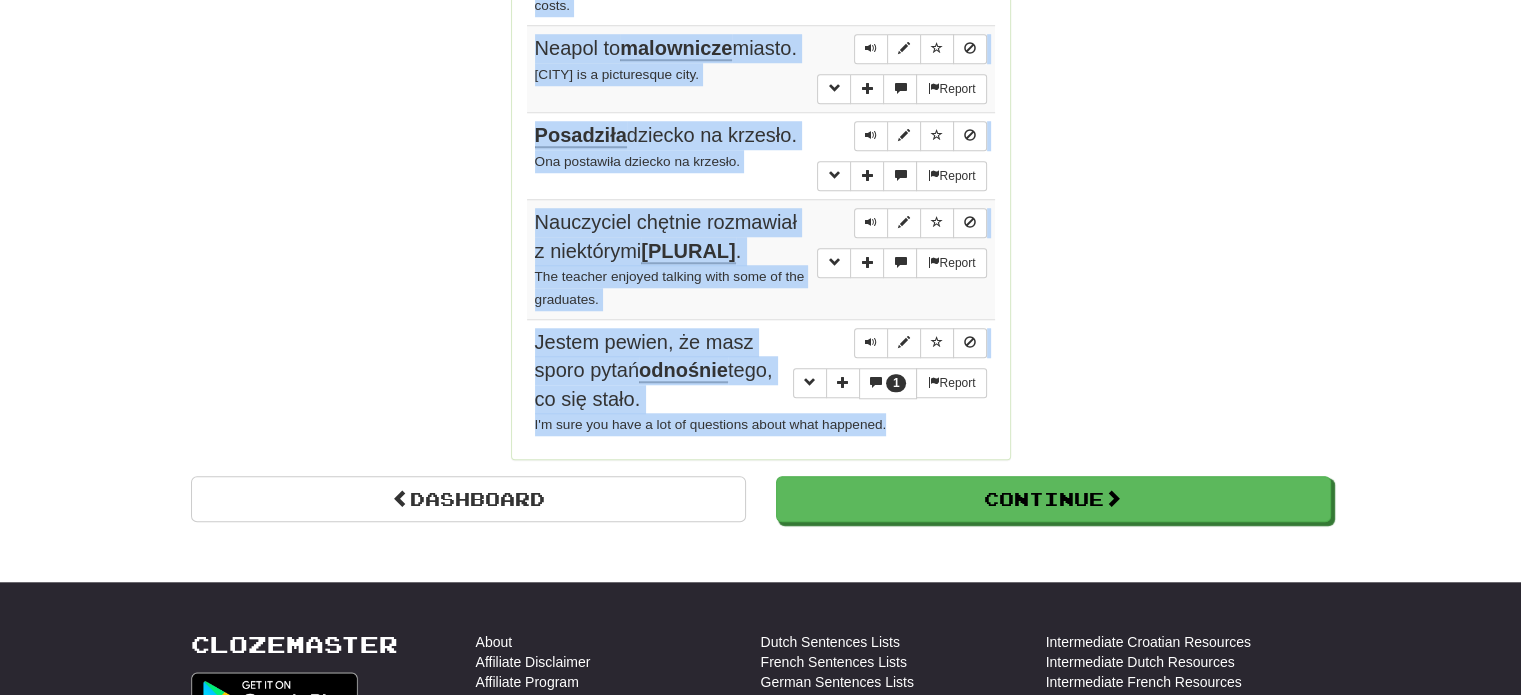 drag, startPoint x: 528, startPoint y: 362, endPoint x: 922, endPoint y: 403, distance: 396.1275 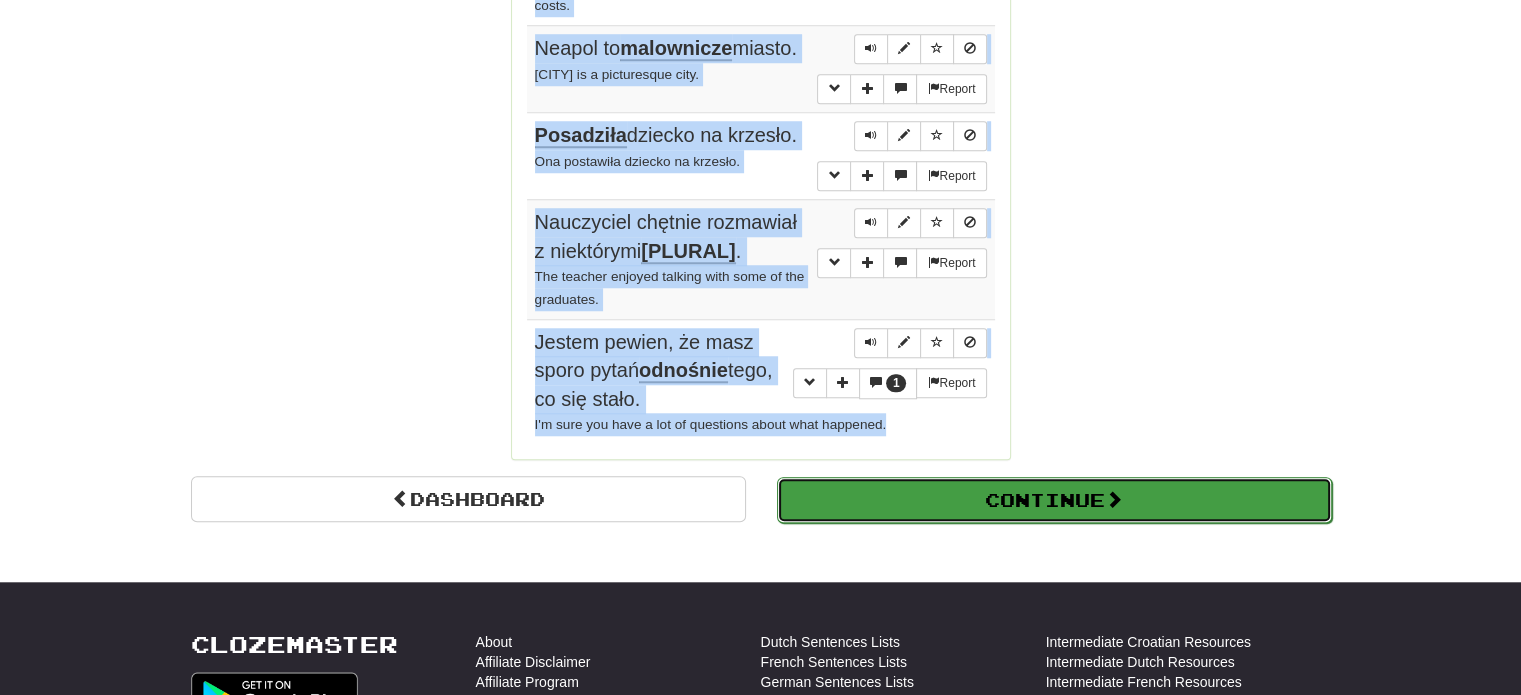 click on "Continue" at bounding box center (1054, 500) 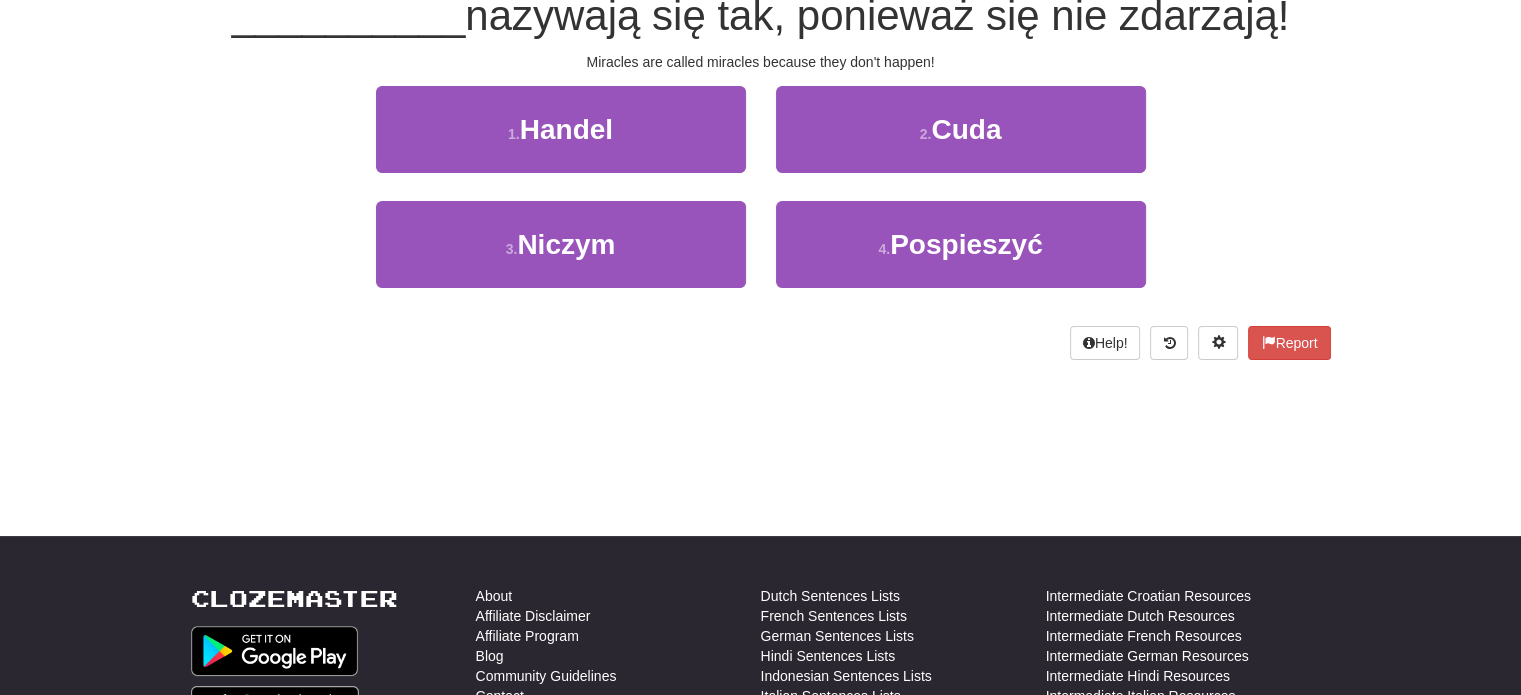 scroll, scrollTop: 112, scrollLeft: 0, axis: vertical 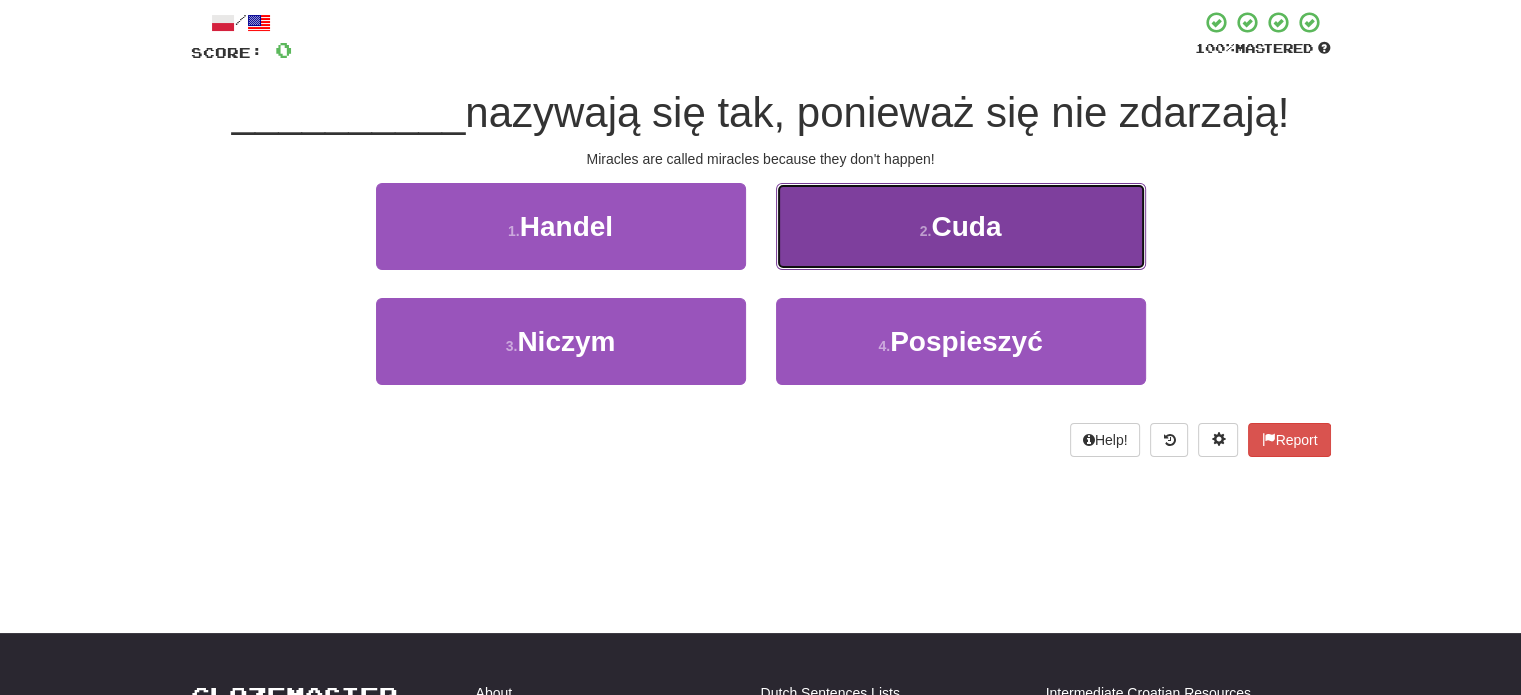 click on "2 .  Cuda" at bounding box center [961, 226] 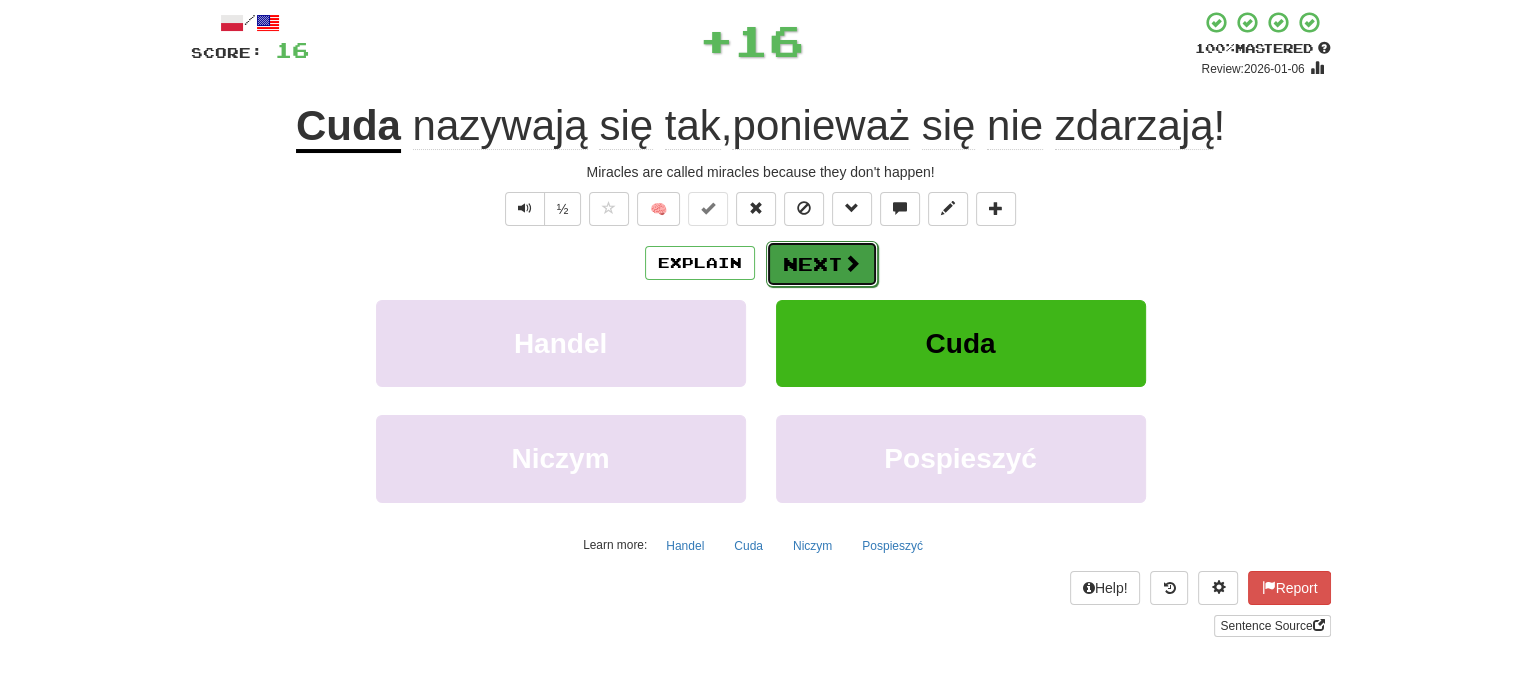click on "Next" at bounding box center (822, 264) 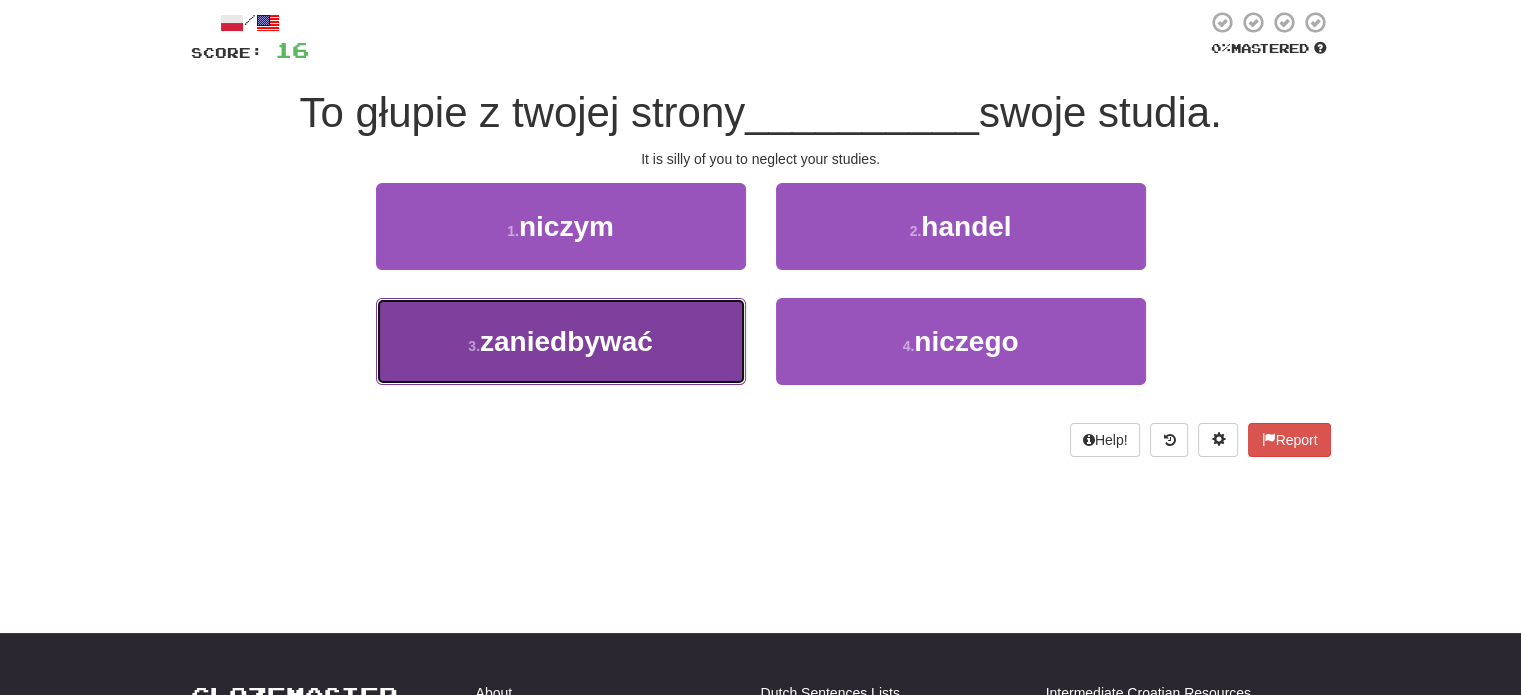 click on "zaniedbywać" at bounding box center (566, 341) 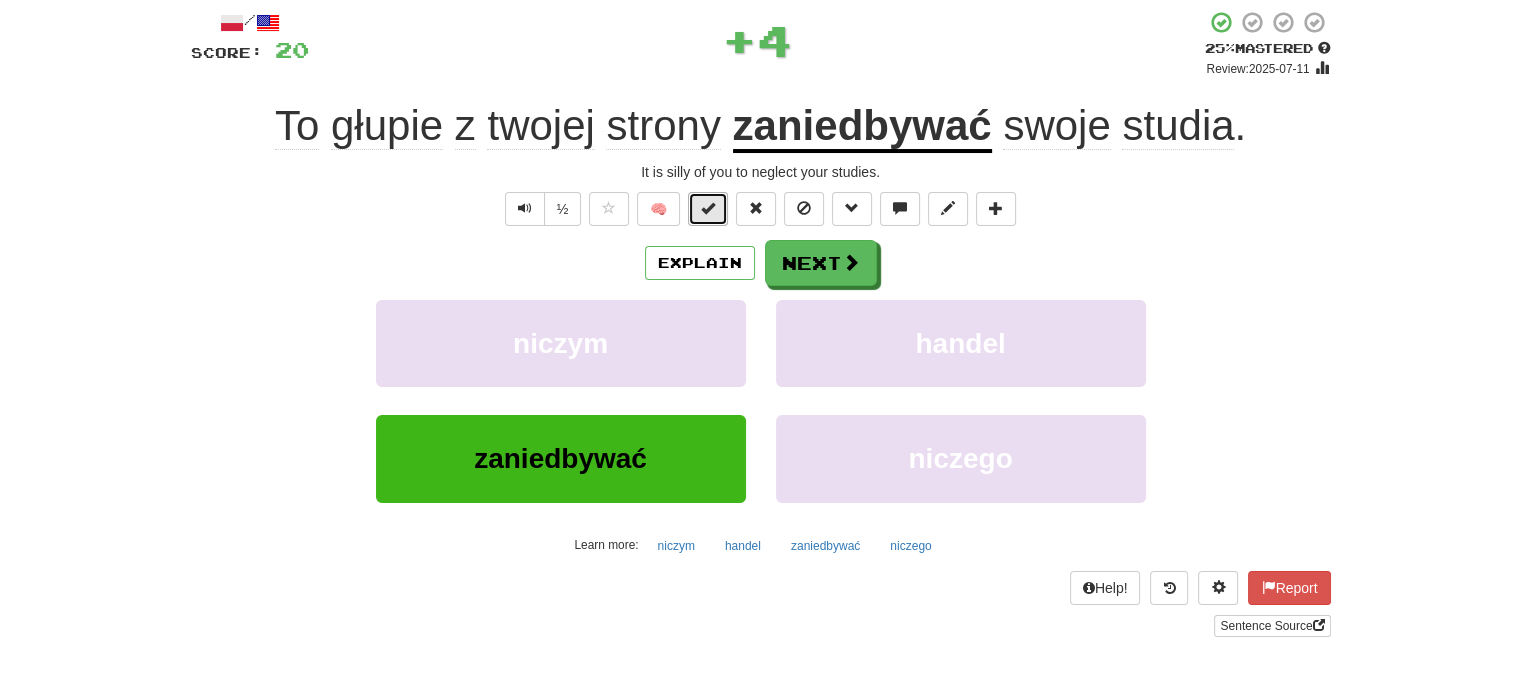 click at bounding box center [708, 209] 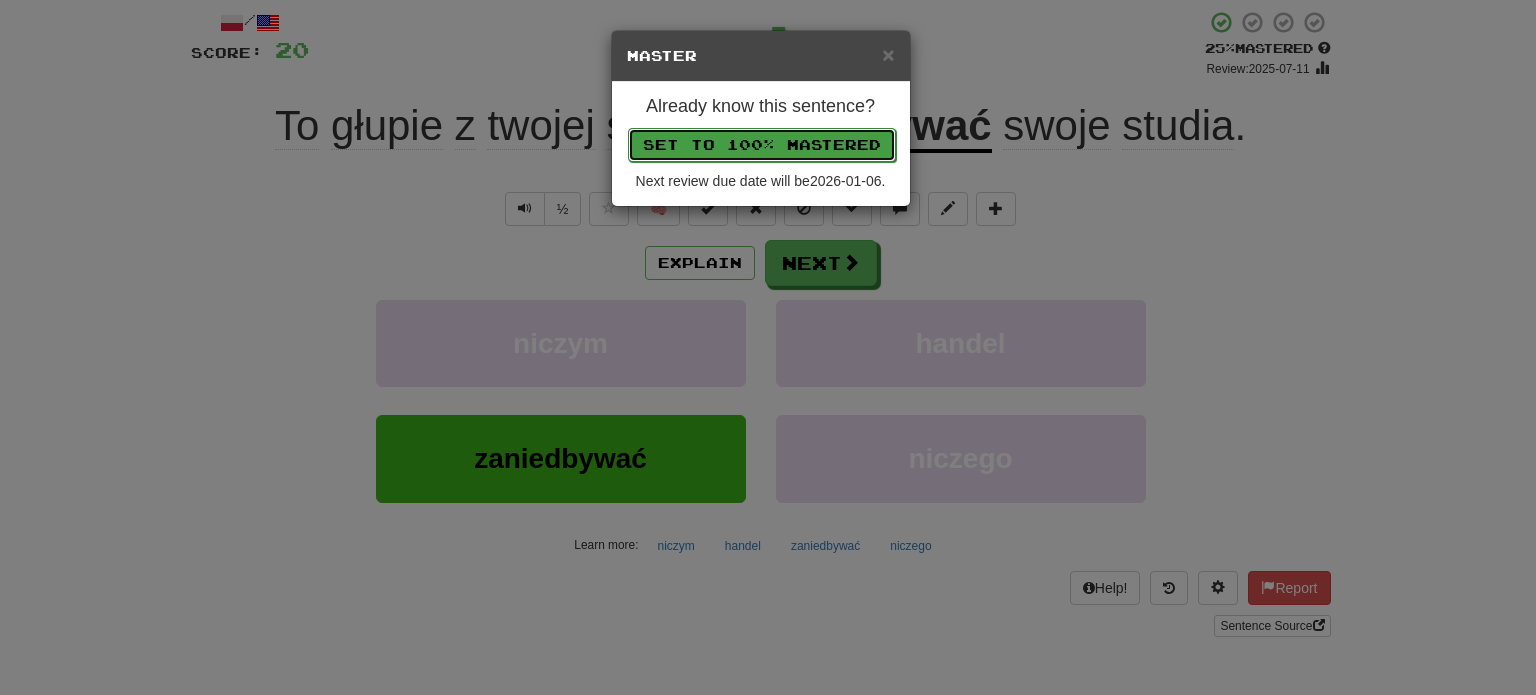 click on "Set to 100% Mastered" at bounding box center [762, 145] 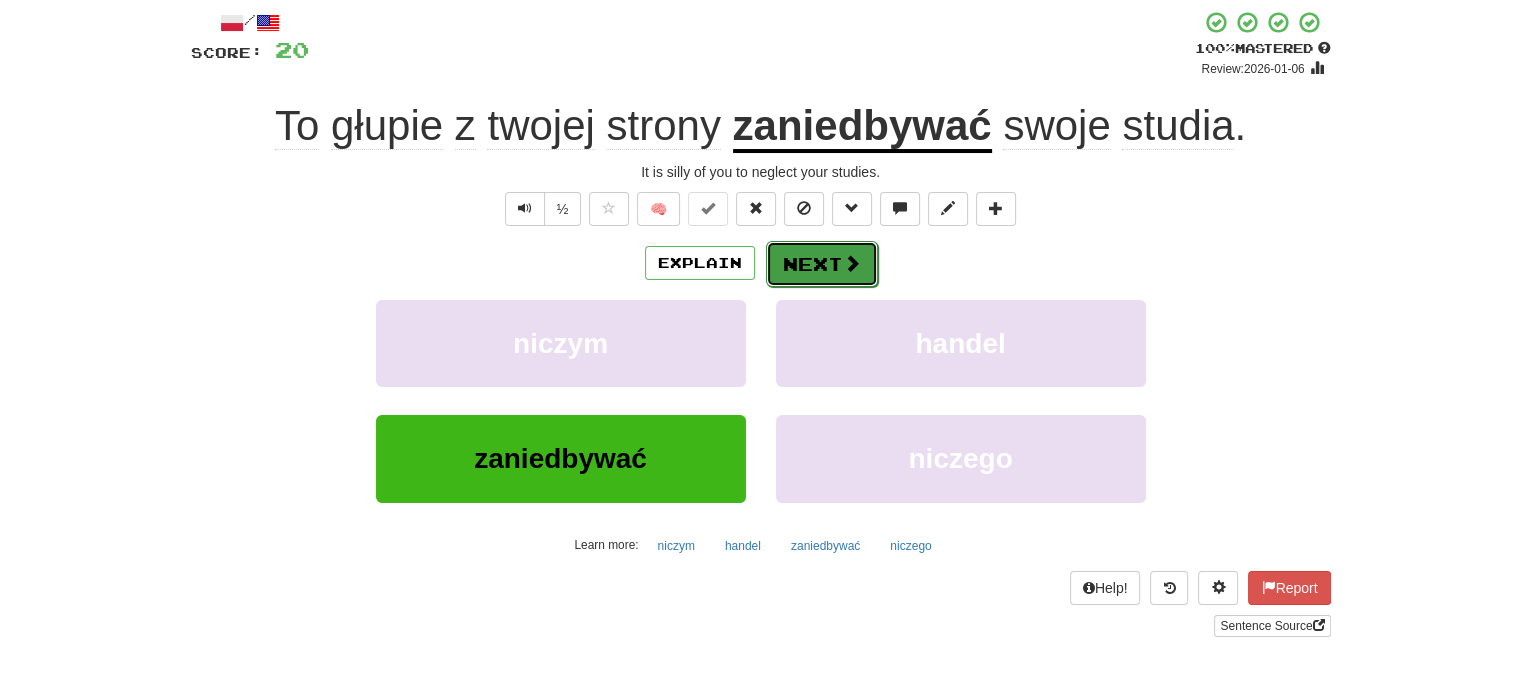 click on "Next" at bounding box center (822, 264) 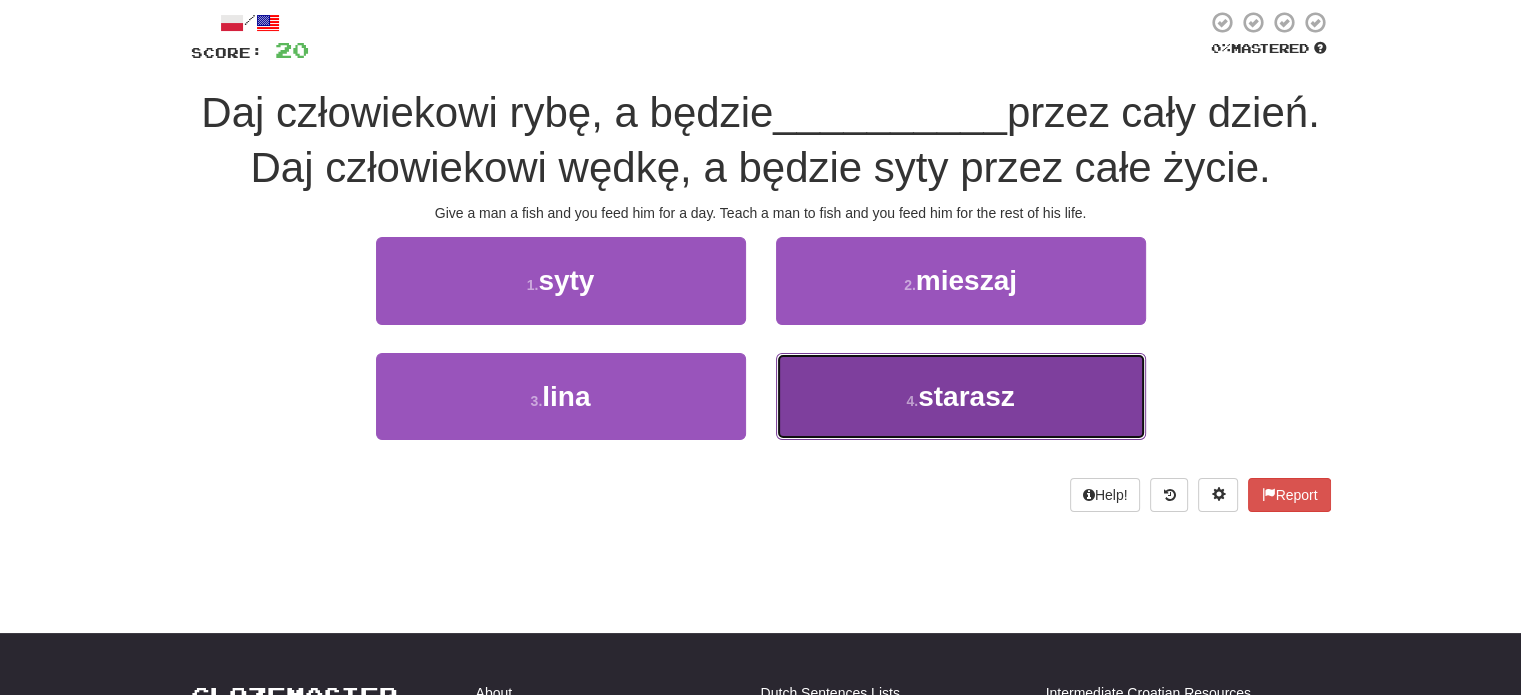click on "4 .  starasz" at bounding box center [961, 396] 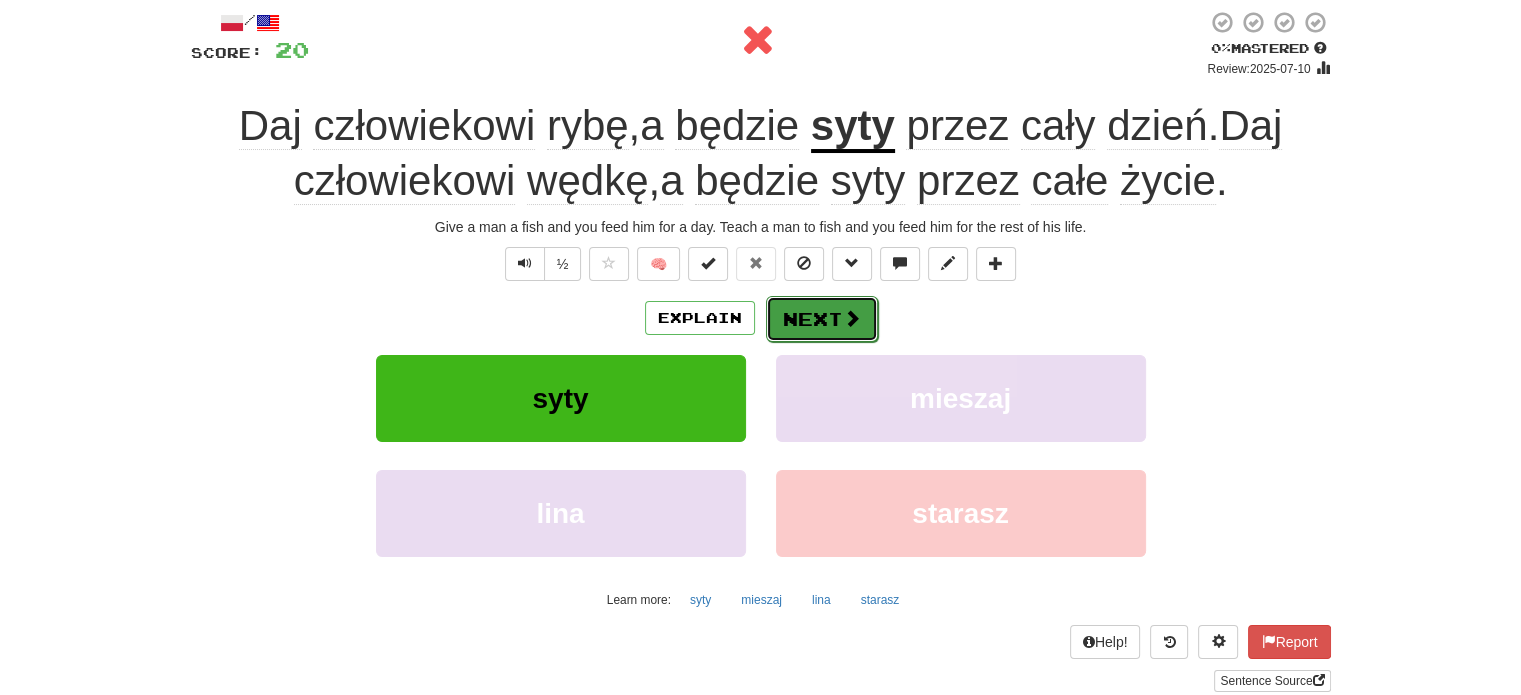 click at bounding box center (852, 318) 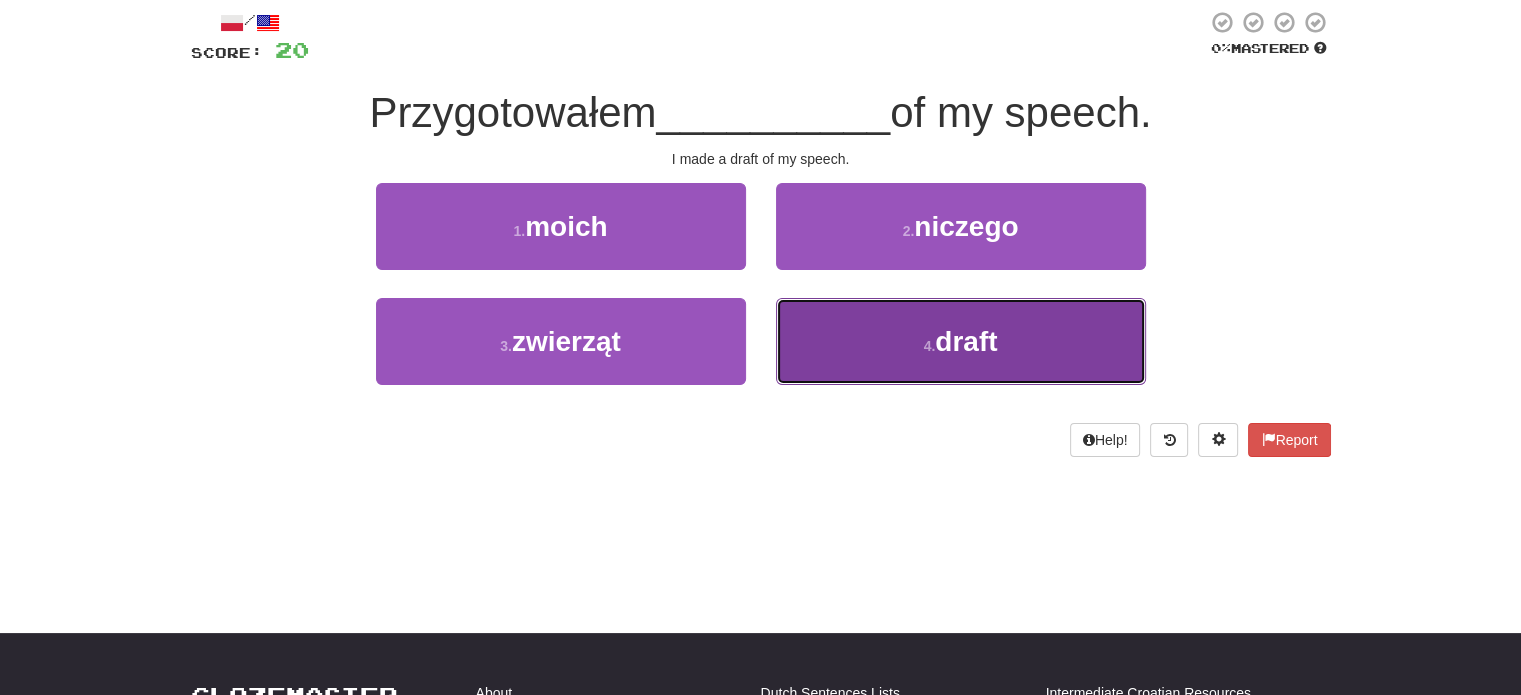 click on "4 .  draft" at bounding box center [961, 341] 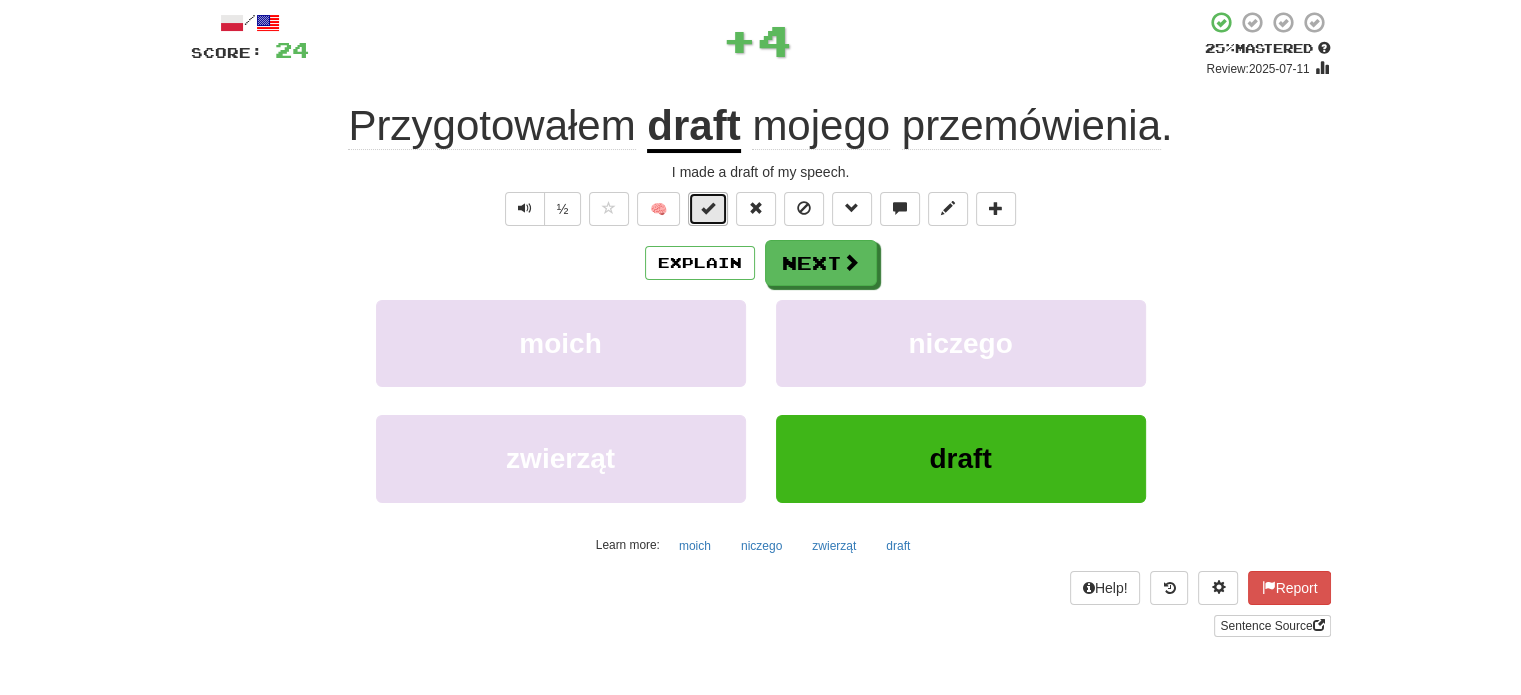 click at bounding box center (708, 208) 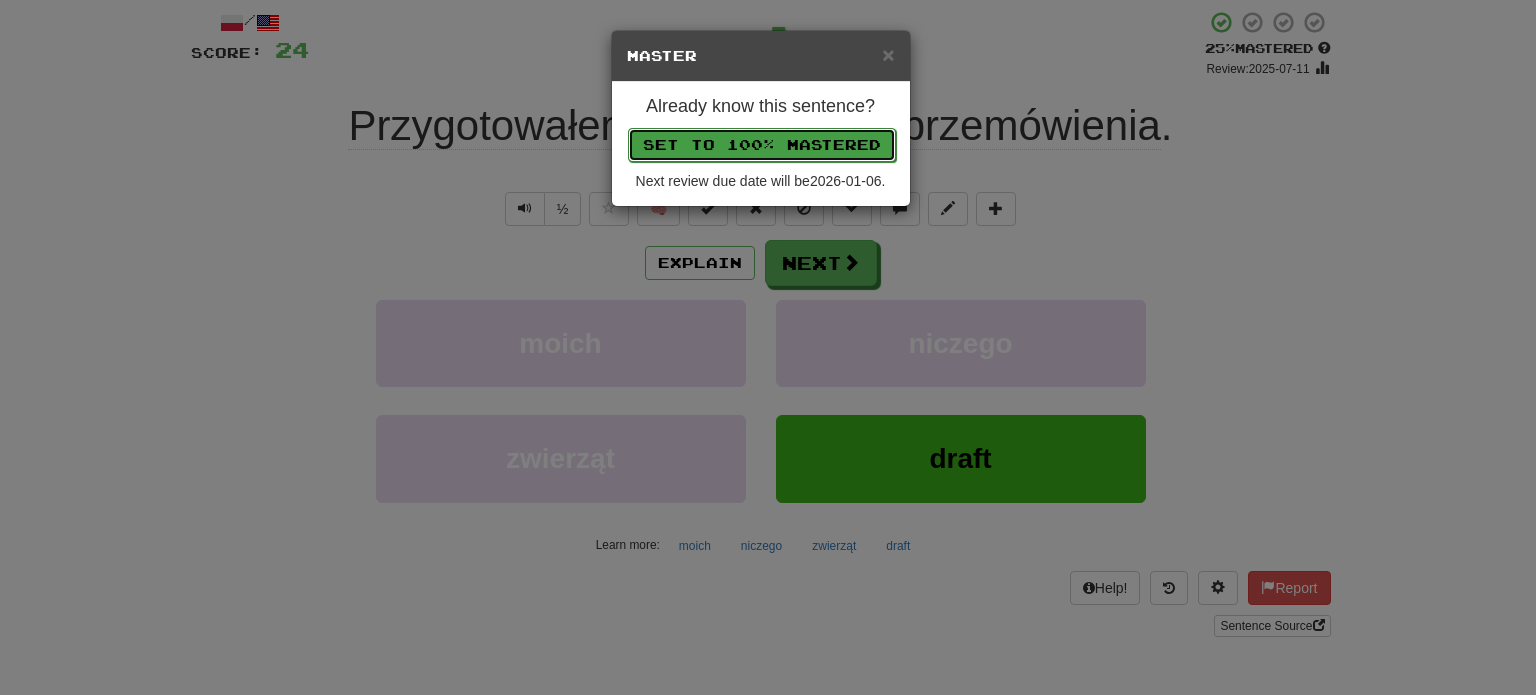 click on "Set to 100% Mastered" at bounding box center [762, 145] 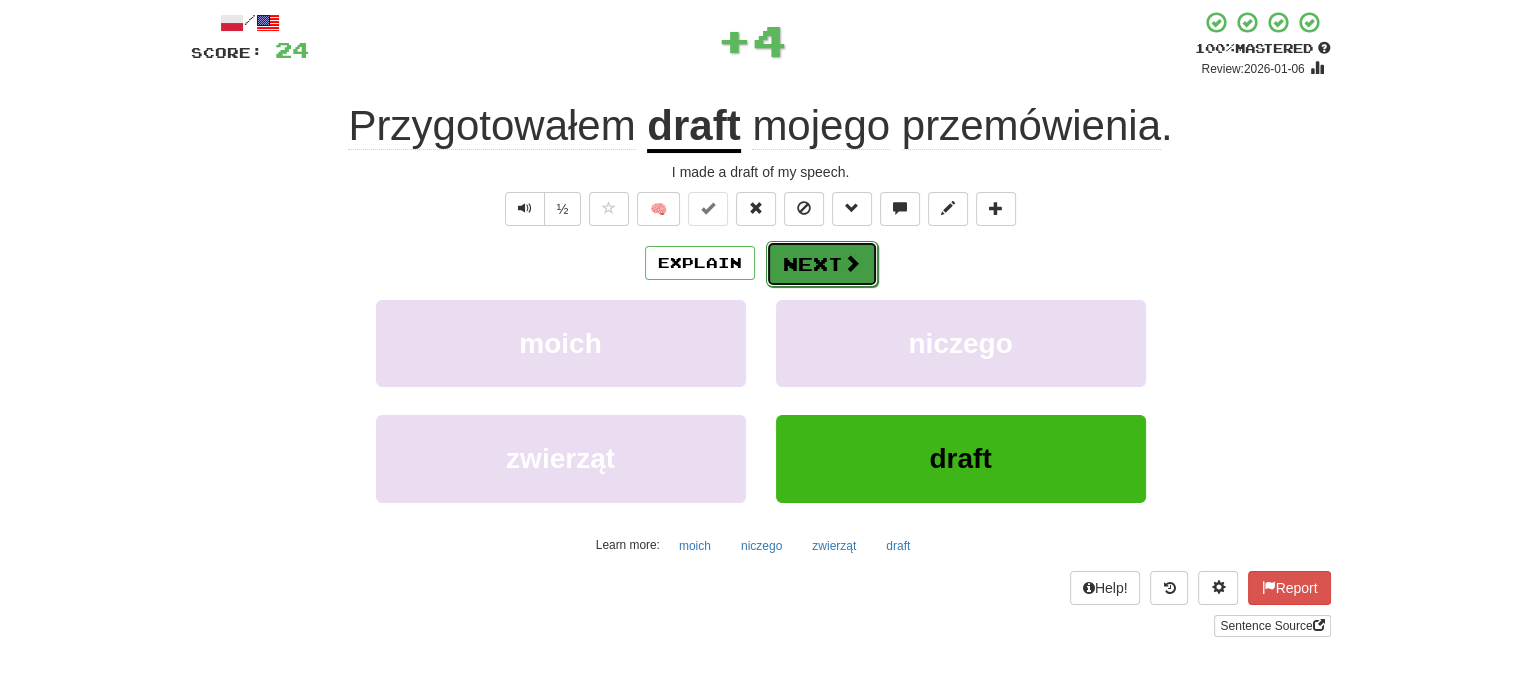 click on "Next" at bounding box center [822, 264] 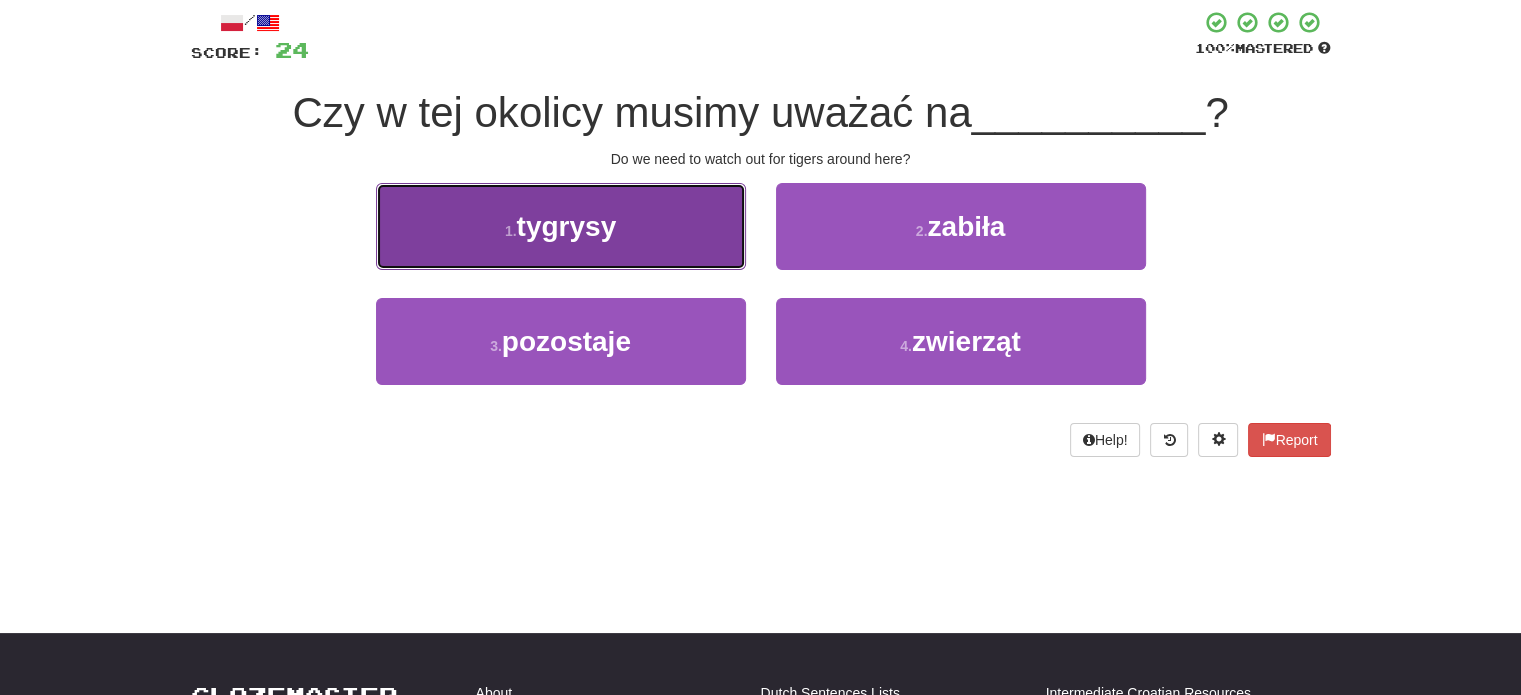 click on "1 .  tygrysy" at bounding box center [561, 226] 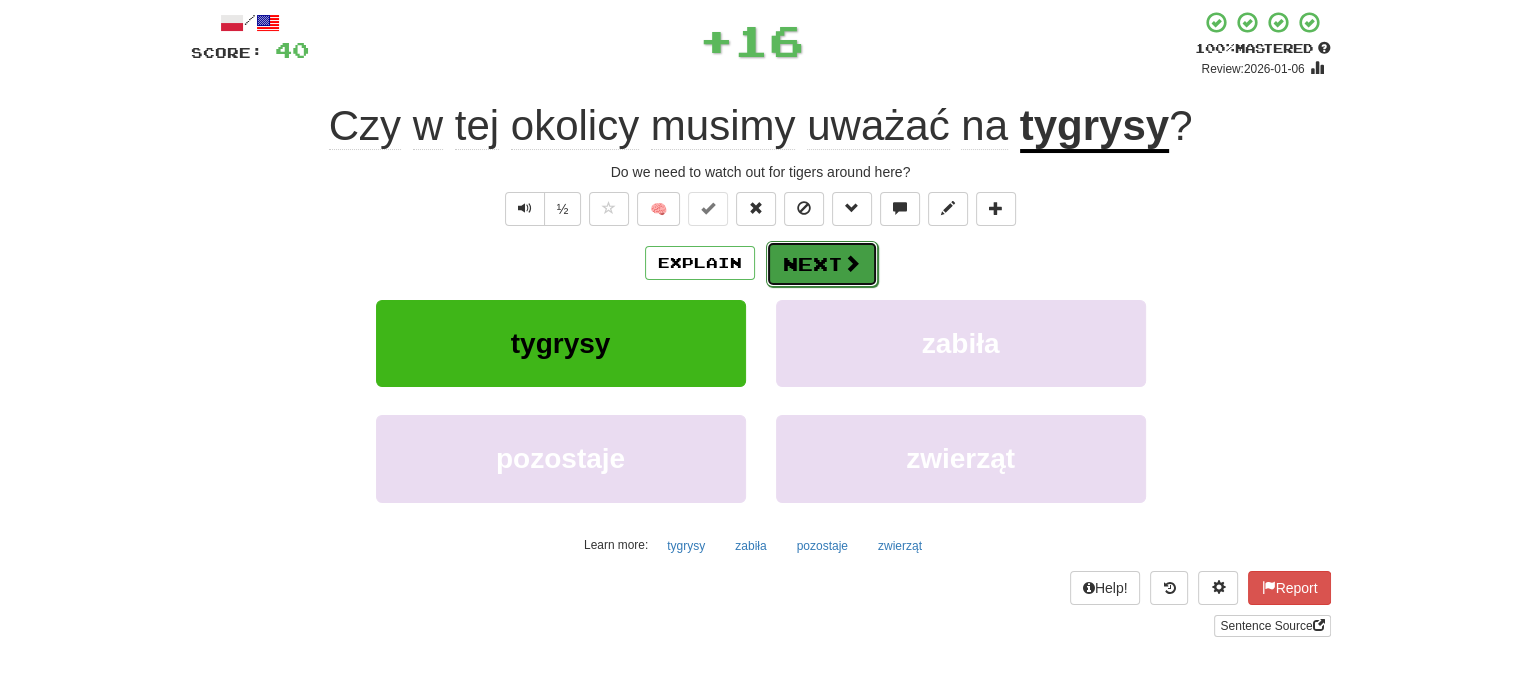 click on "Next" at bounding box center (822, 264) 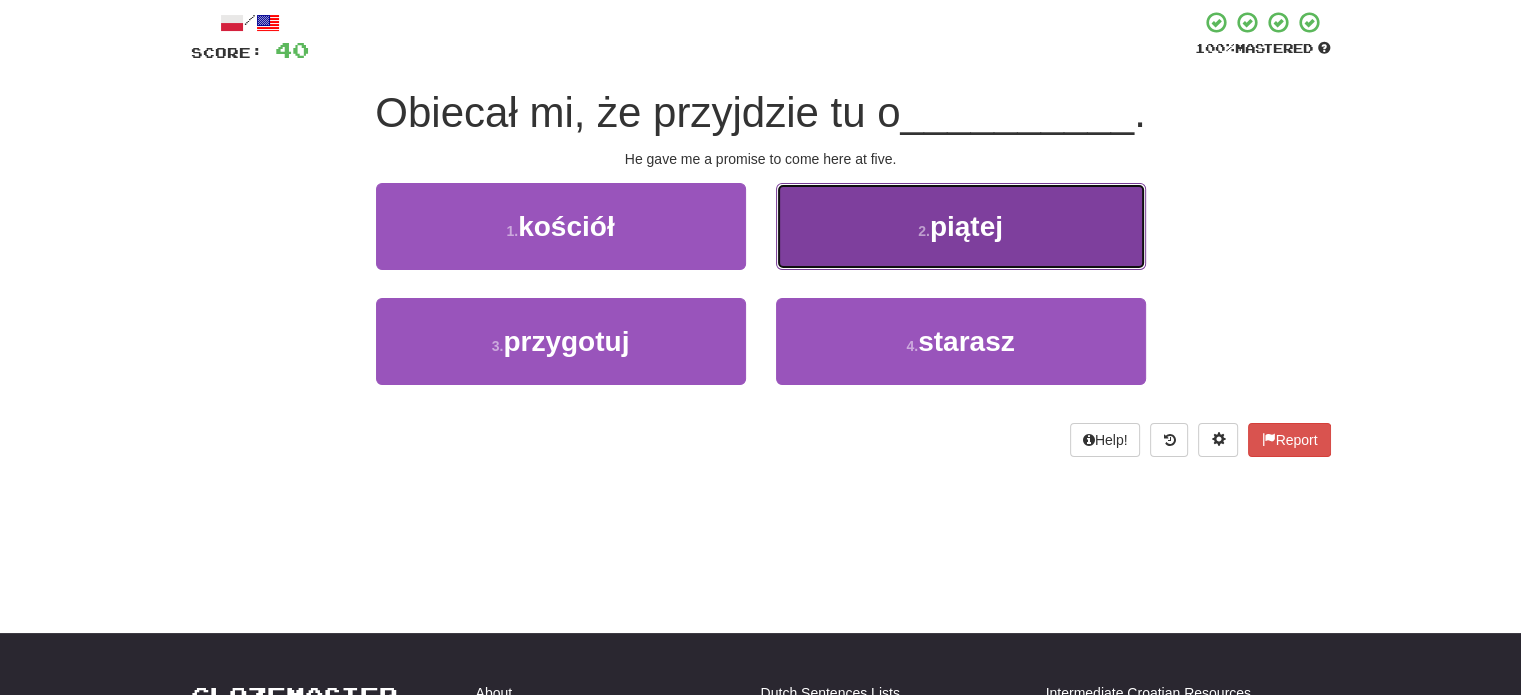 click on "2 .  piątej" at bounding box center (961, 226) 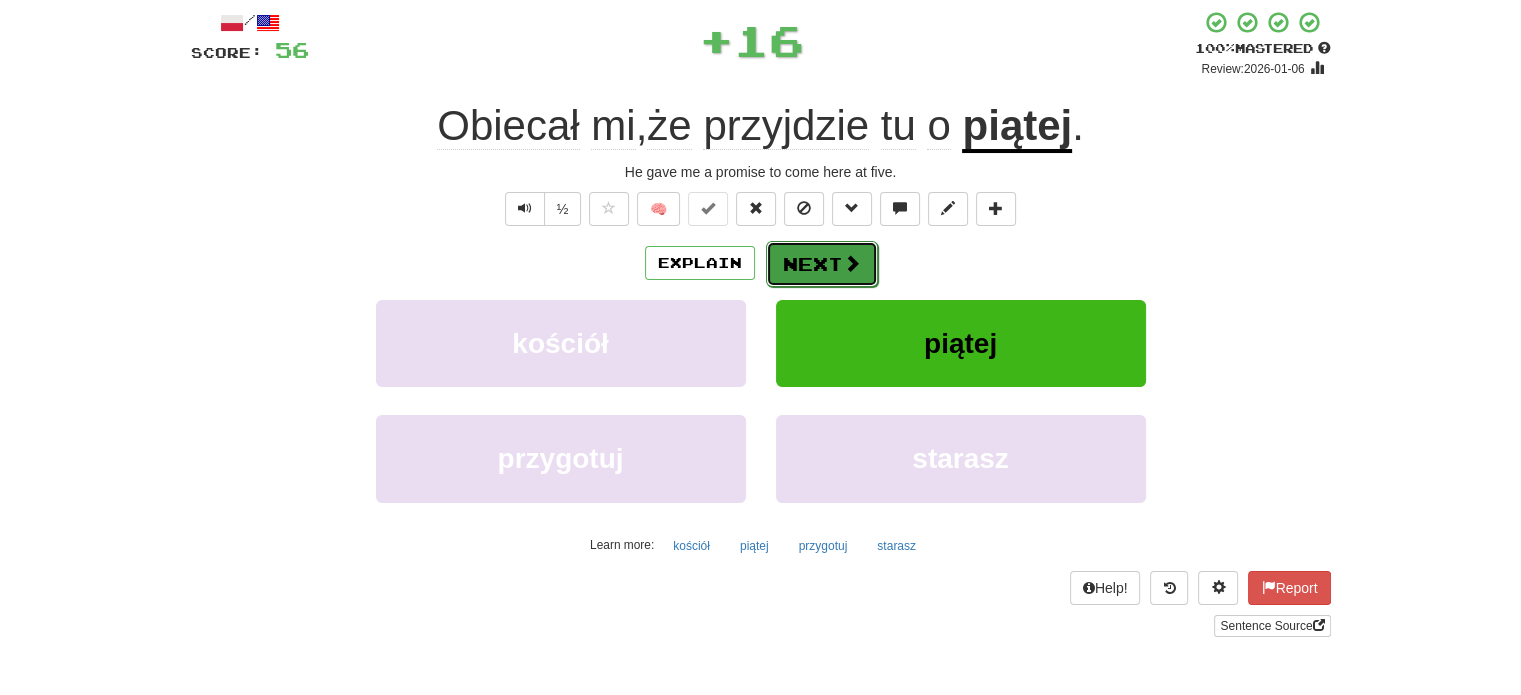 click on "Next" at bounding box center (822, 264) 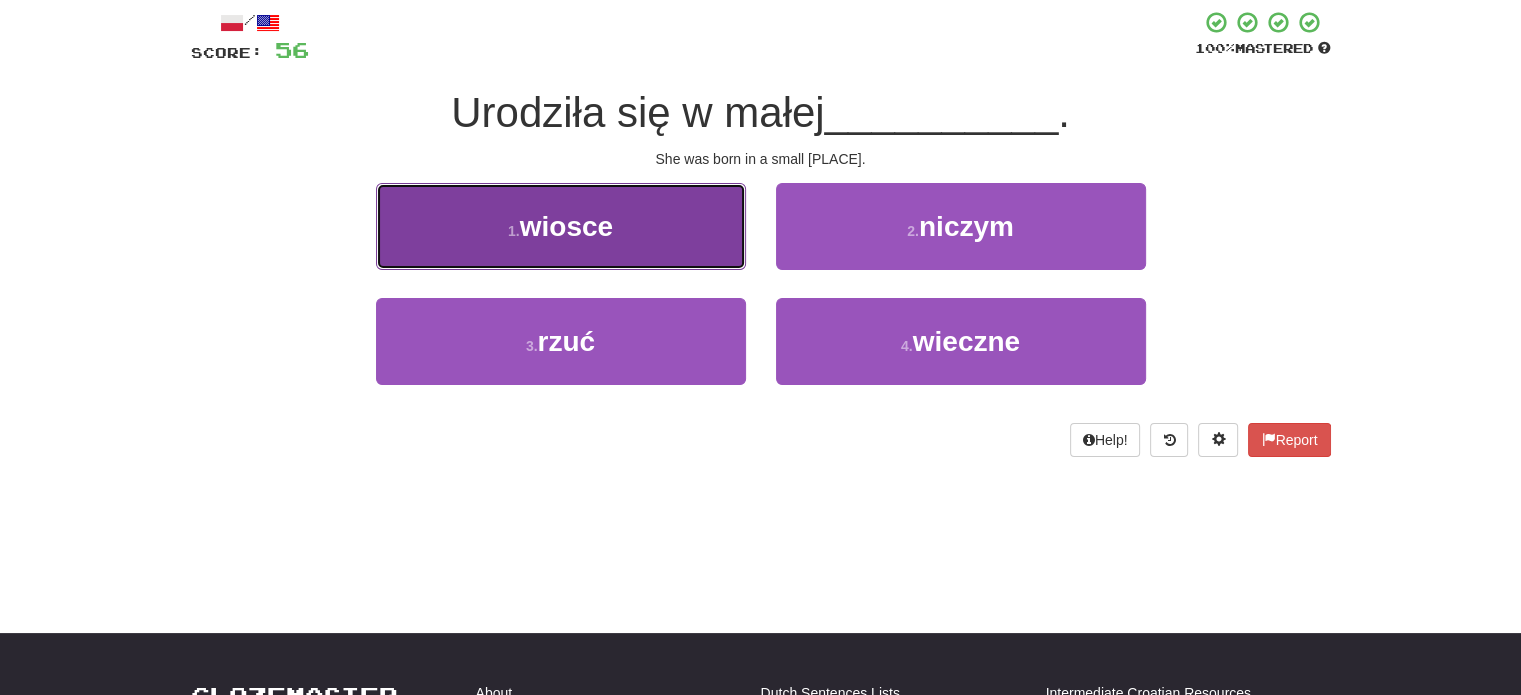 click on "1 . [PLACE]" at bounding box center (561, 226) 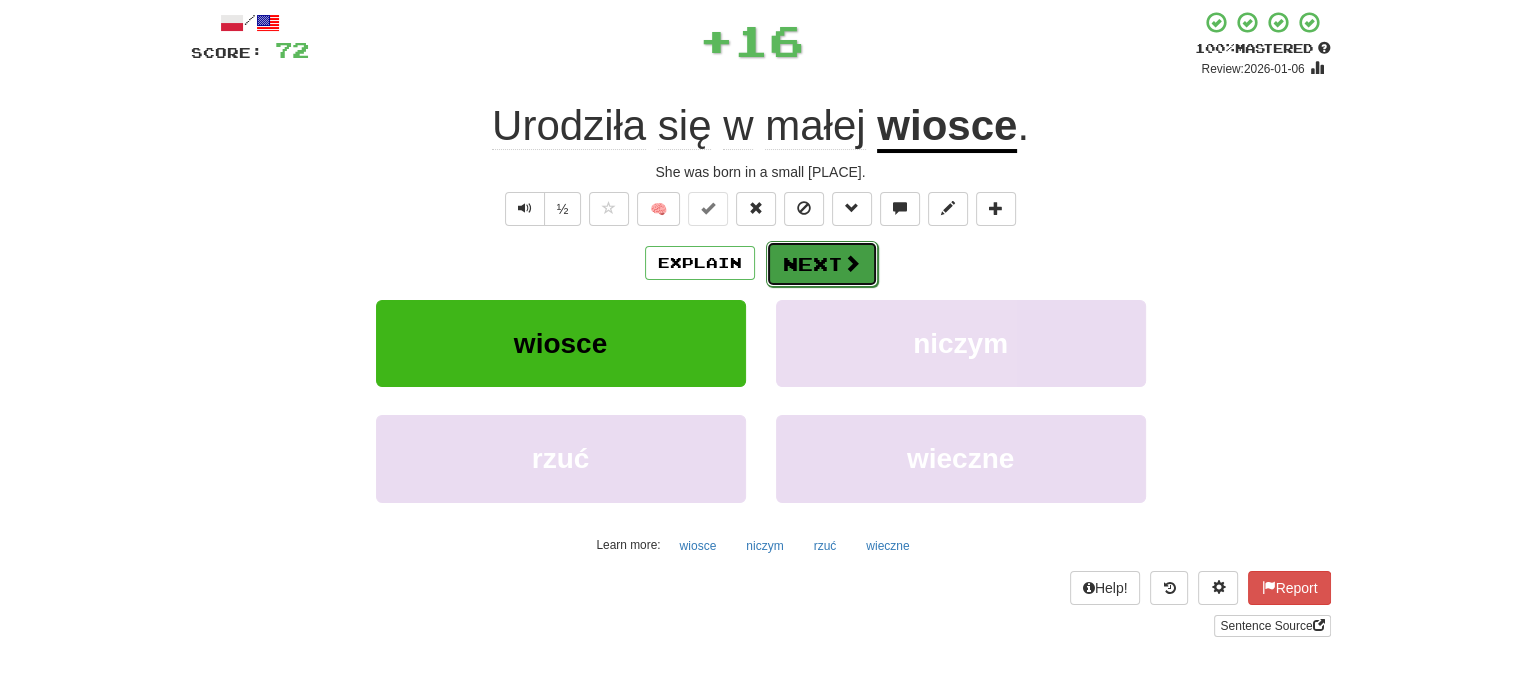 click on "Next" at bounding box center (822, 264) 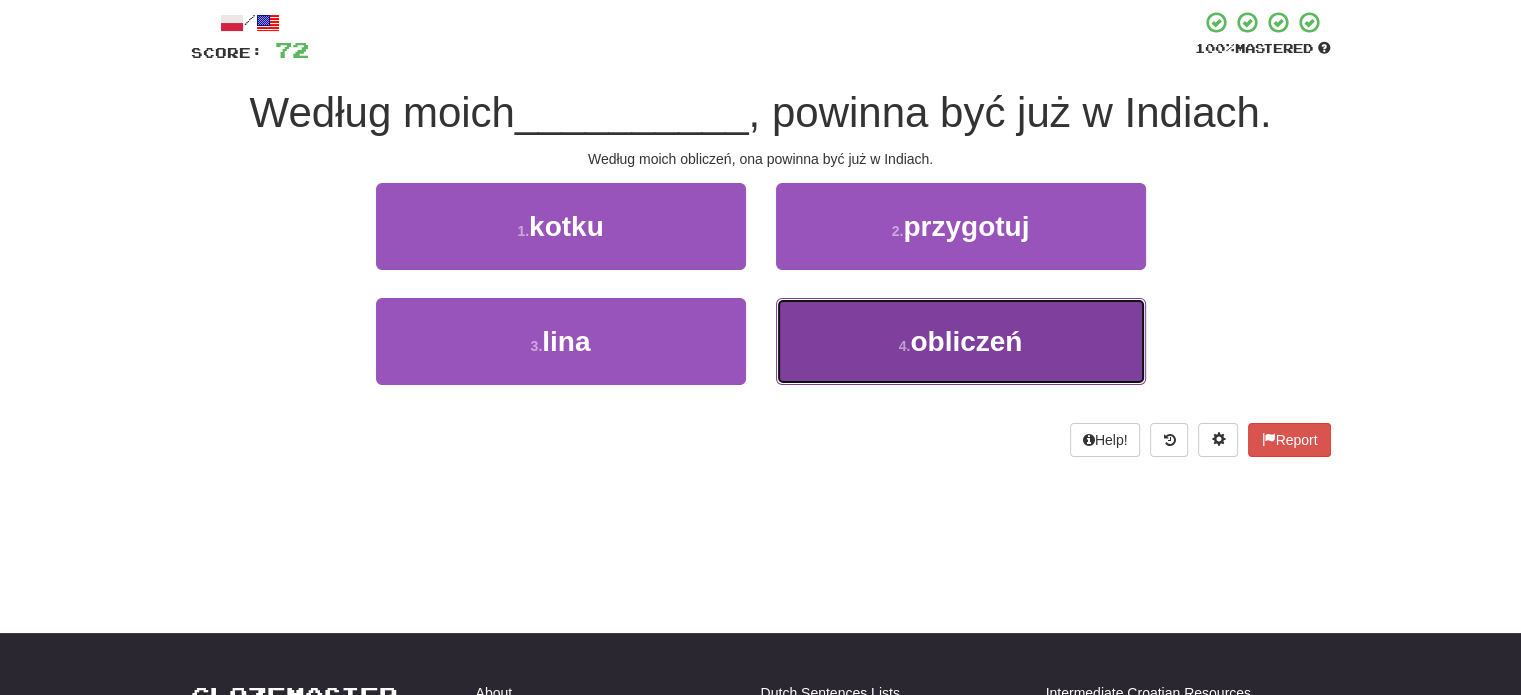 click on "4 .  obliczeń" at bounding box center (961, 341) 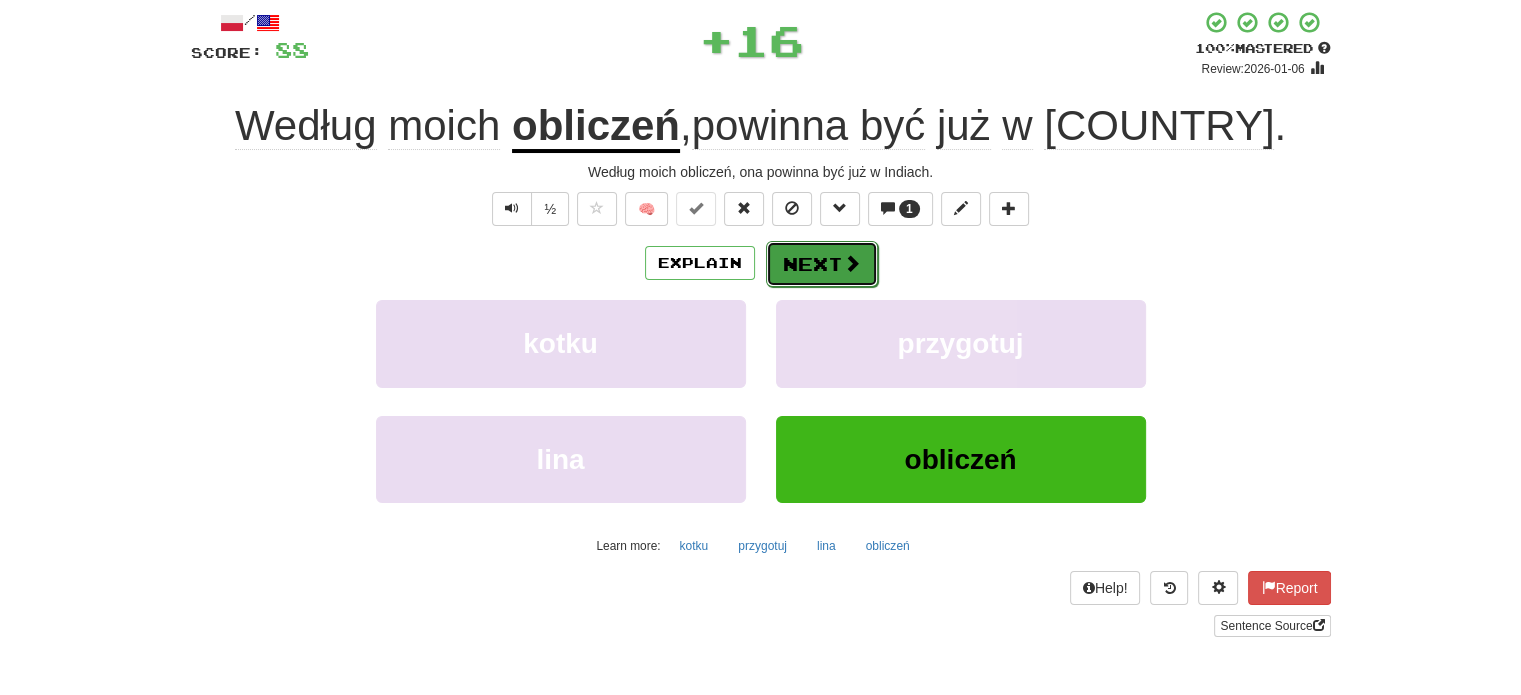 click on "Next" at bounding box center [822, 264] 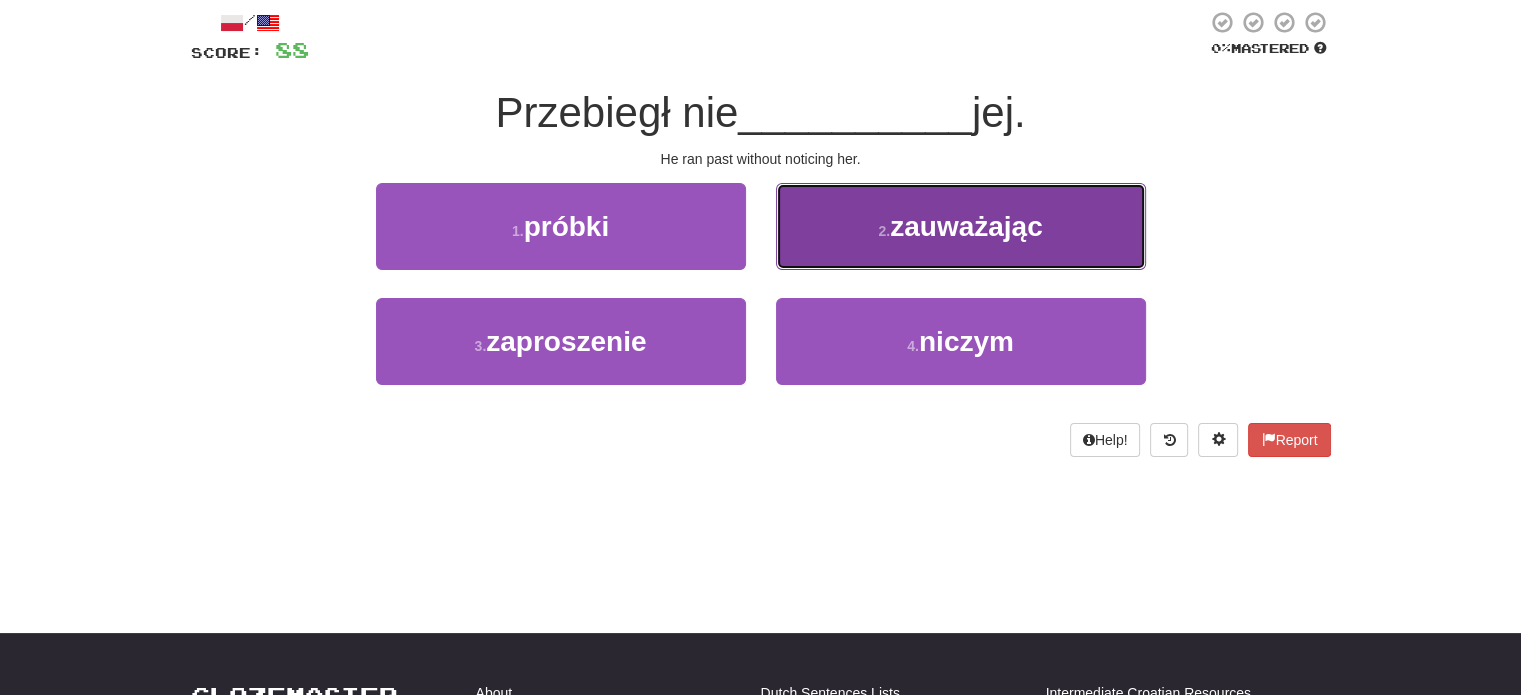 click on "2 .  zauważając" at bounding box center [961, 226] 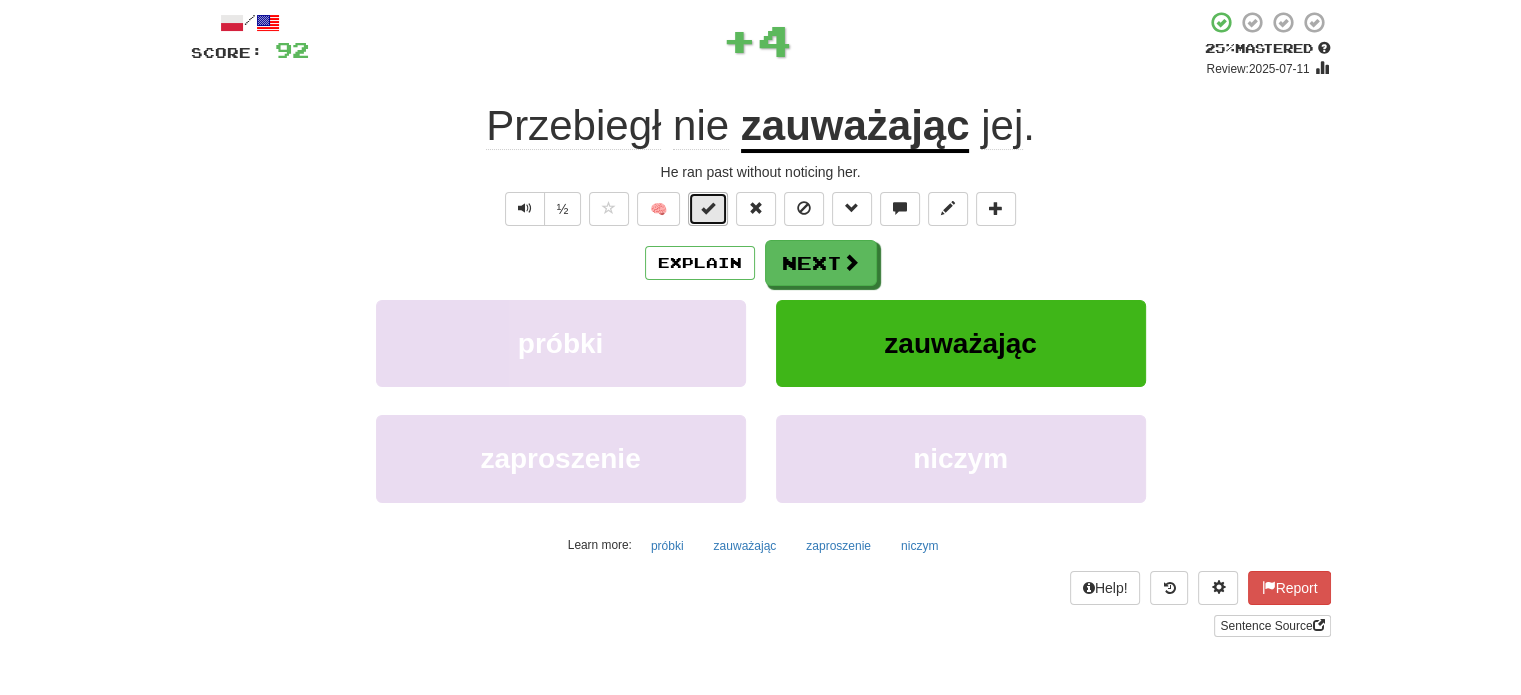 click at bounding box center [708, 209] 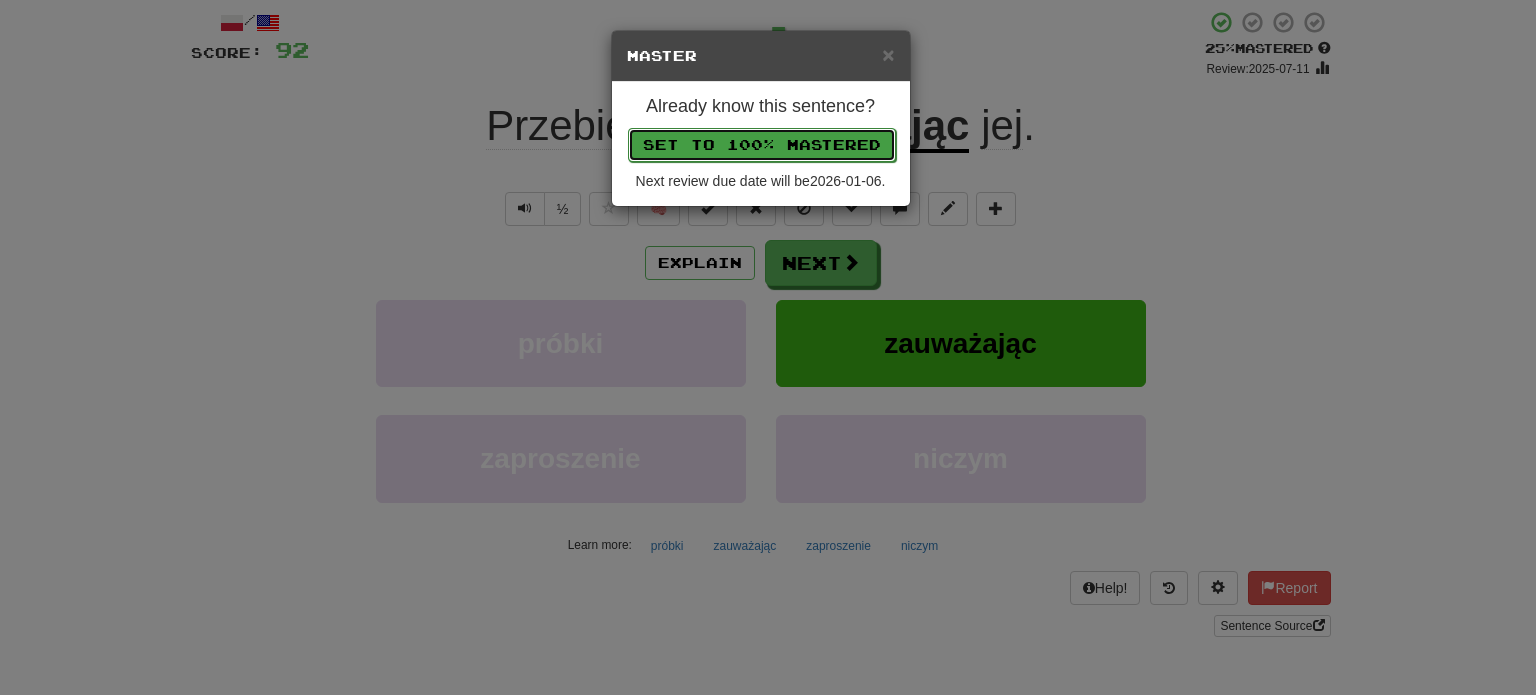click on "Set to 100% Mastered" at bounding box center (762, 145) 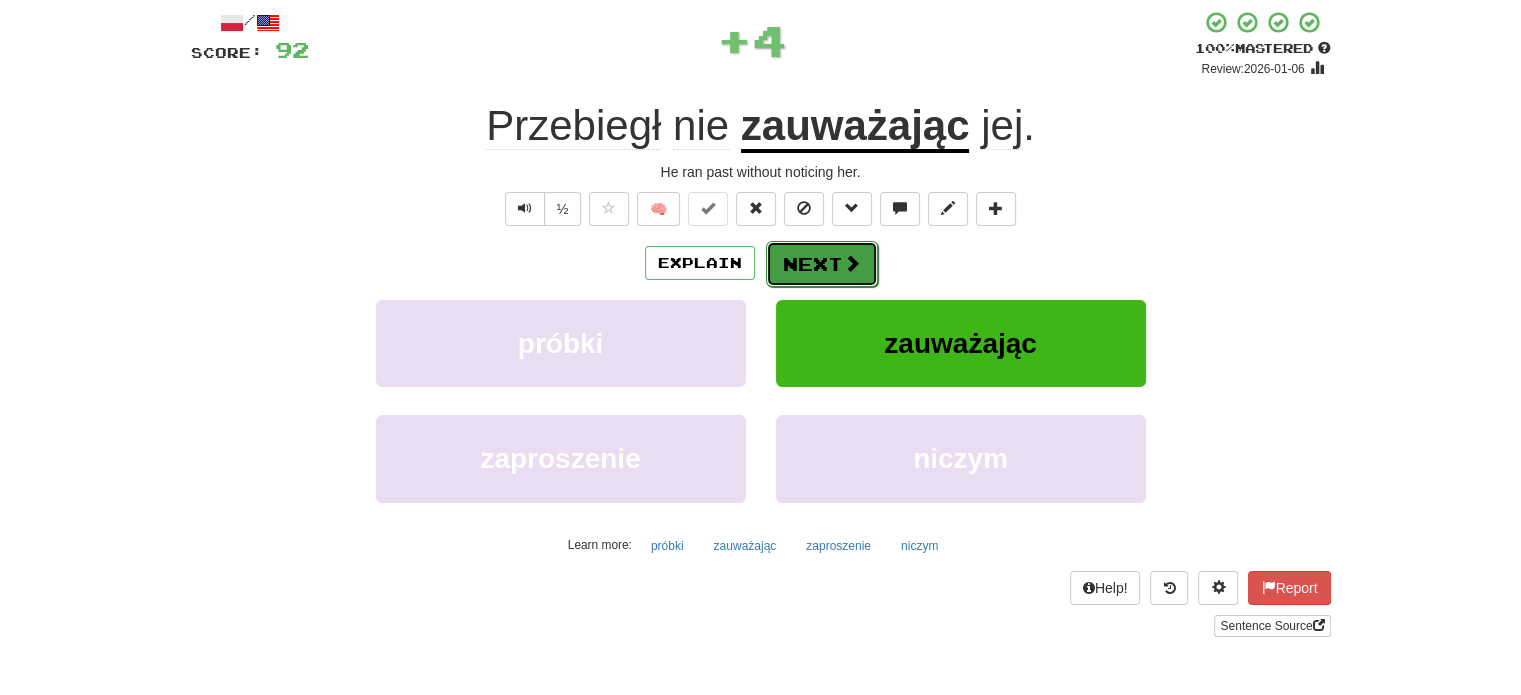 click on "Next" at bounding box center [822, 264] 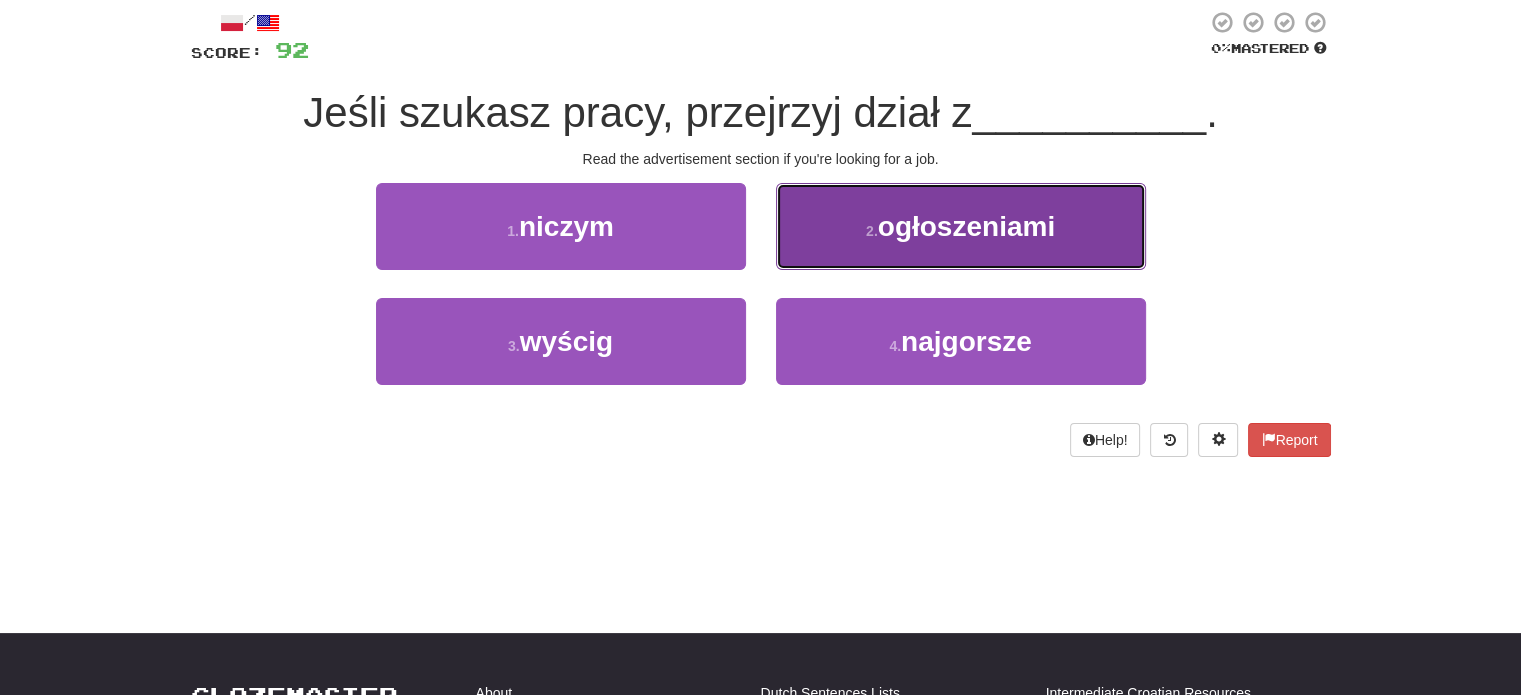 click on "2 .  ogłoszeniami" at bounding box center [961, 226] 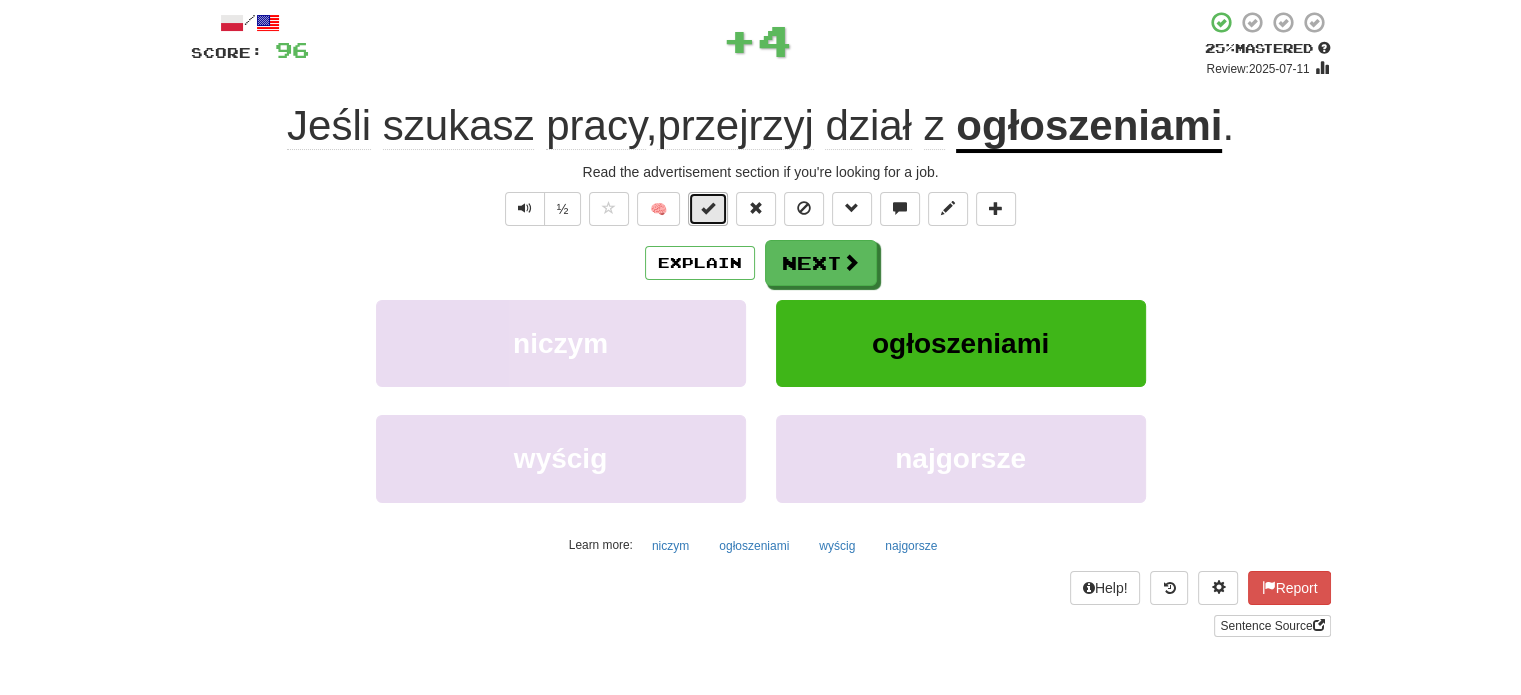click at bounding box center (708, 209) 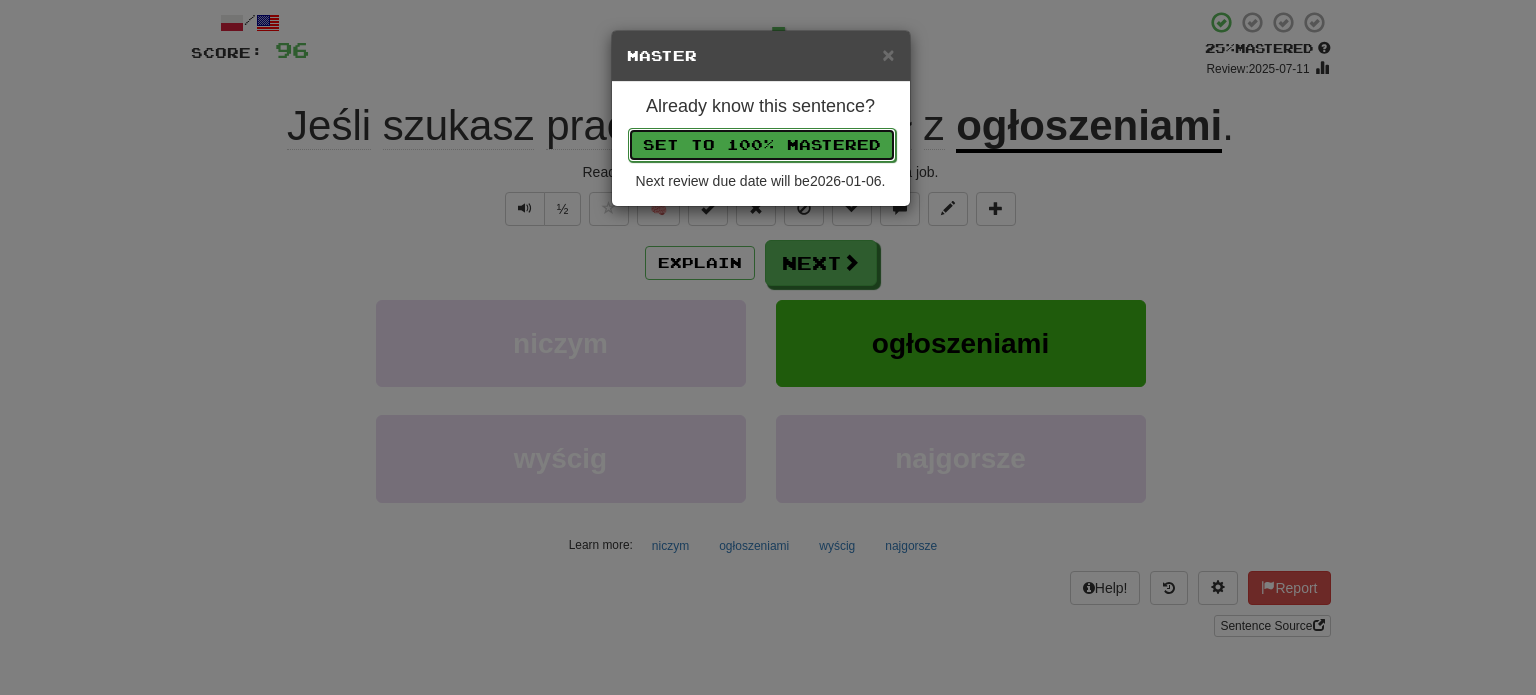 click on "Set to 100% Mastered" at bounding box center [762, 145] 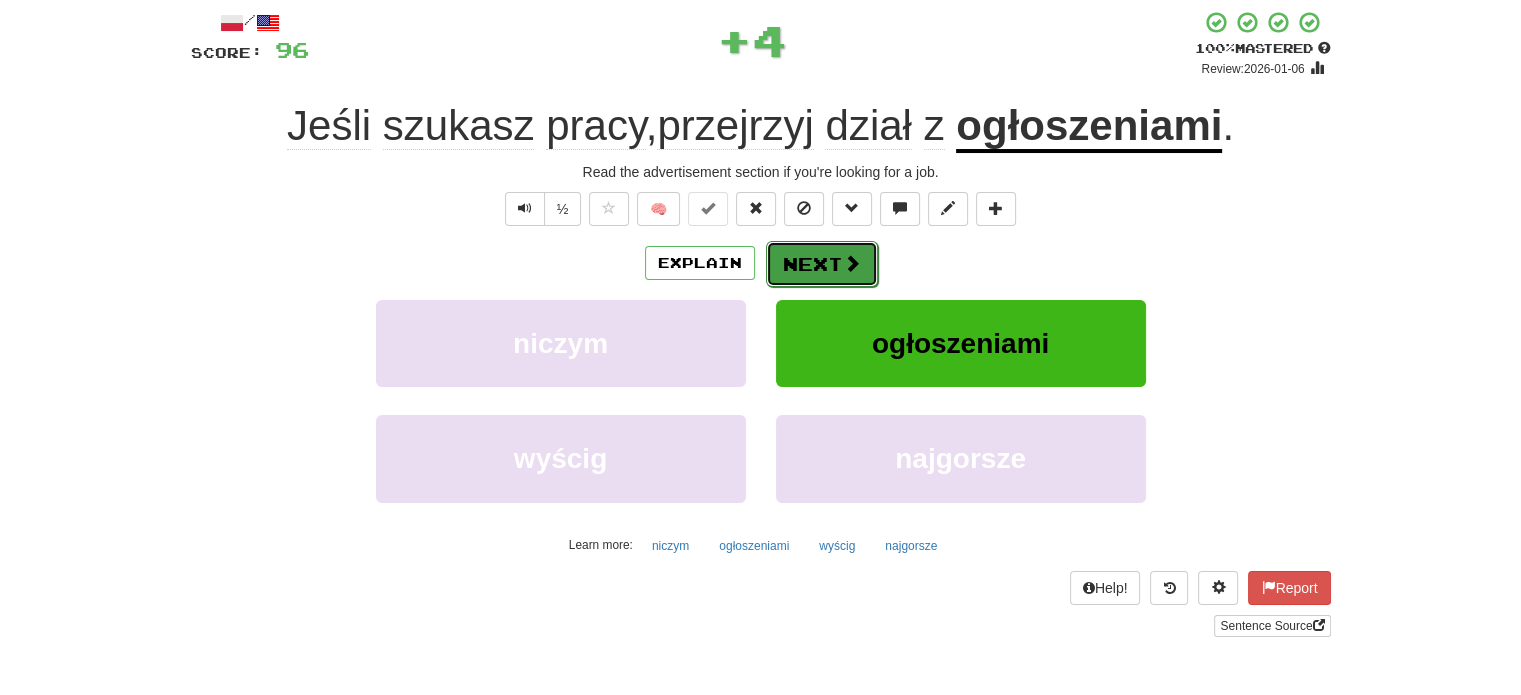 click at bounding box center (852, 263) 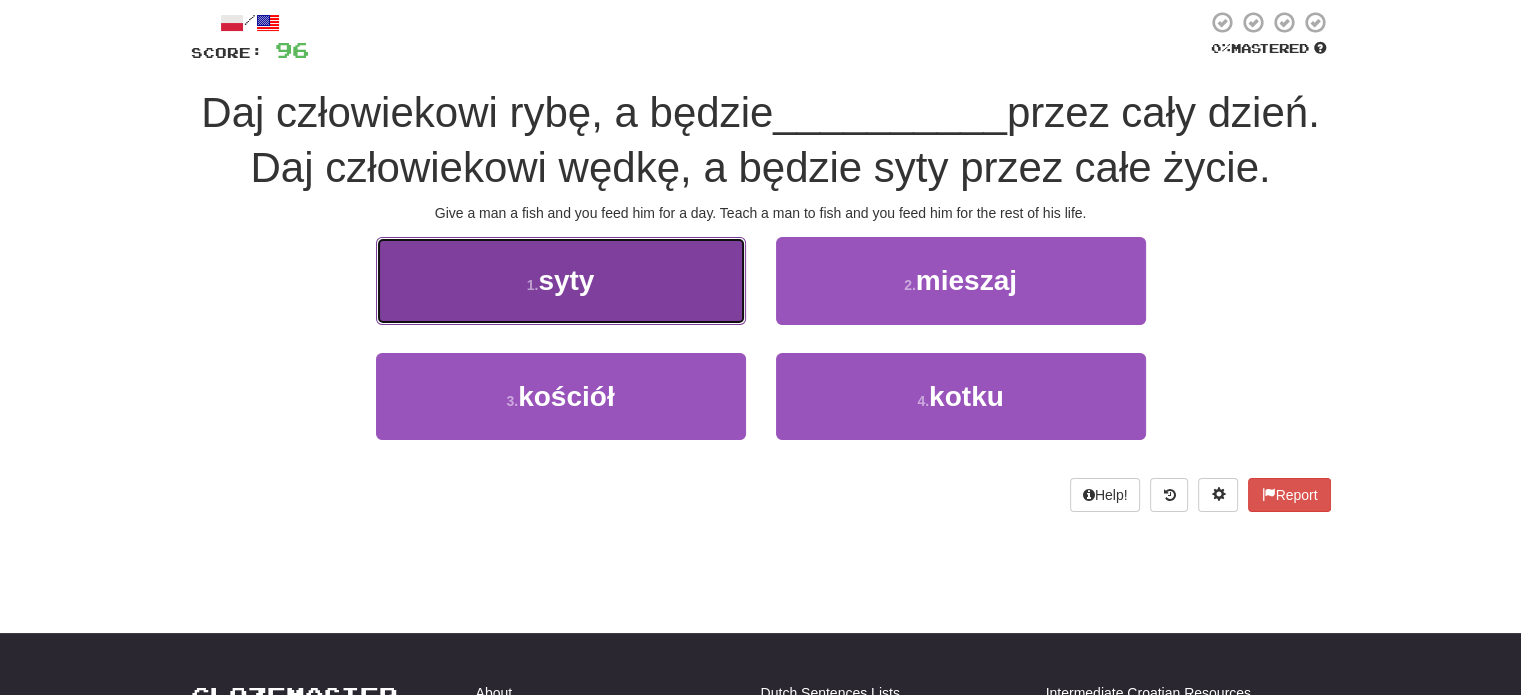 click on "1 .  syty" at bounding box center (561, 280) 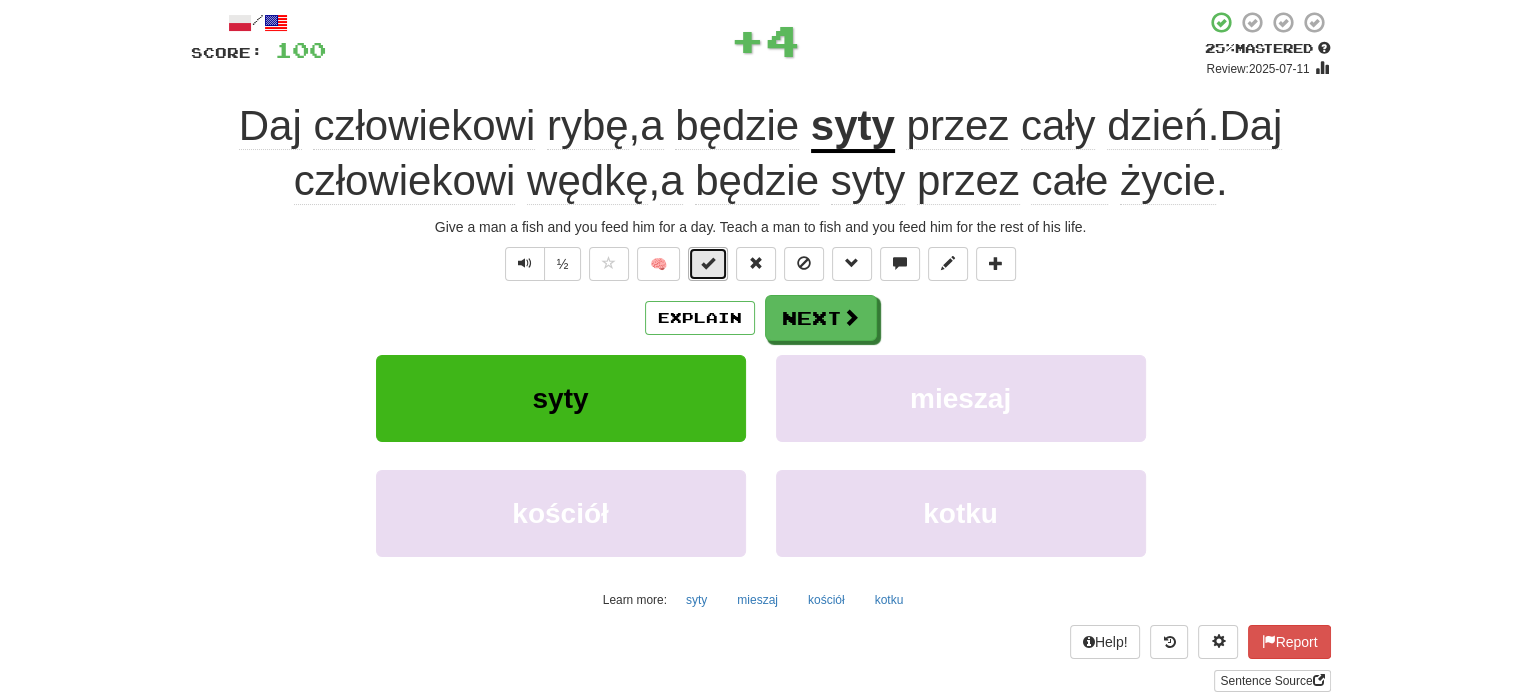 click at bounding box center (708, 263) 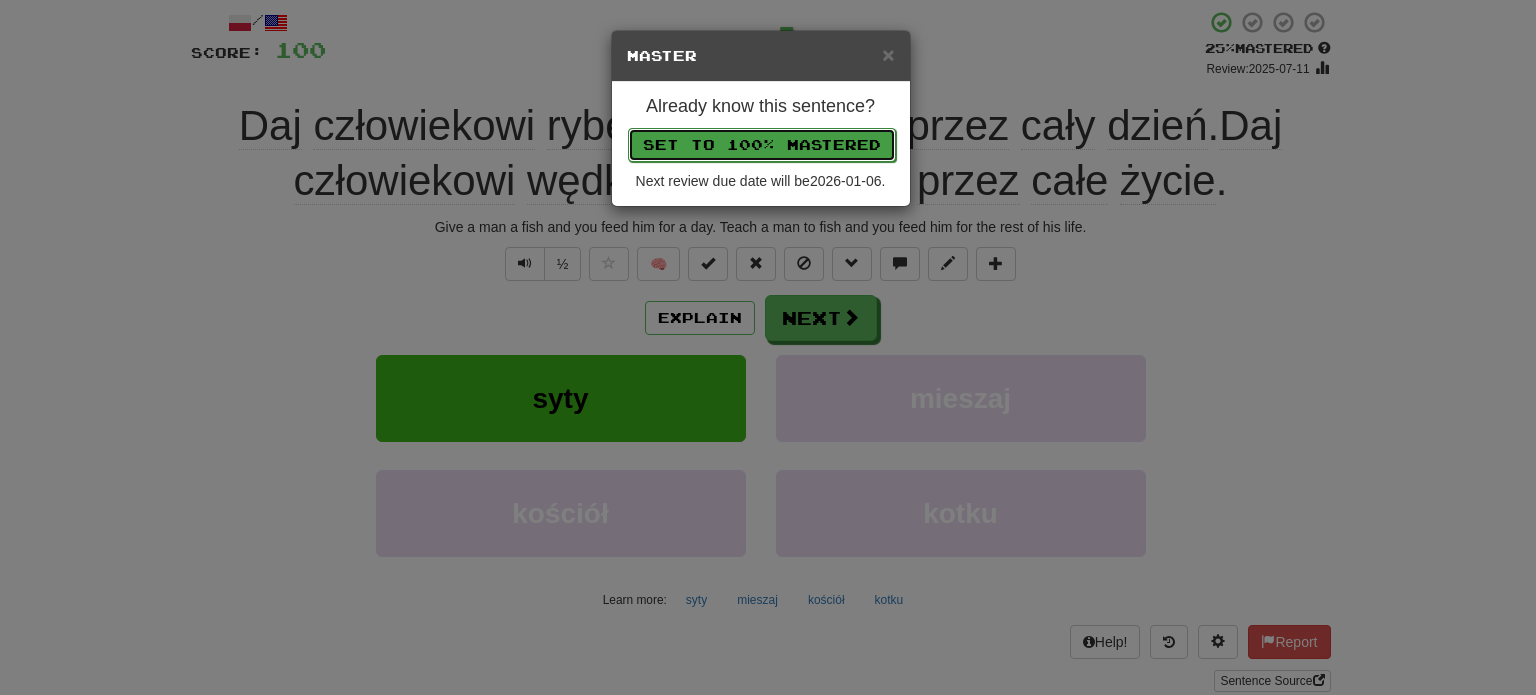 click on "Set to 100% Mastered" at bounding box center (762, 145) 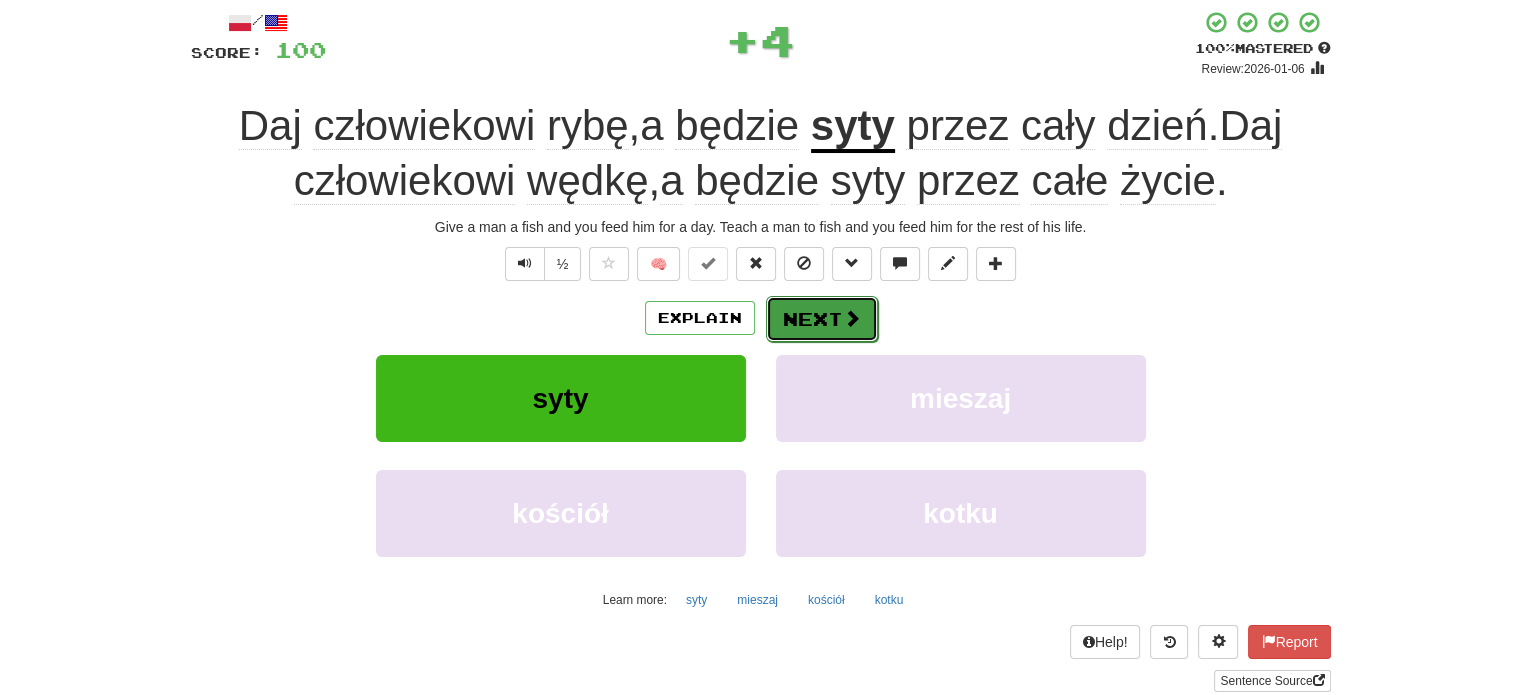 click at bounding box center [852, 318] 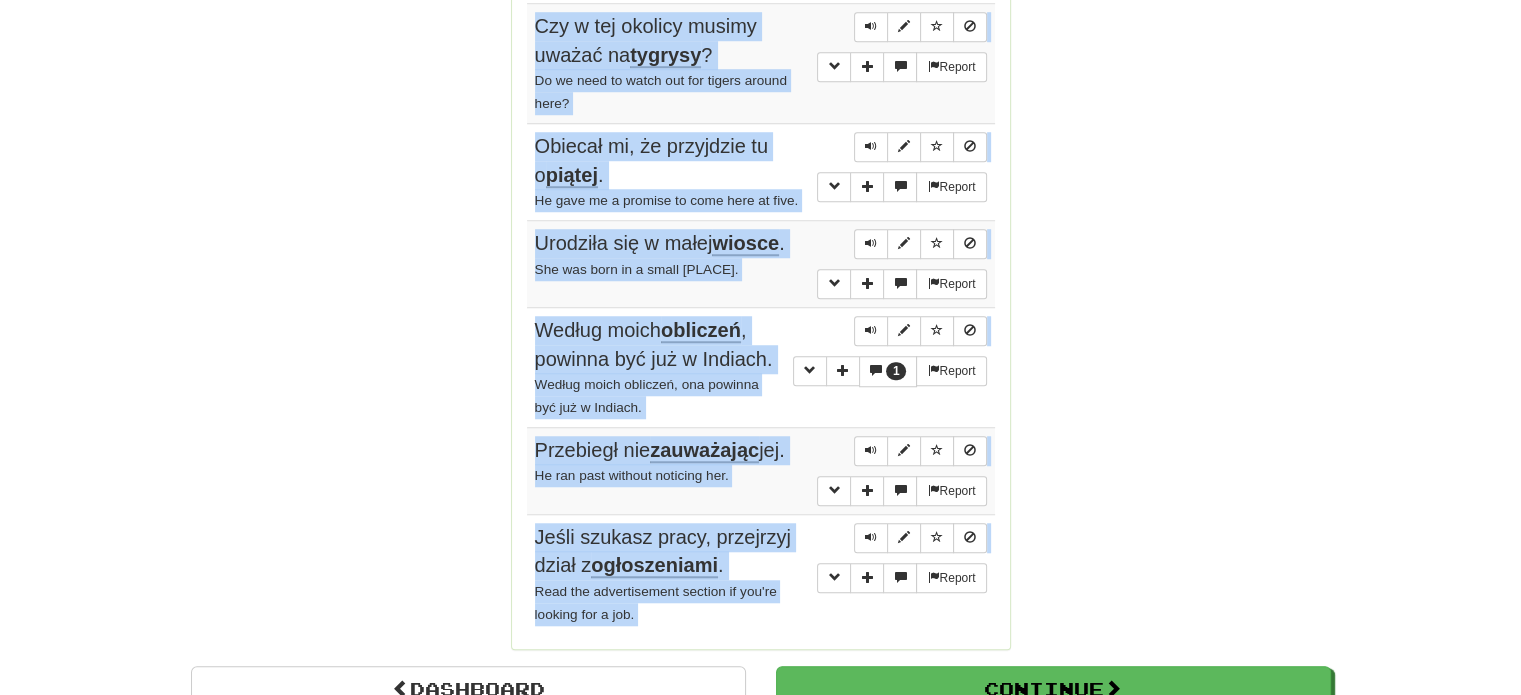 scroll, scrollTop: 1635, scrollLeft: 0, axis: vertical 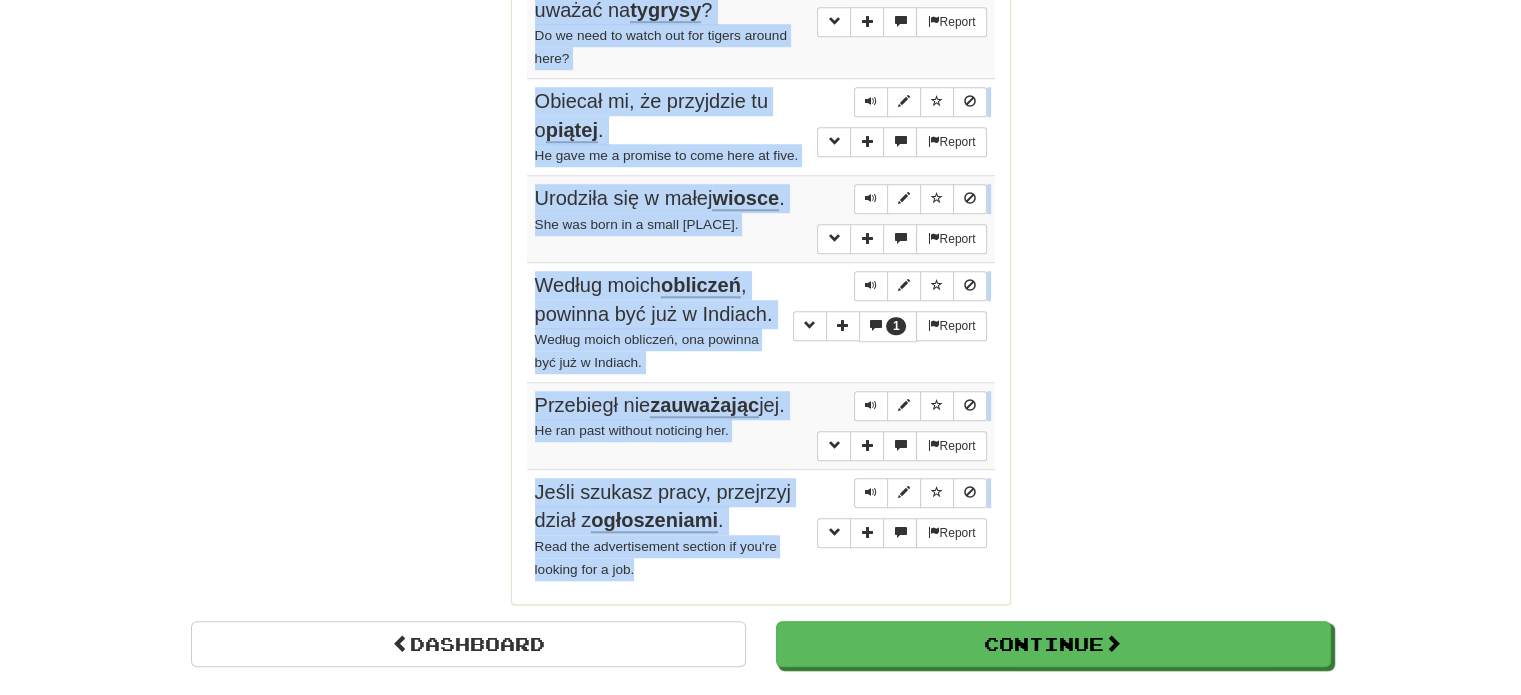 drag, startPoint x: 522, startPoint y: 387, endPoint x: 716, endPoint y: 533, distance: 242.80032 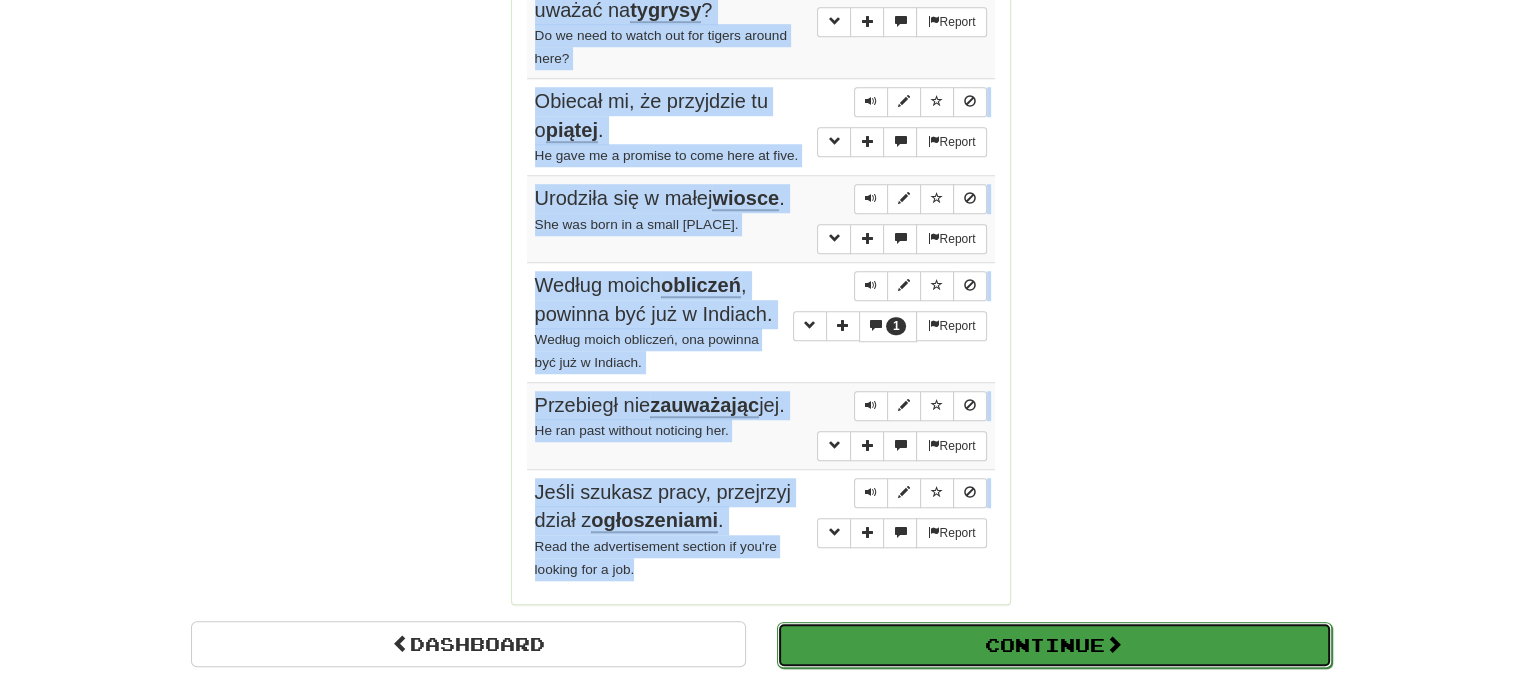 click on "Continue" at bounding box center (1054, 645) 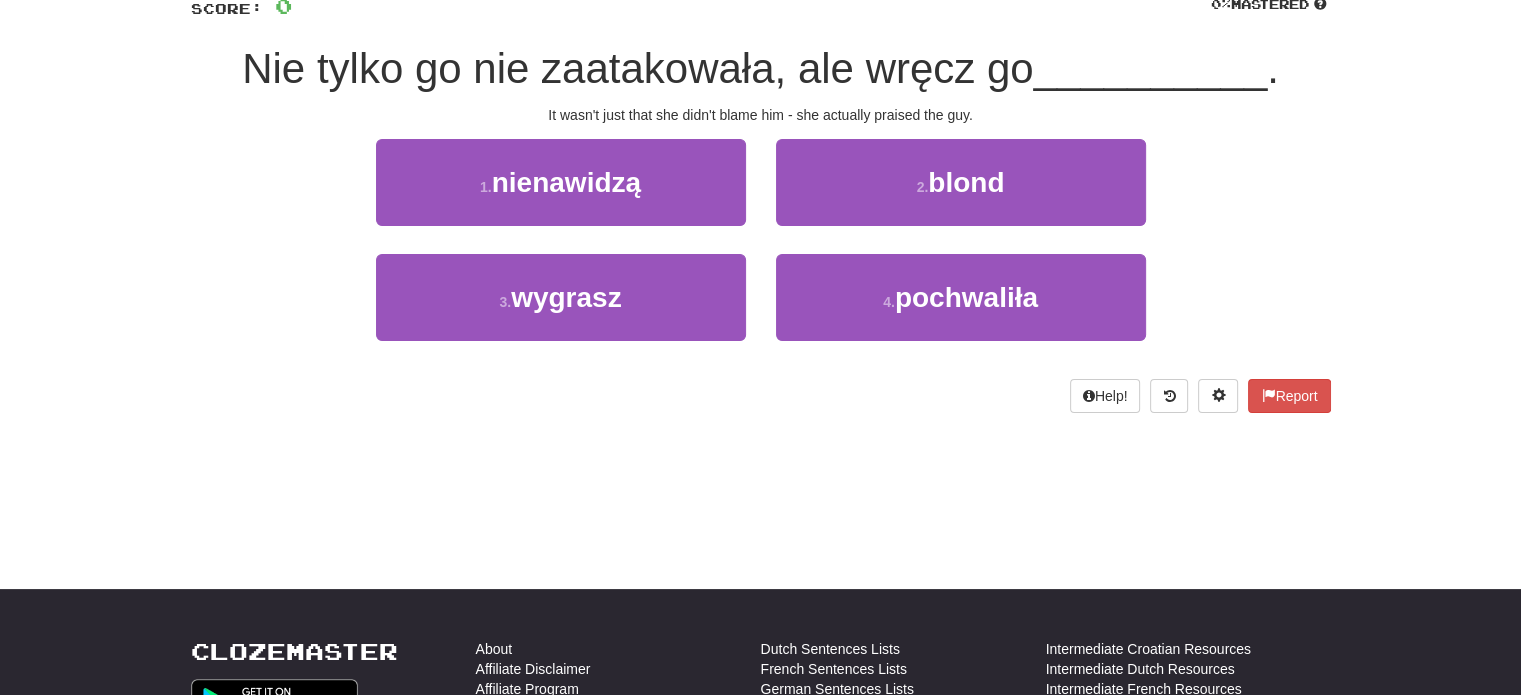 scroll, scrollTop: 112, scrollLeft: 0, axis: vertical 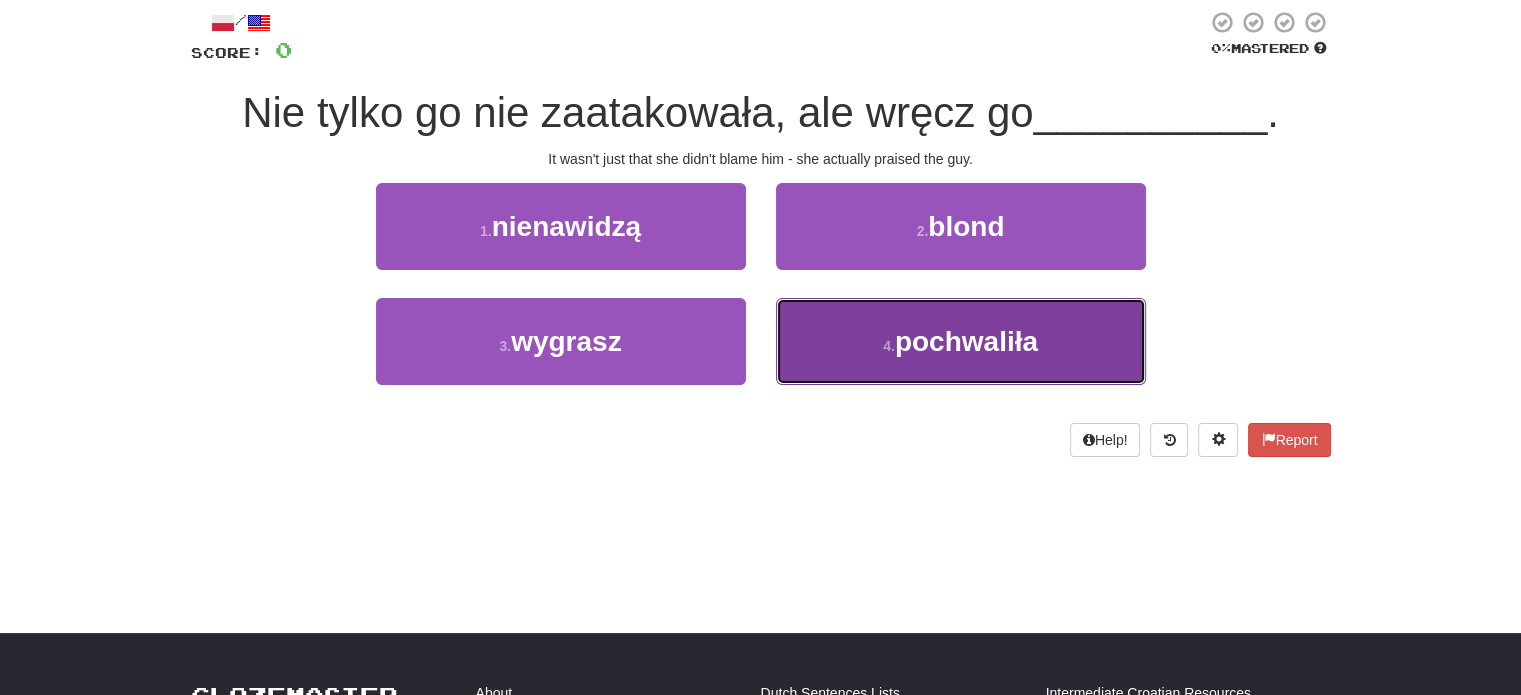 click on "4 .  pochwaliła" at bounding box center [961, 341] 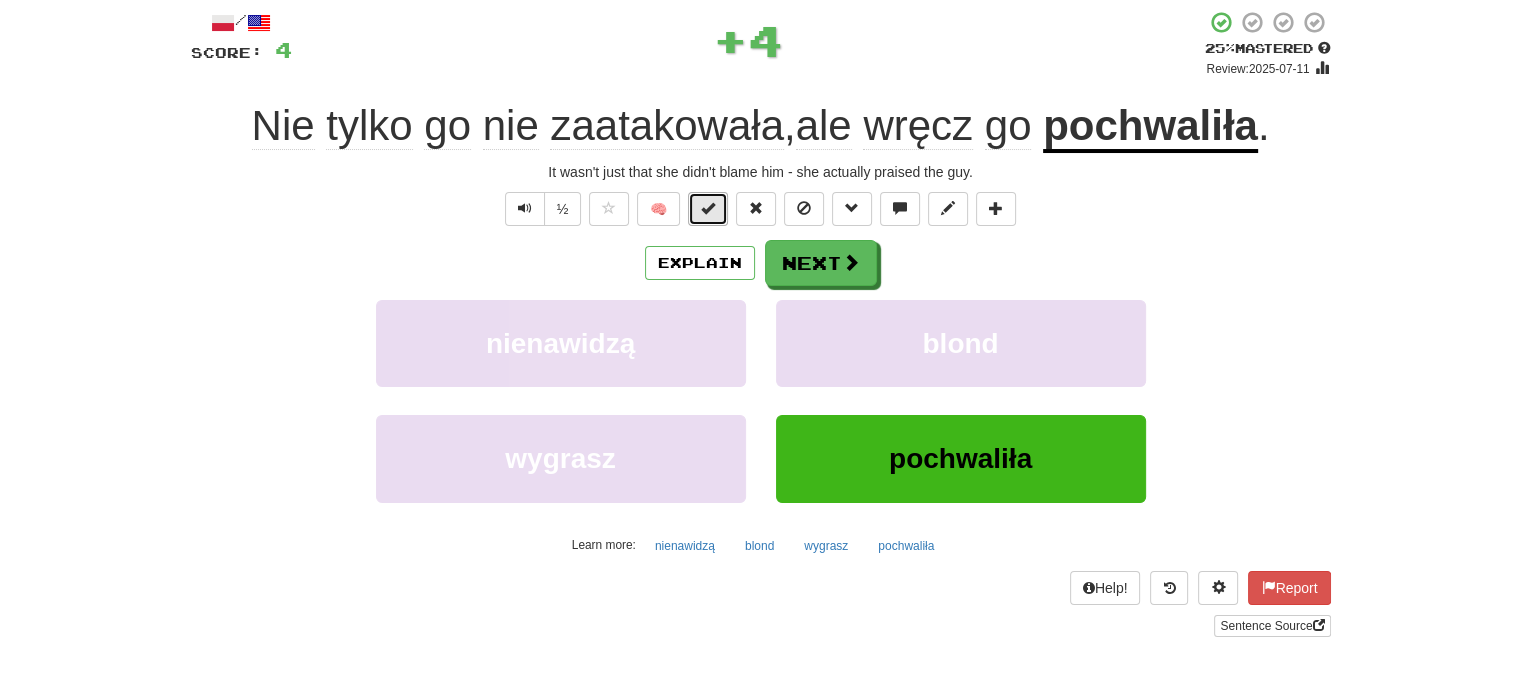 click at bounding box center (708, 208) 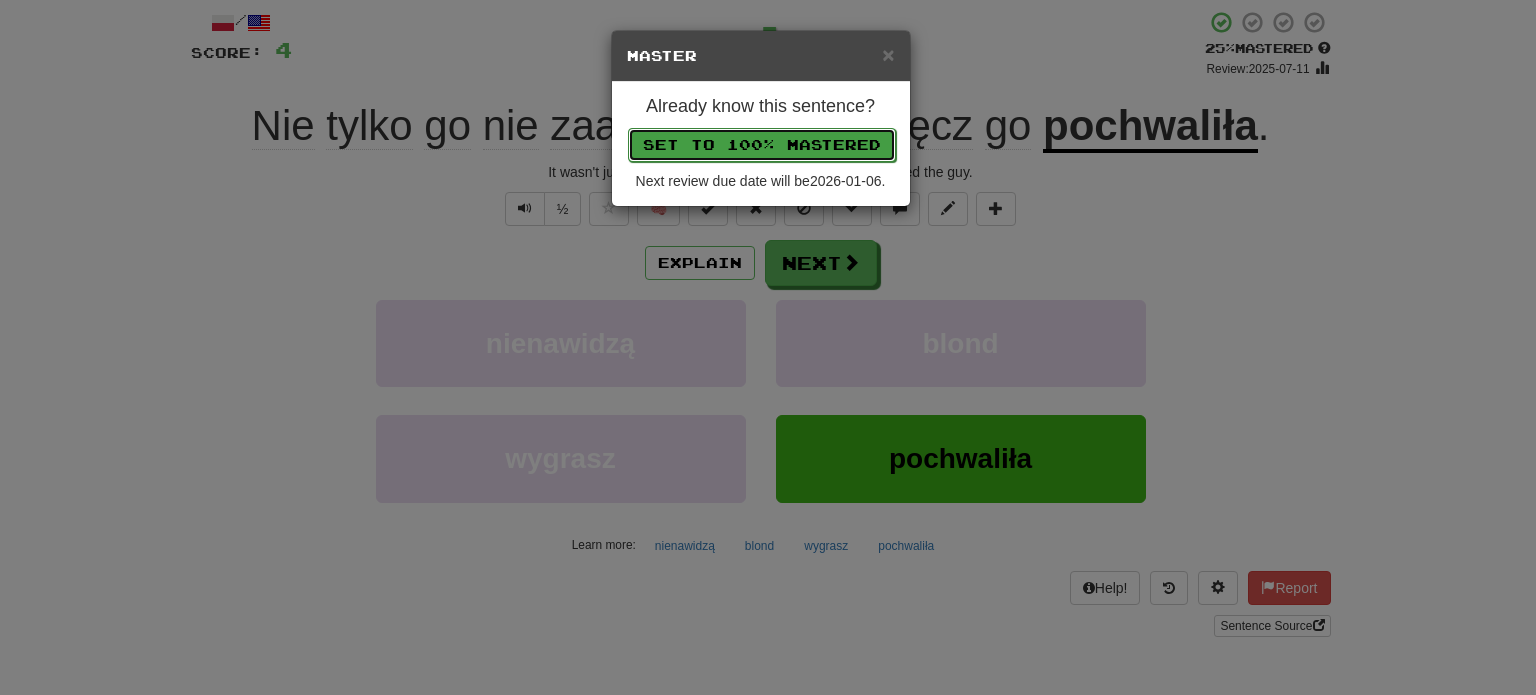 click on "Set to 100% Mastered" at bounding box center (762, 145) 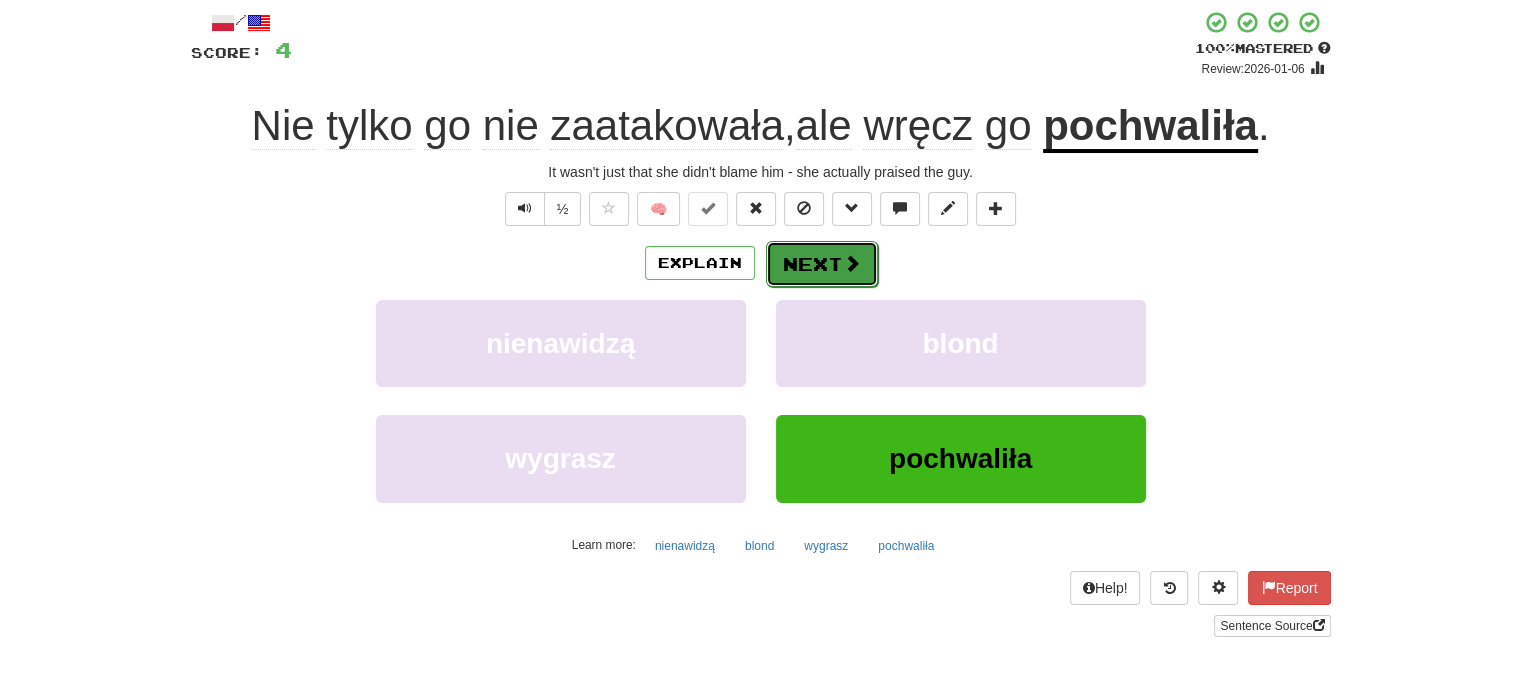 click on "Next" at bounding box center [822, 264] 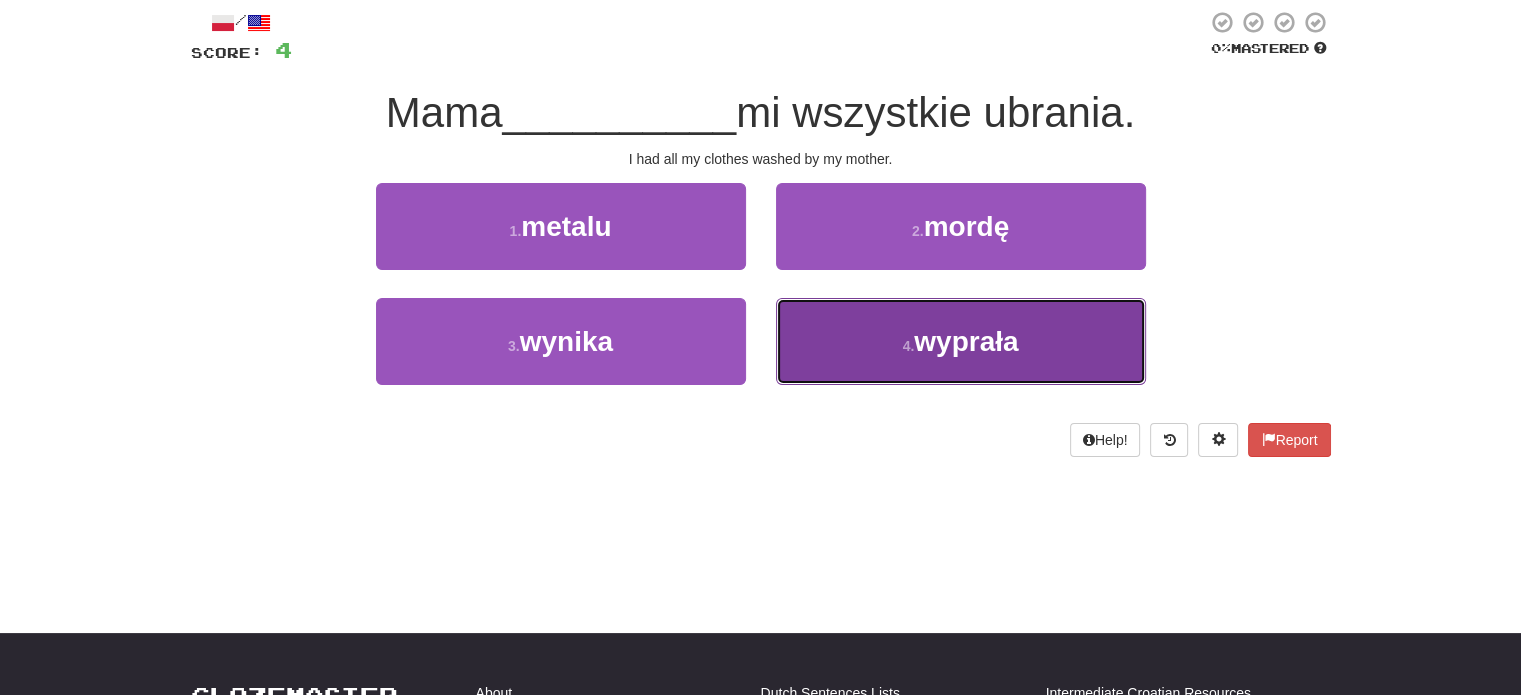 click on "4 .  wyprała" at bounding box center (961, 341) 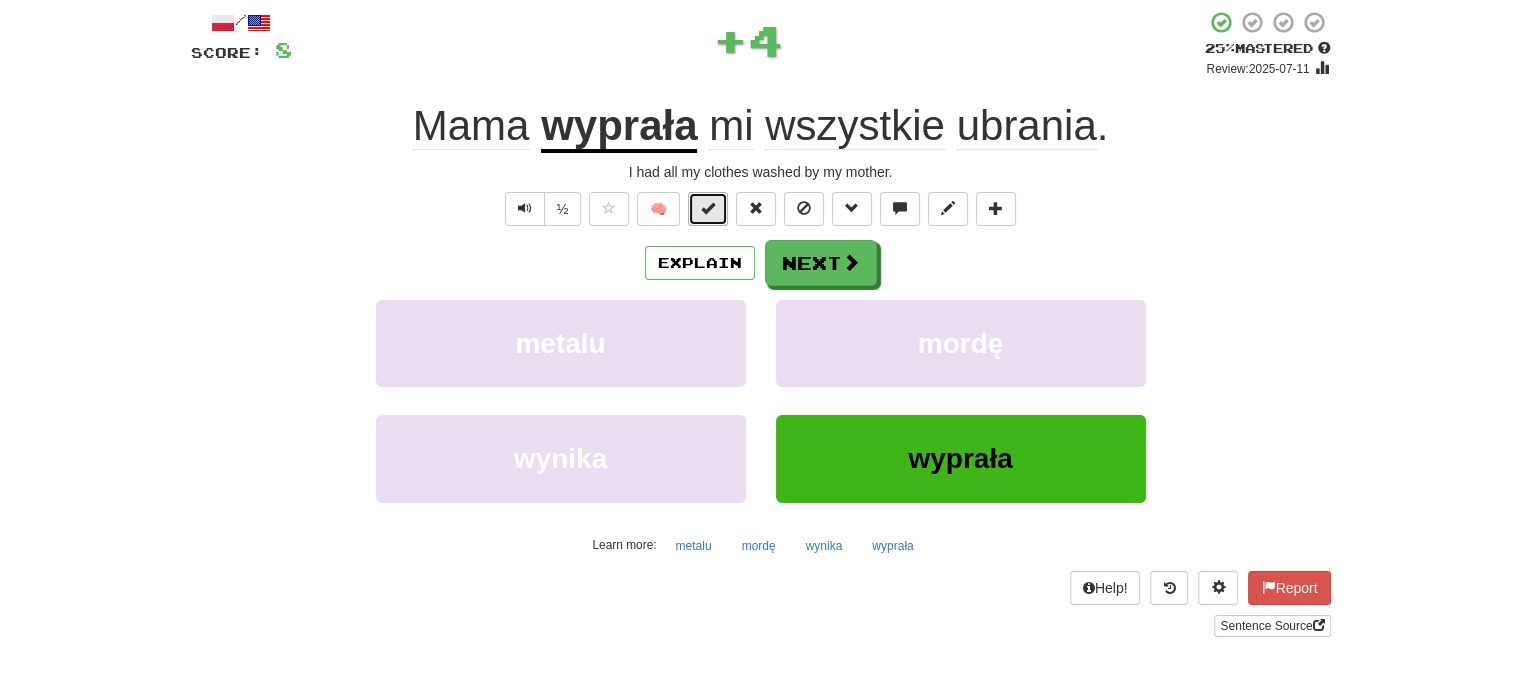 click at bounding box center (708, 209) 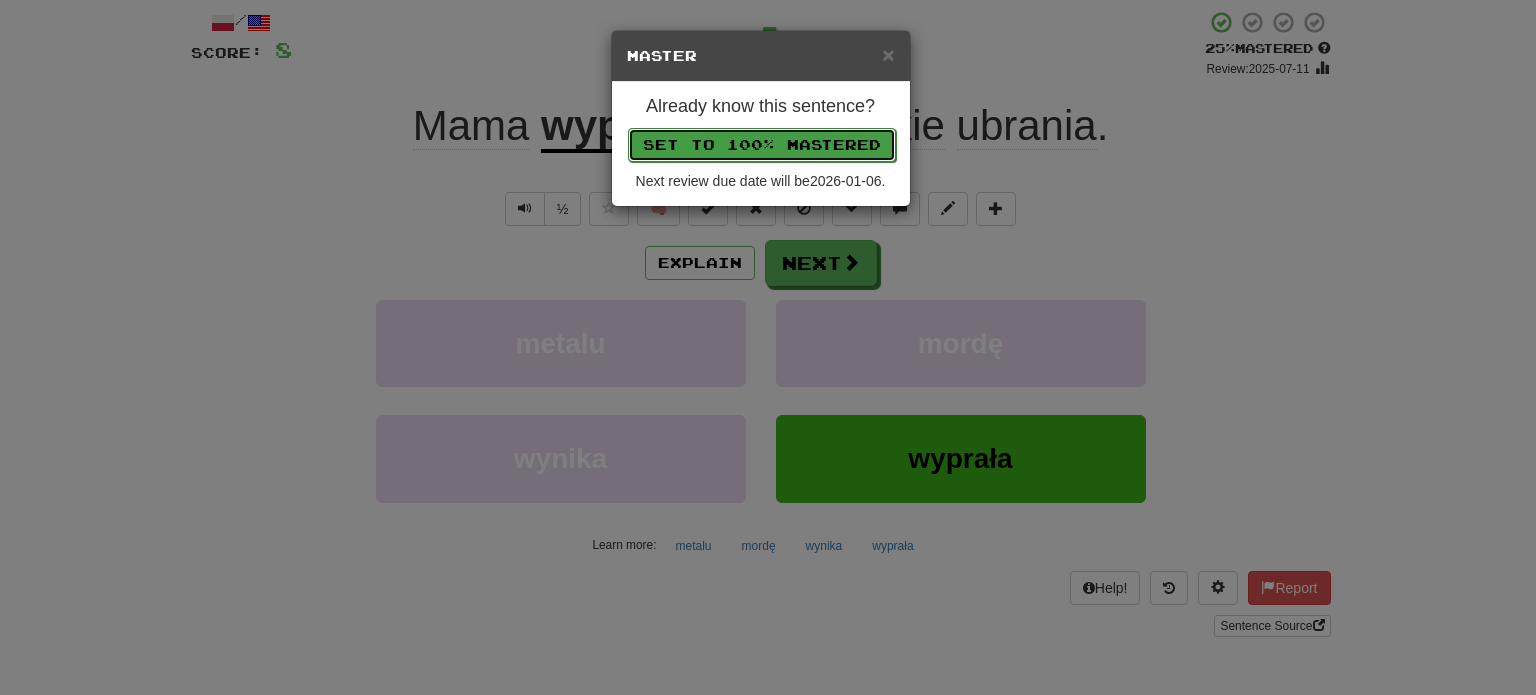 click on "Set to 100% Mastered" at bounding box center (762, 145) 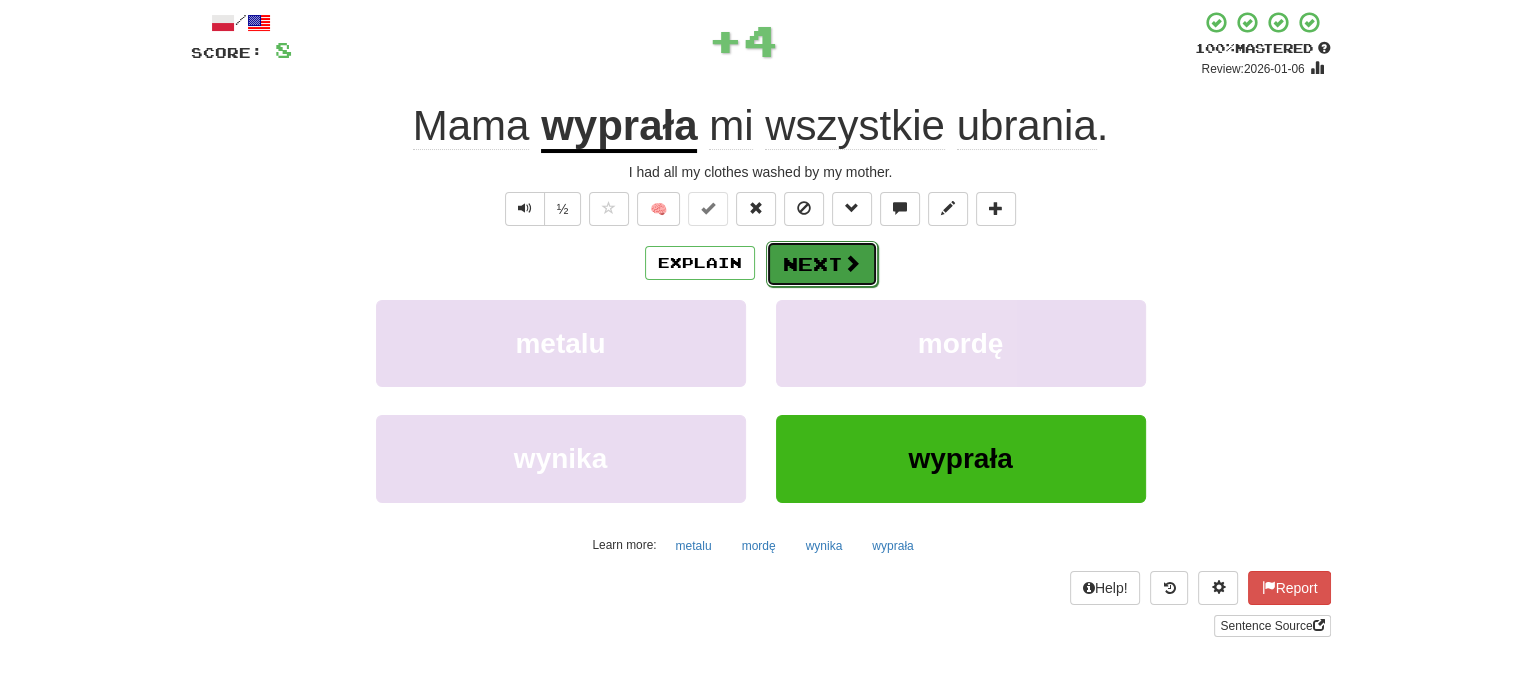 click on "Next" at bounding box center [822, 264] 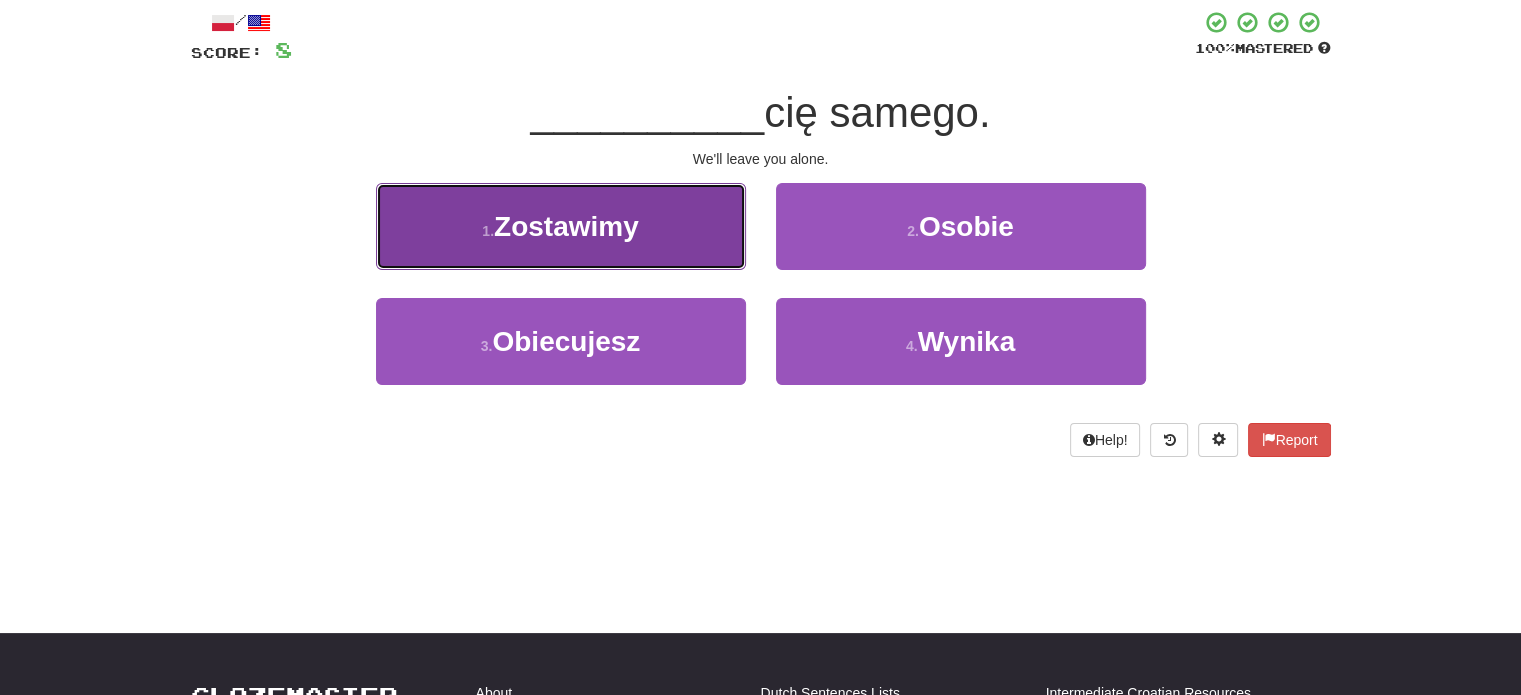 click on "1 .  Zostawimy" at bounding box center [561, 226] 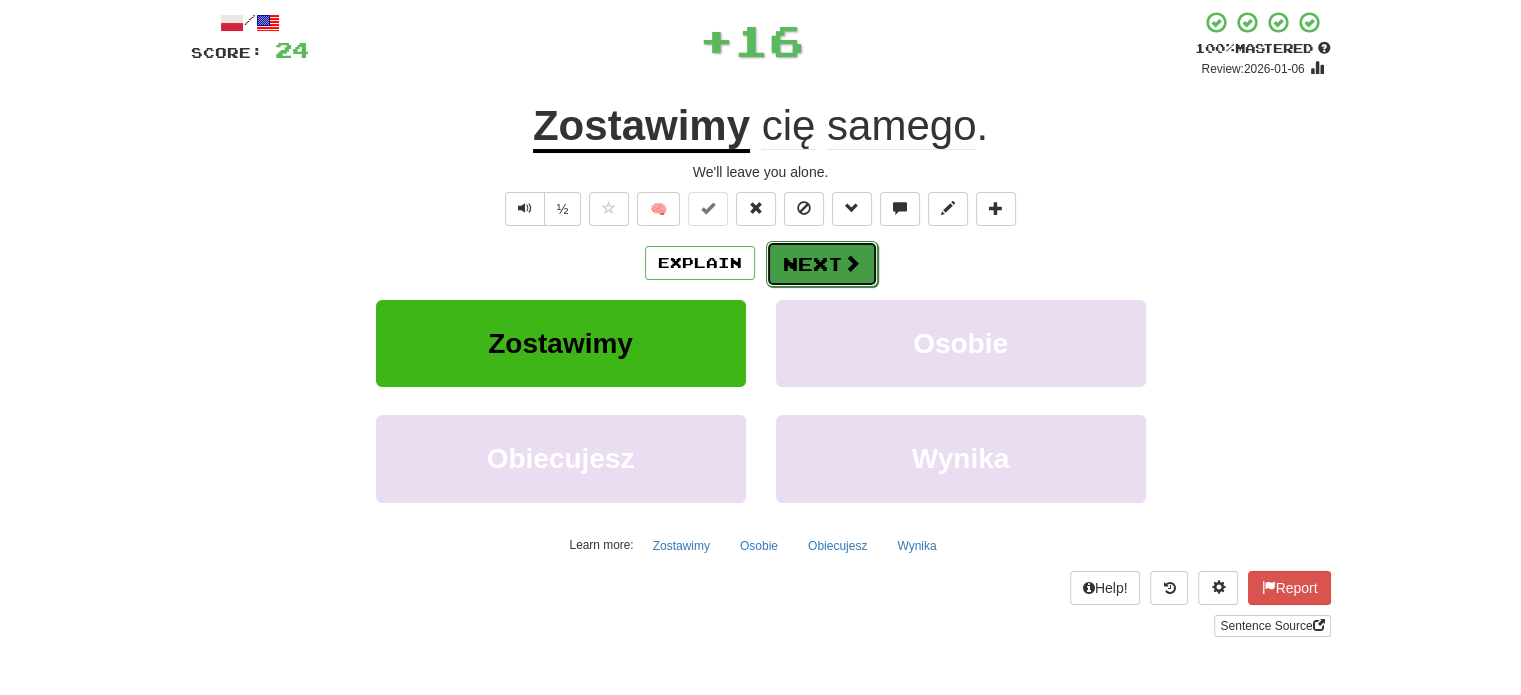 click on "Next" at bounding box center (822, 264) 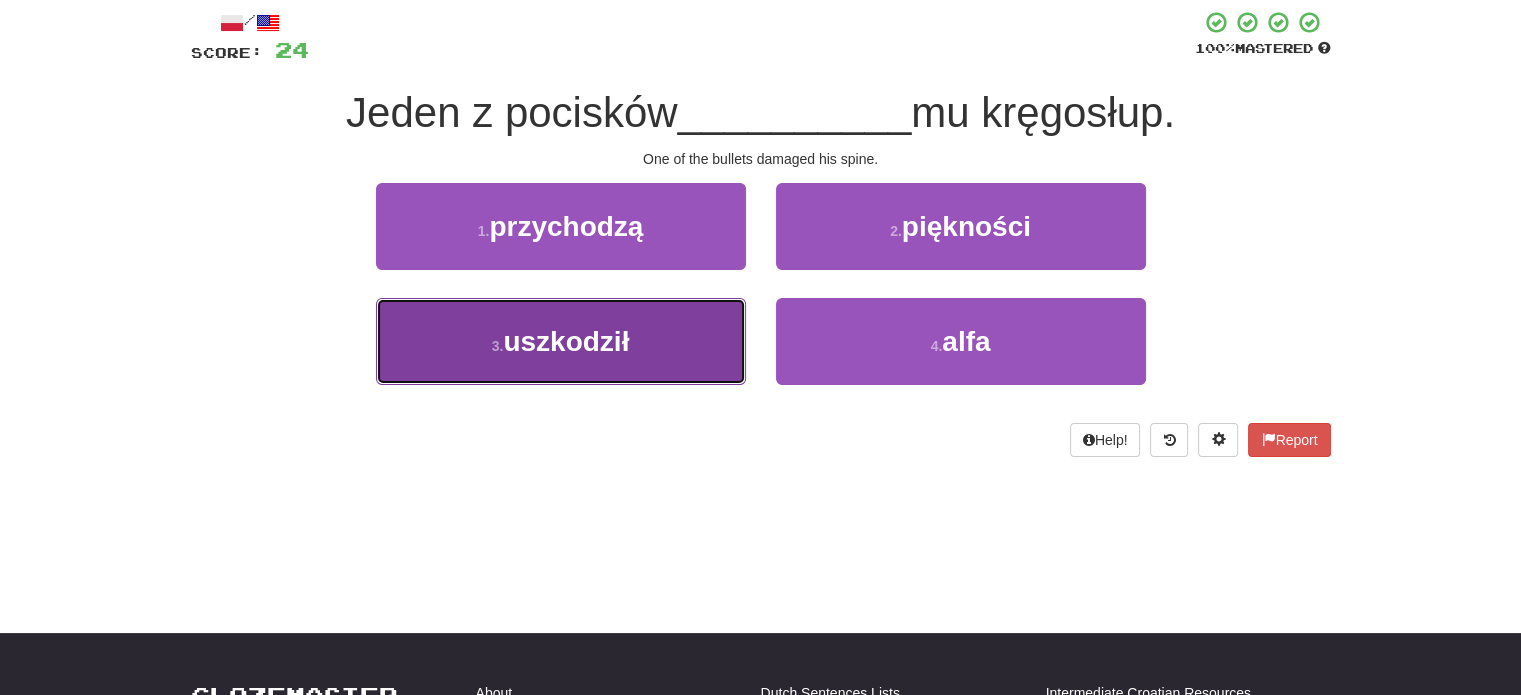 click on "3 .  uszkodził" at bounding box center [561, 341] 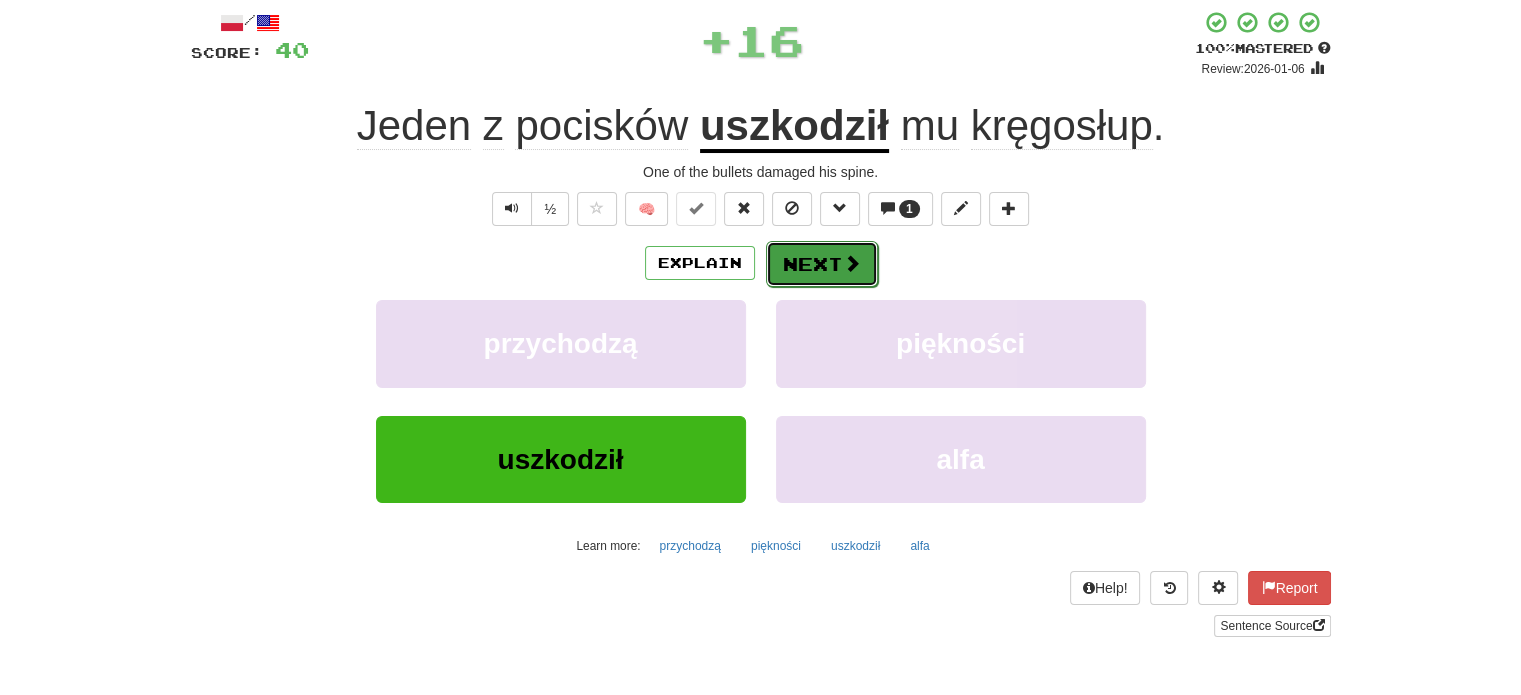 click on "Next" at bounding box center [822, 264] 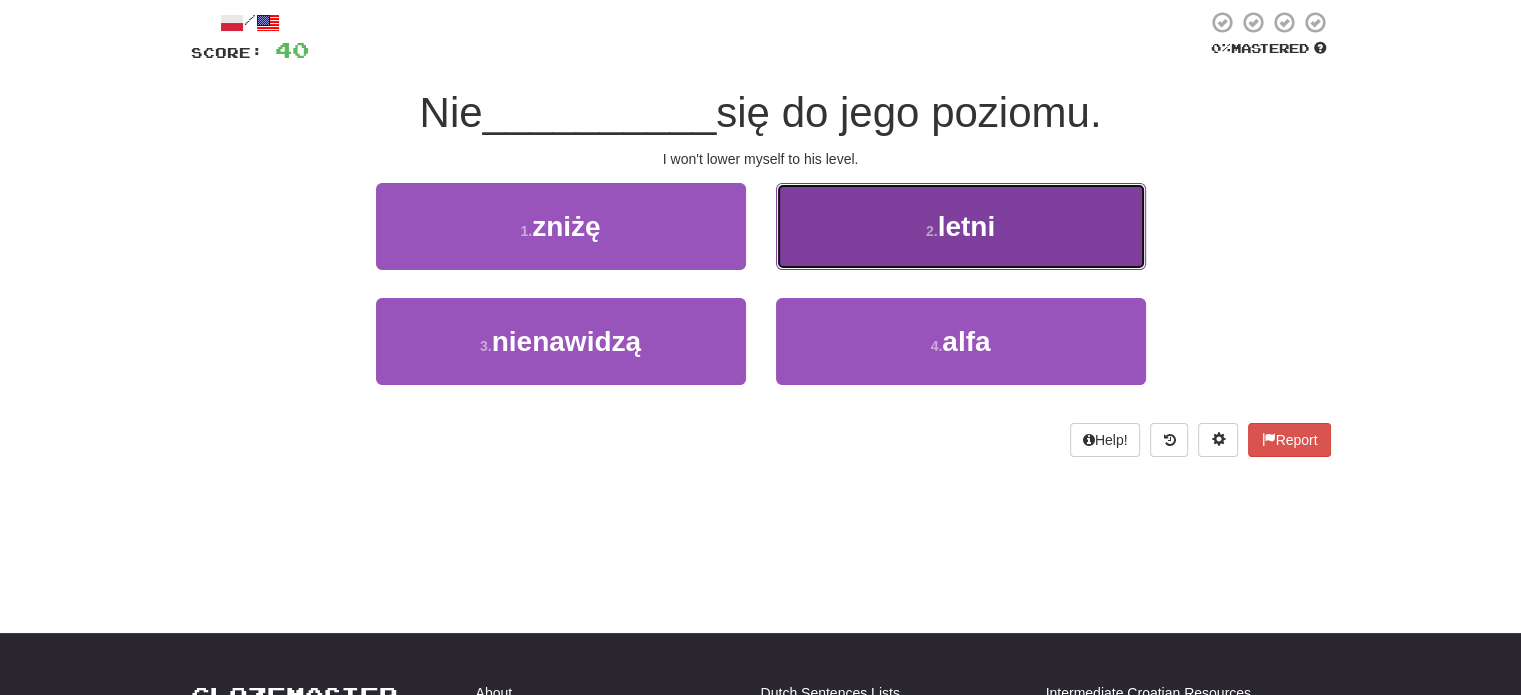 click on "[NUMBER] . [AGE]" at bounding box center (961, 226) 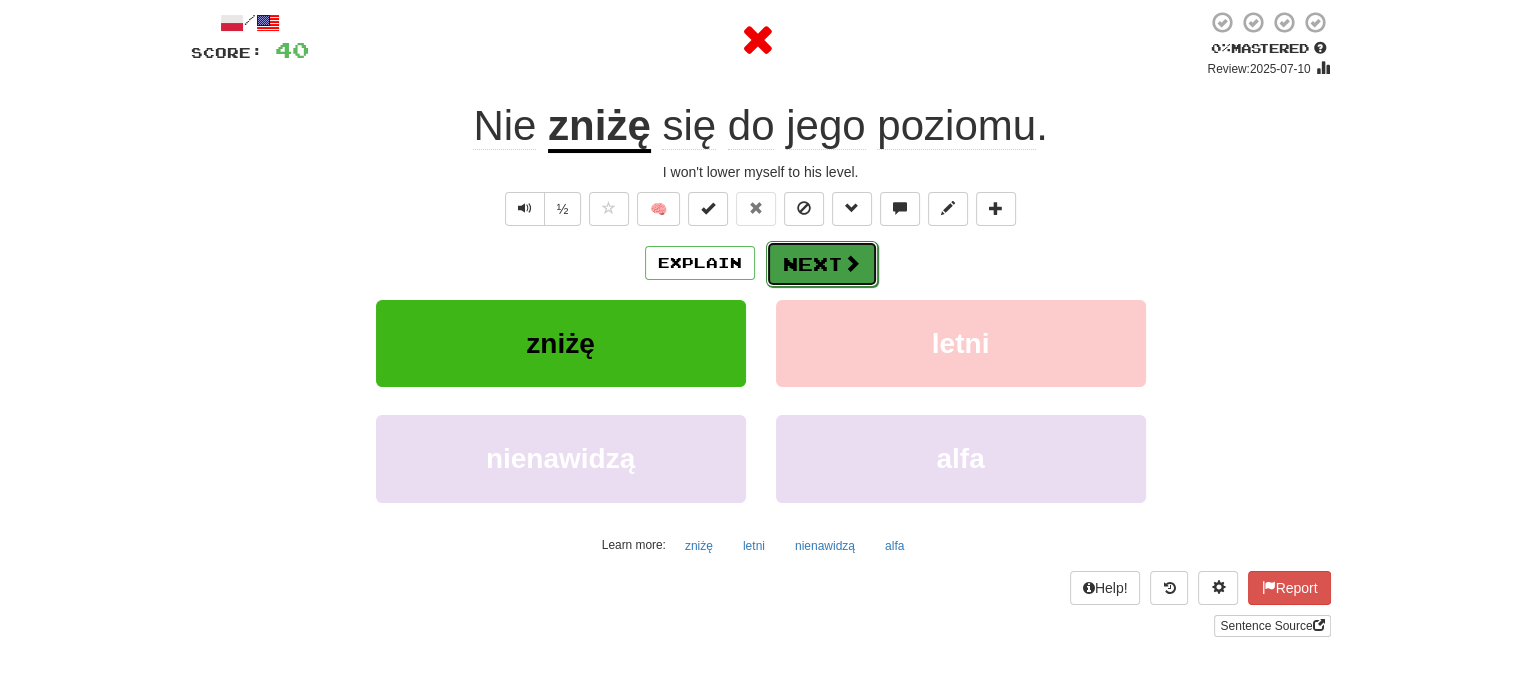 click on "Next" at bounding box center (822, 264) 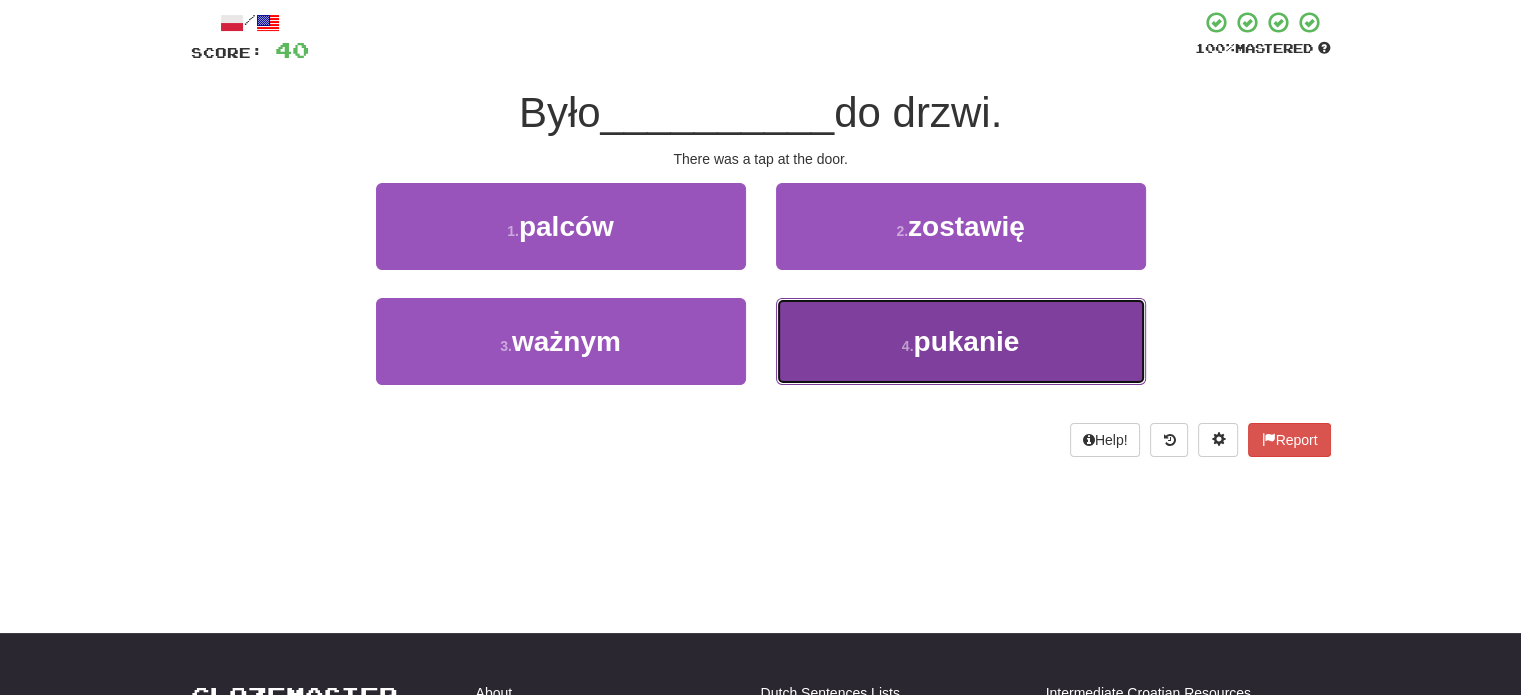 click on "4 .  pukanie" at bounding box center (961, 341) 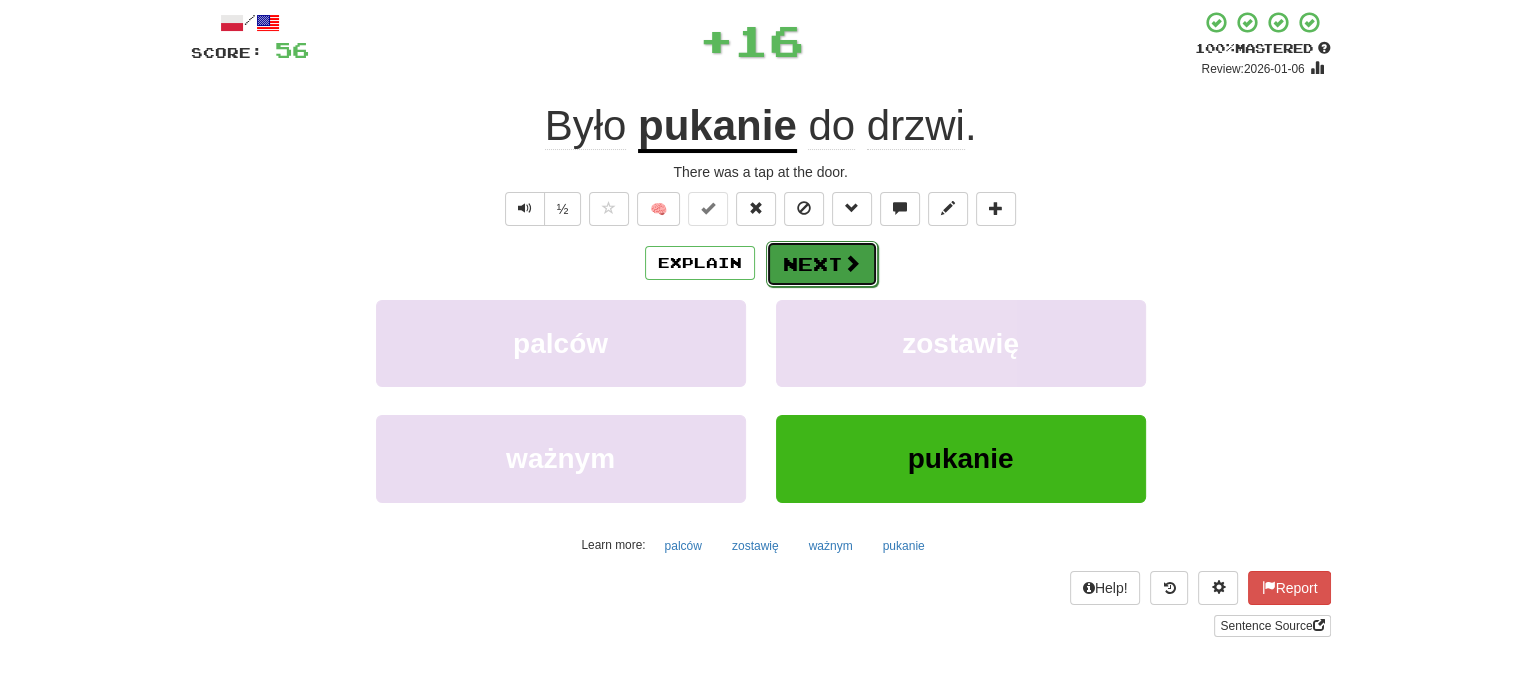 click on "Next" at bounding box center (822, 264) 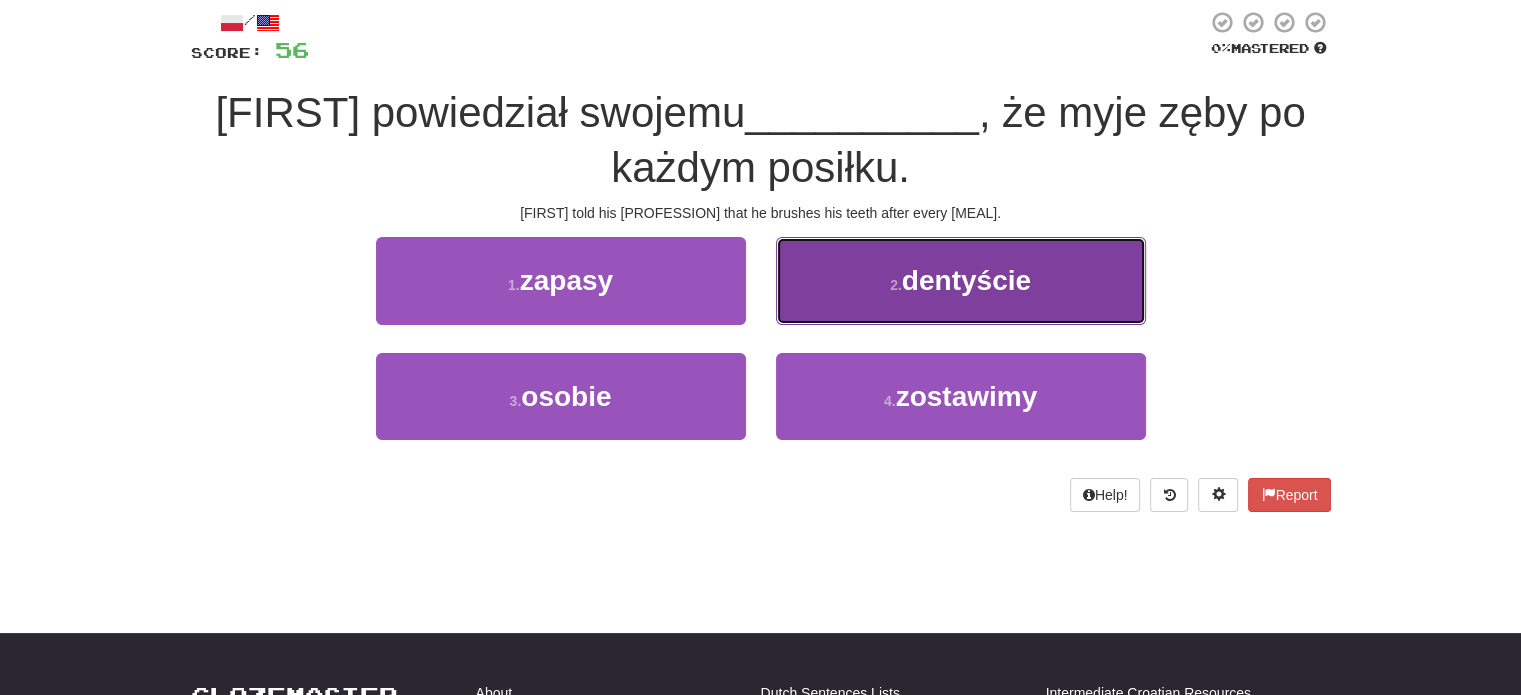 click on "2 .  dentyście" at bounding box center (961, 280) 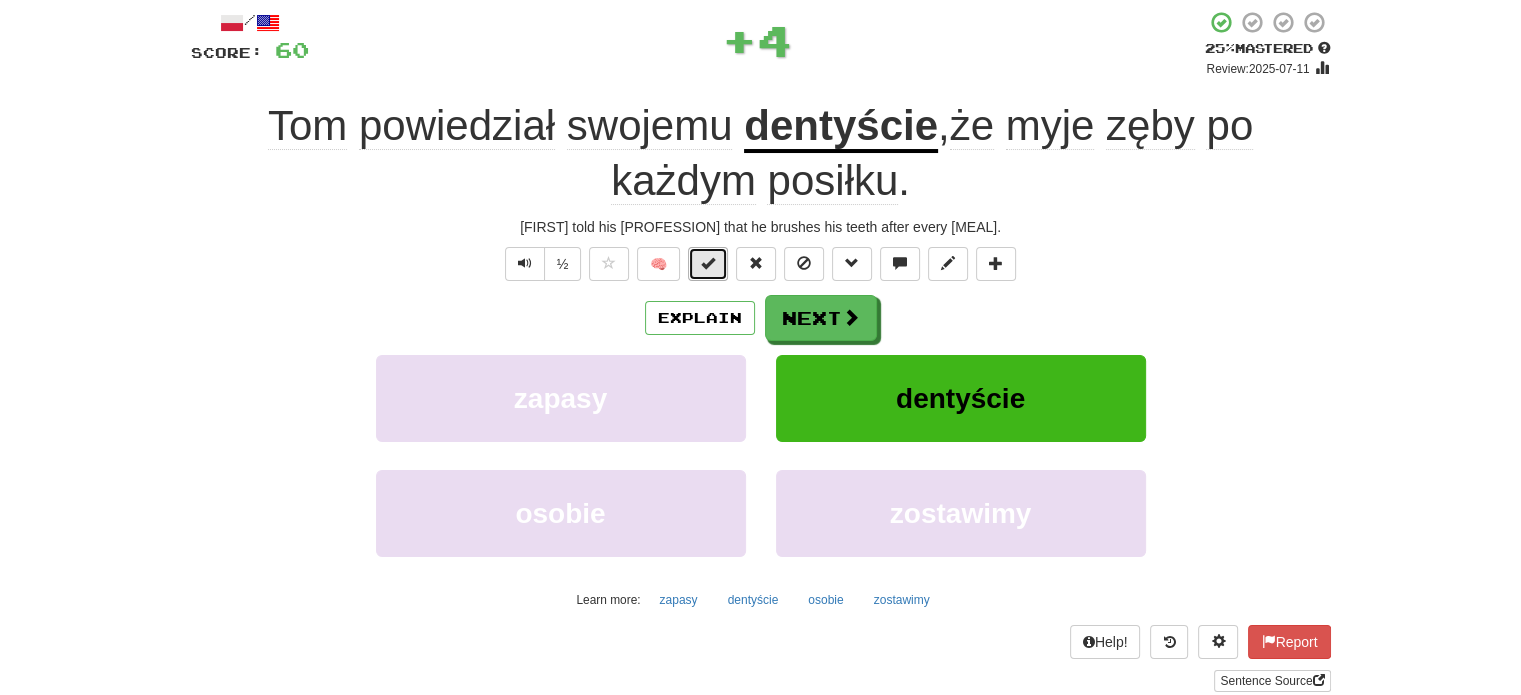click at bounding box center (708, 264) 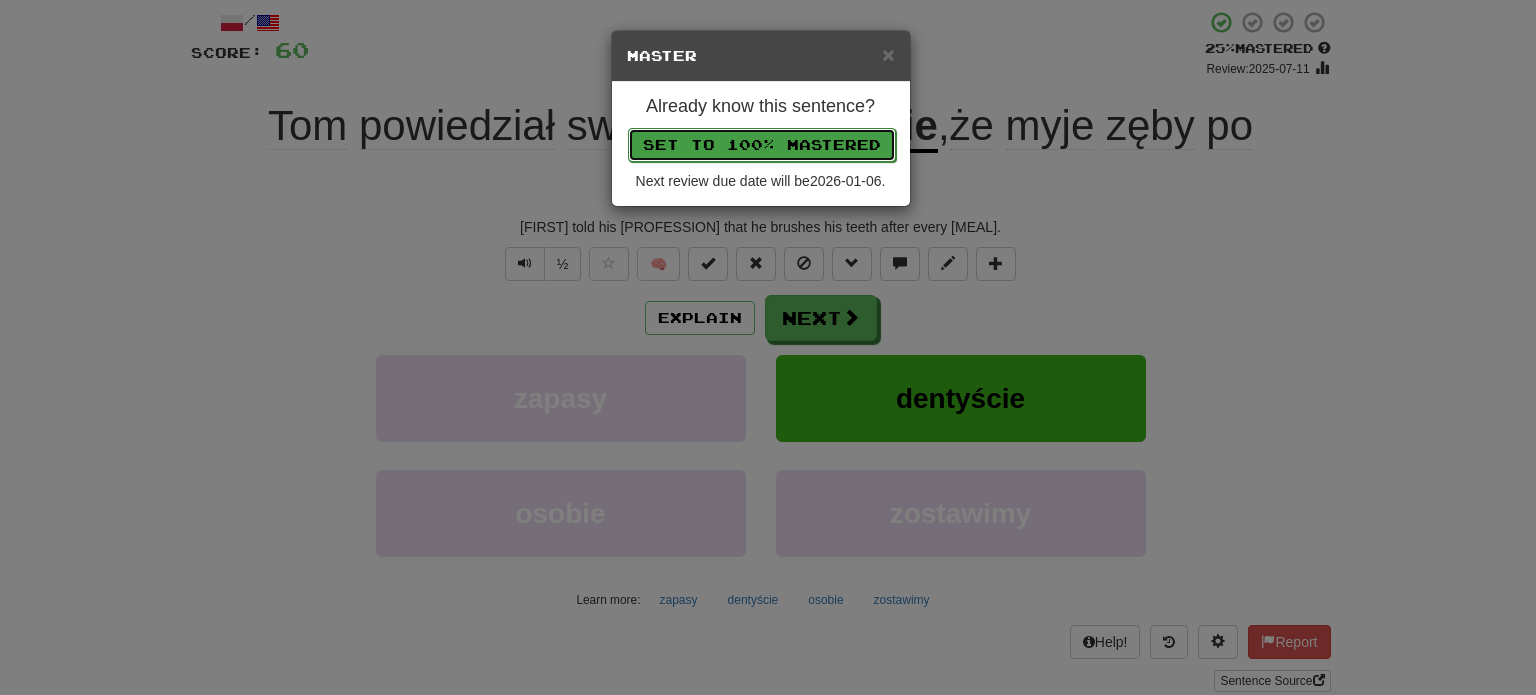 click on "Set to 100% Mastered" at bounding box center (762, 145) 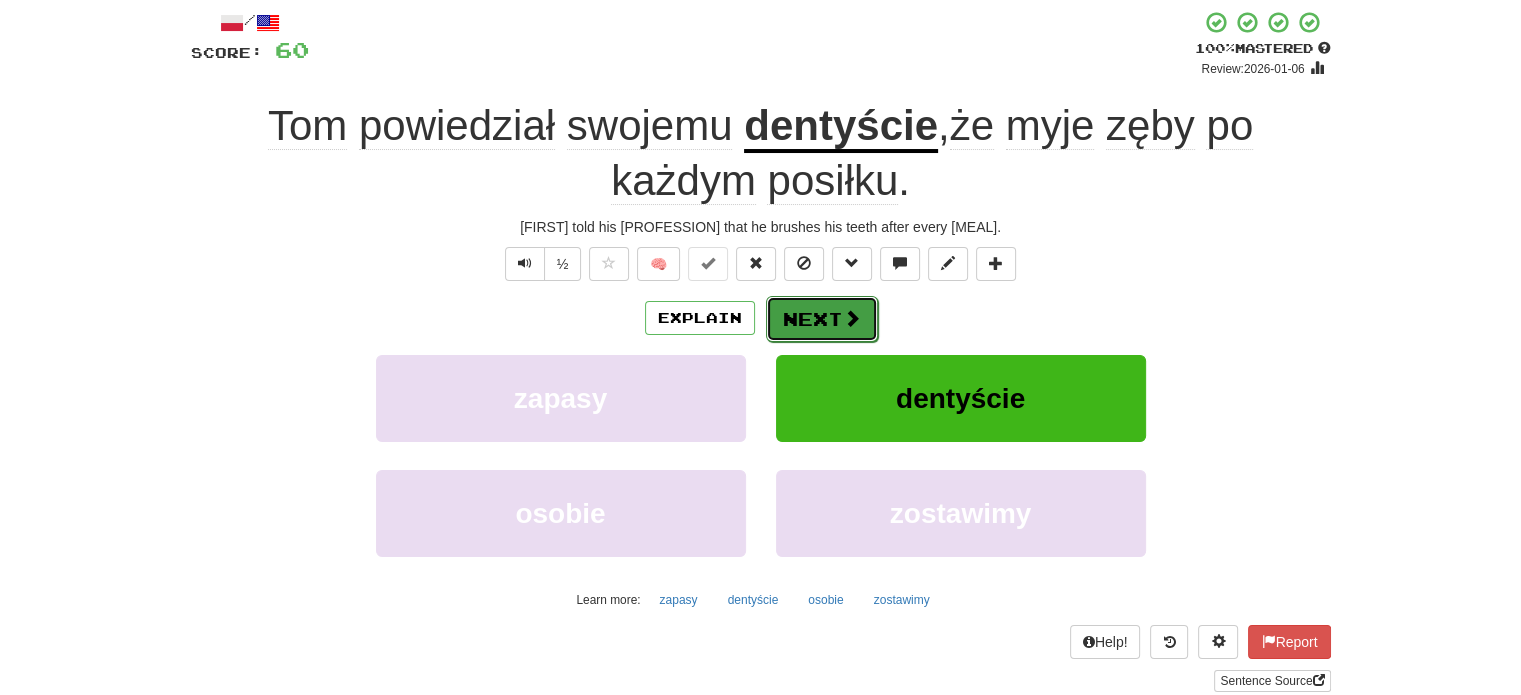 click on "Next" at bounding box center (822, 319) 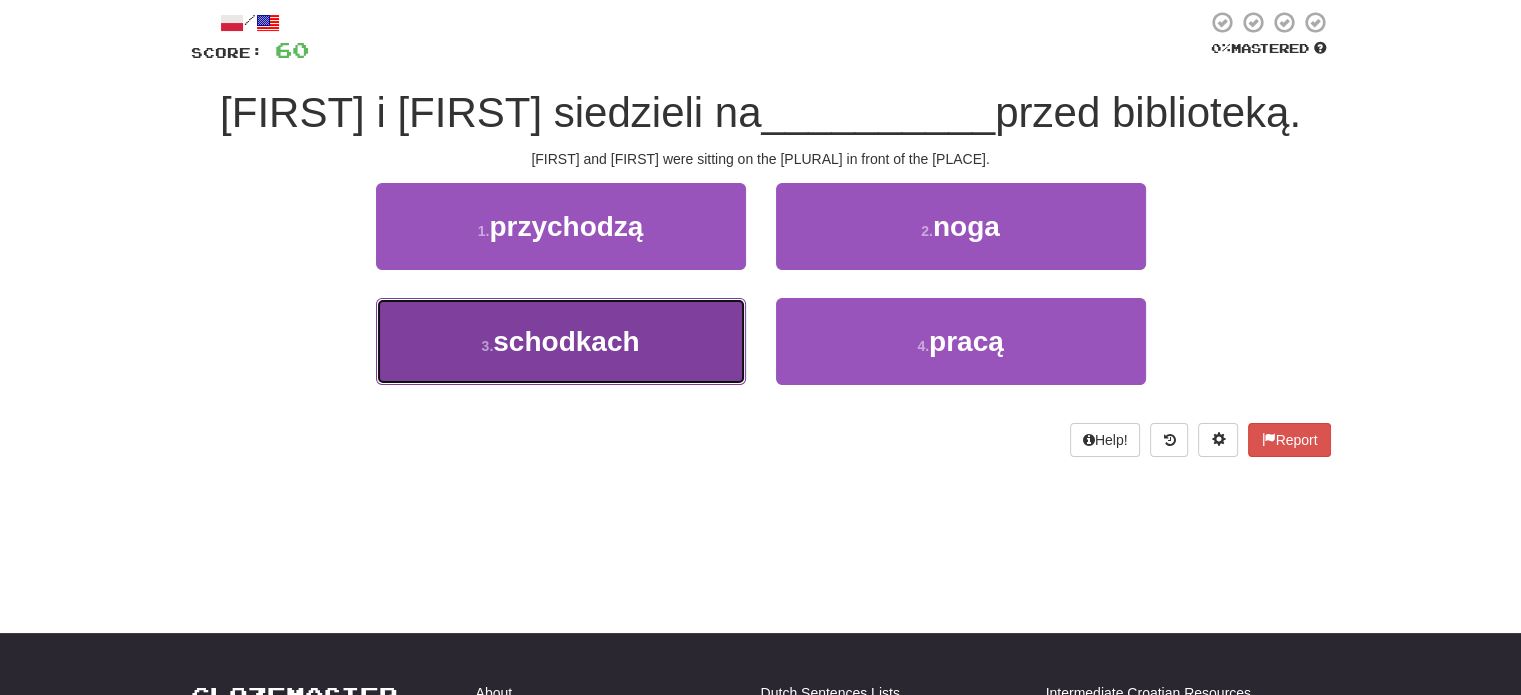 click on "3 .  schodkach" at bounding box center (561, 341) 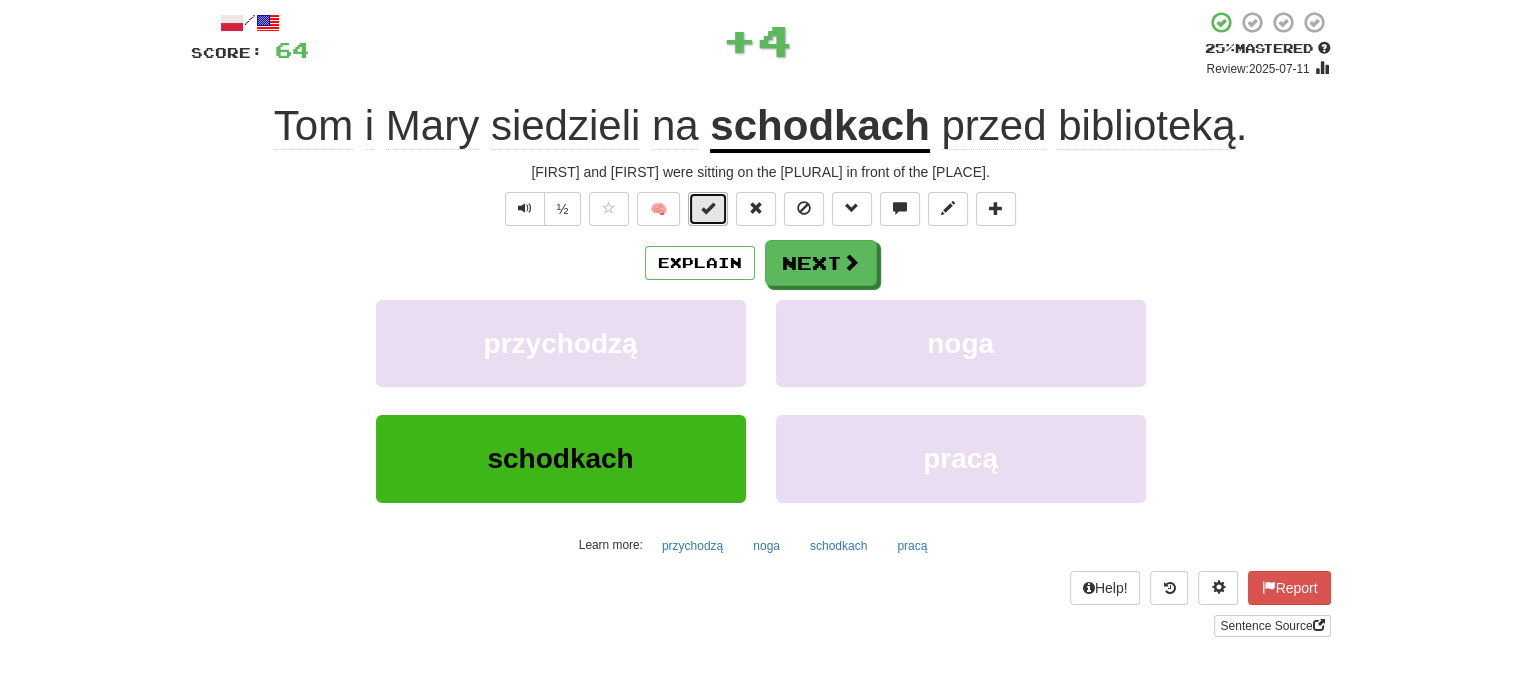 click at bounding box center (708, 208) 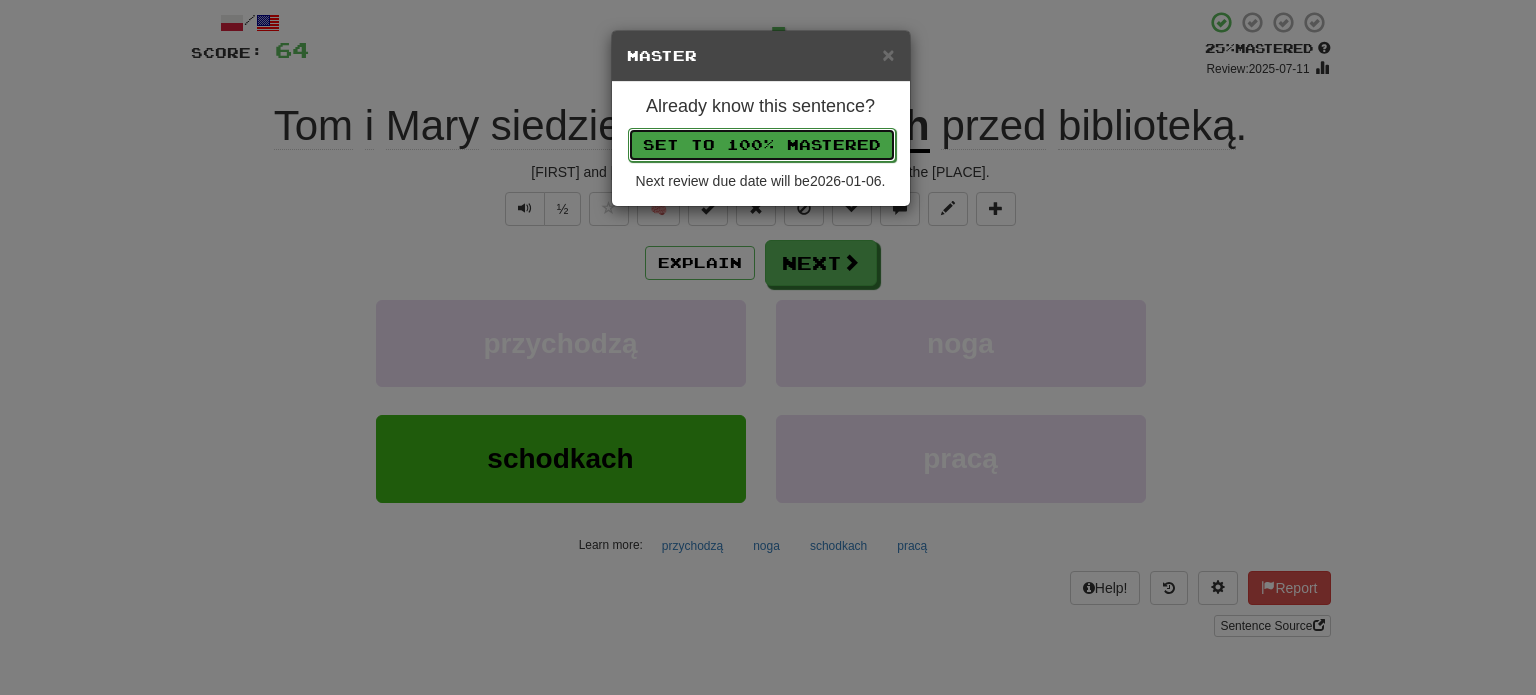 click on "Set to 100% Mastered" at bounding box center (762, 145) 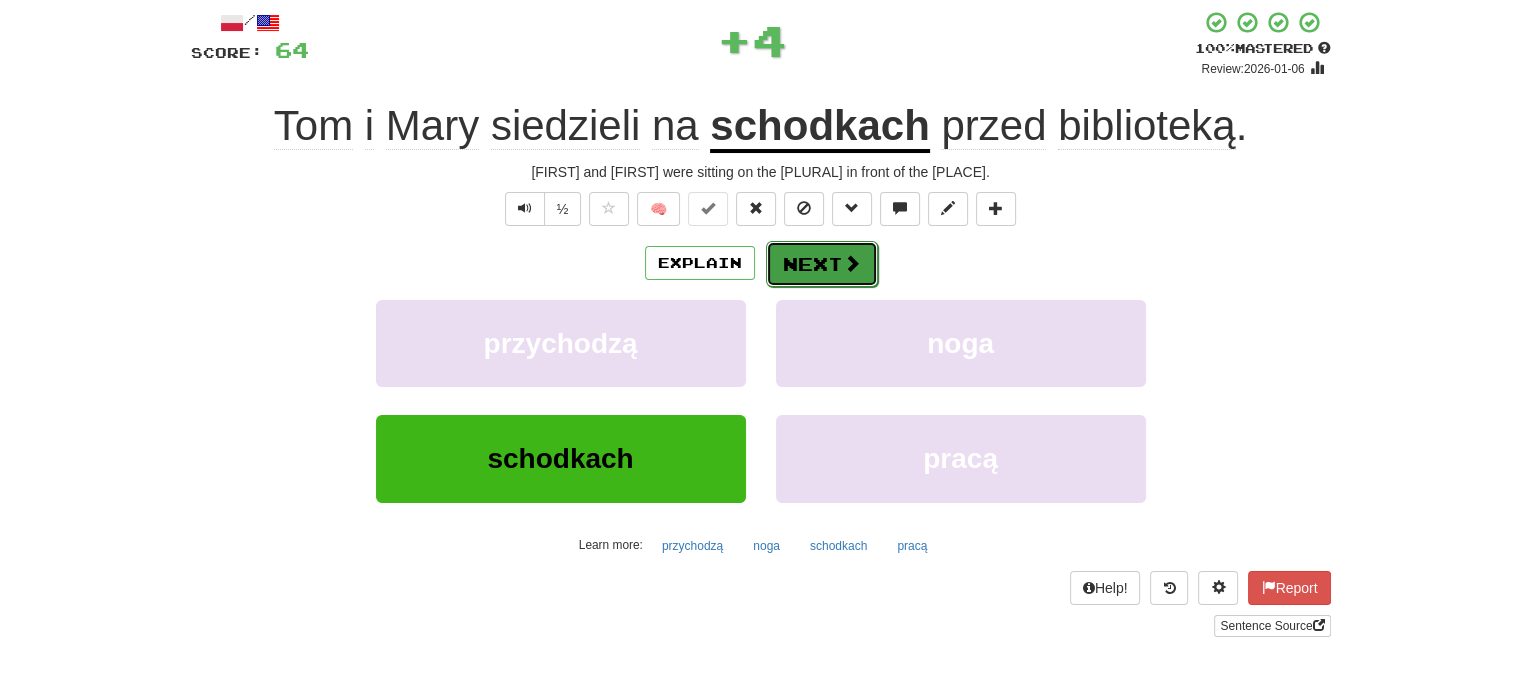click on "Next" at bounding box center (822, 264) 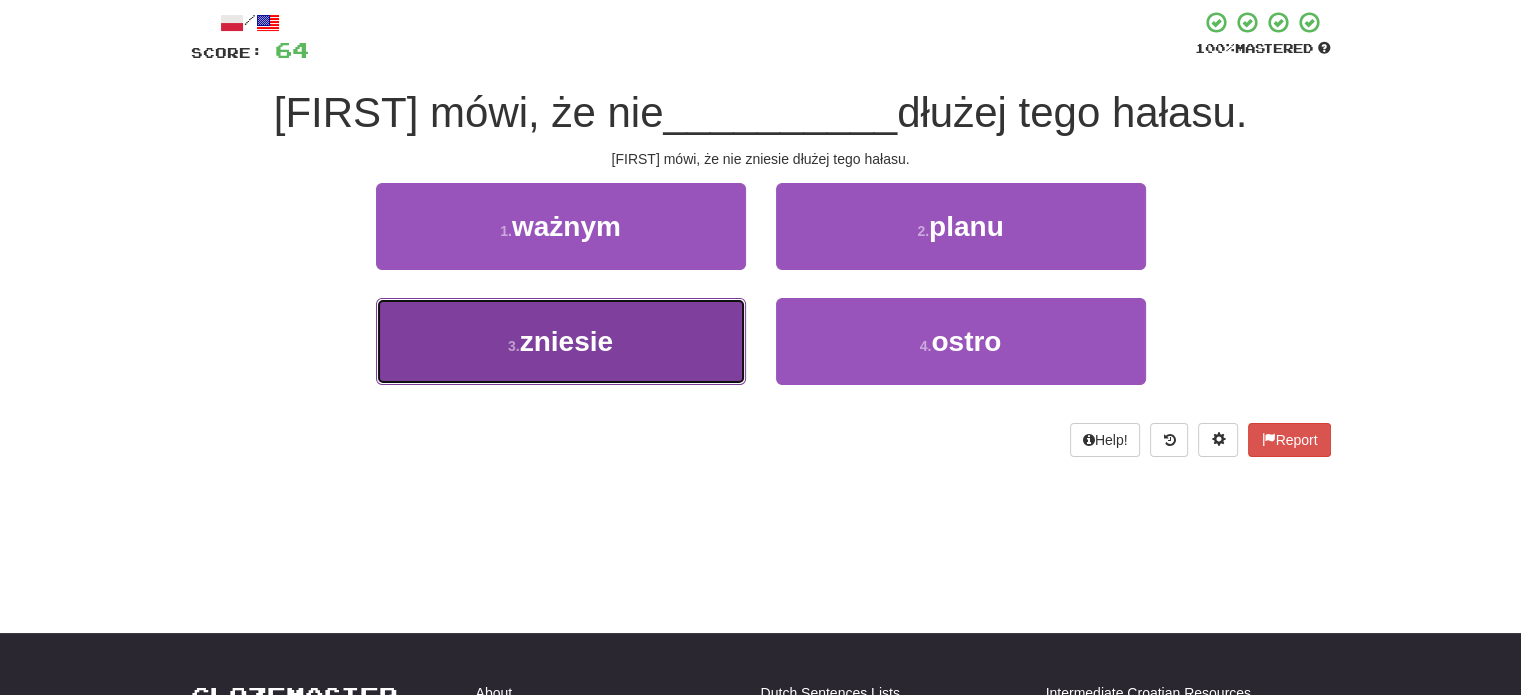 click on "3 .  zniesie" at bounding box center (561, 341) 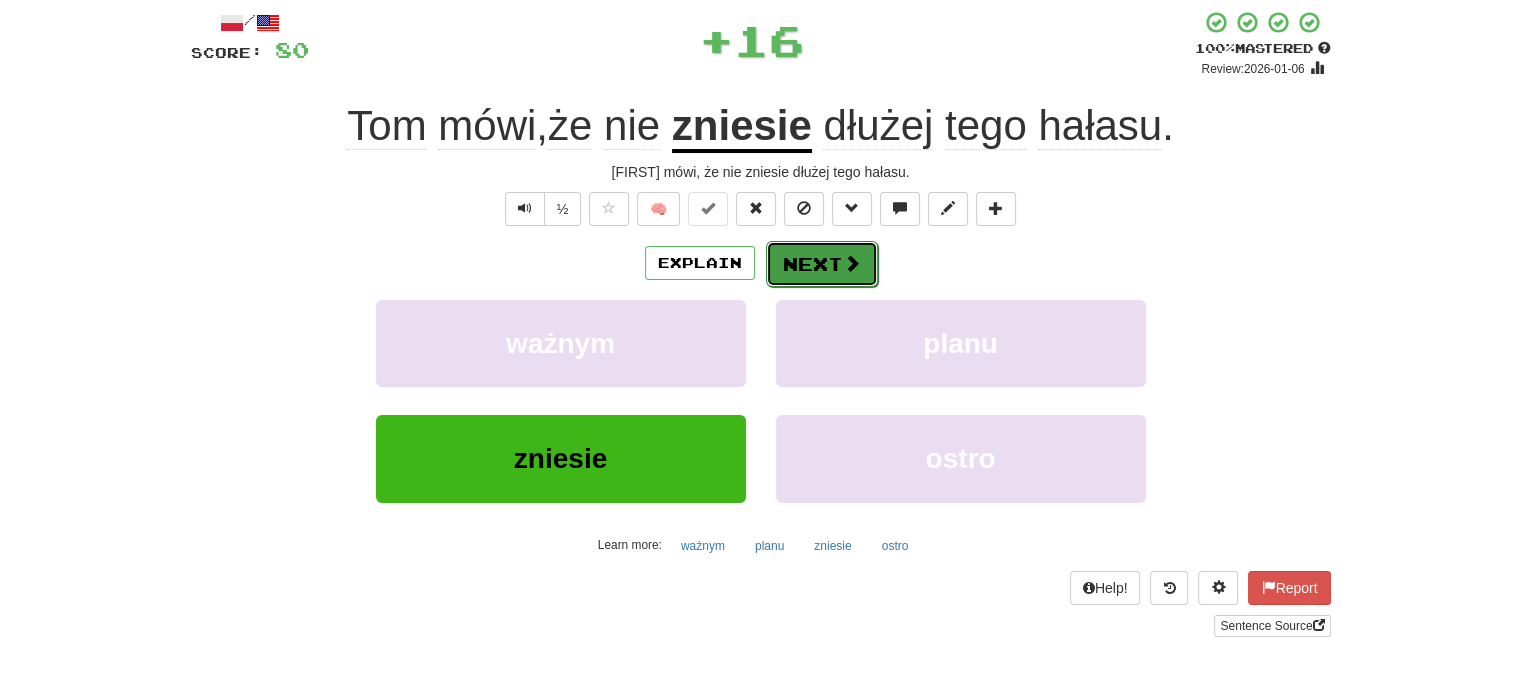 click on "Next" at bounding box center (822, 264) 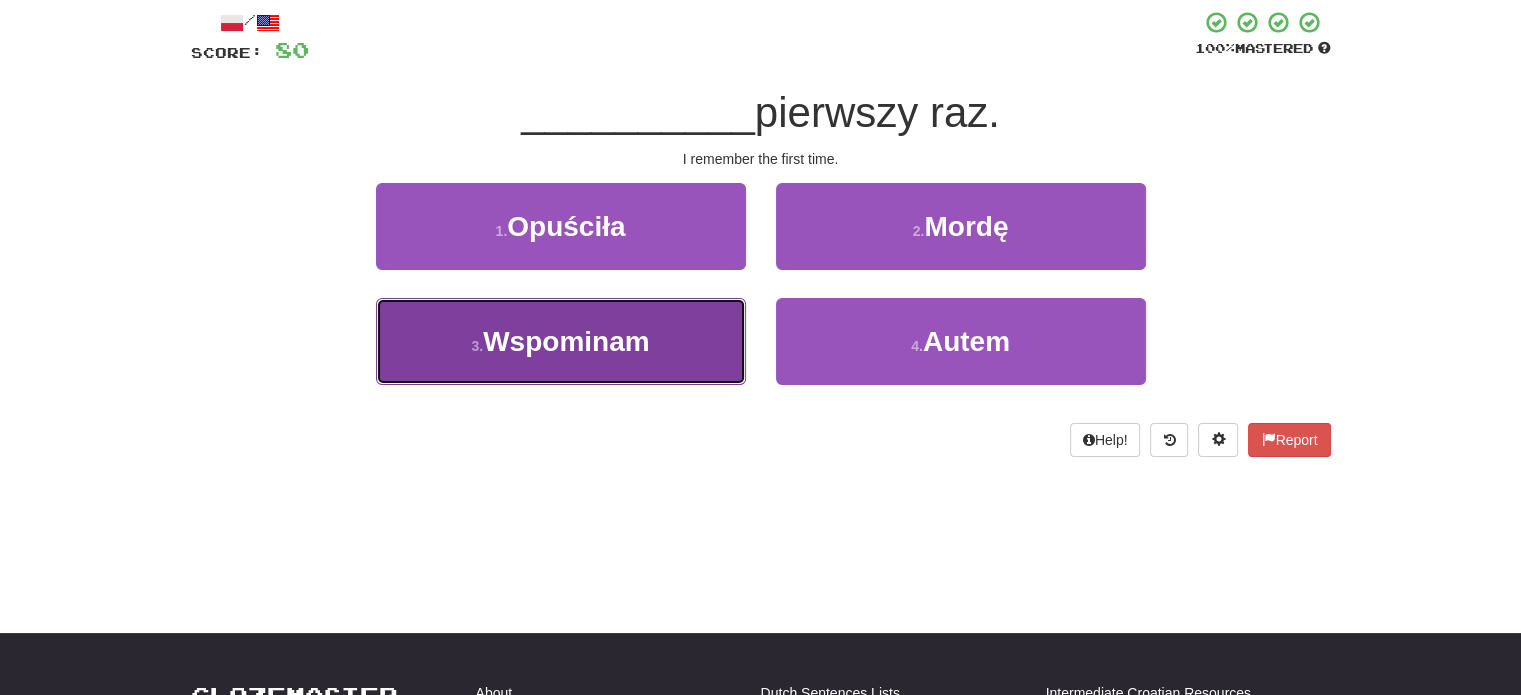 click on "3 .  Wspominam" at bounding box center [561, 341] 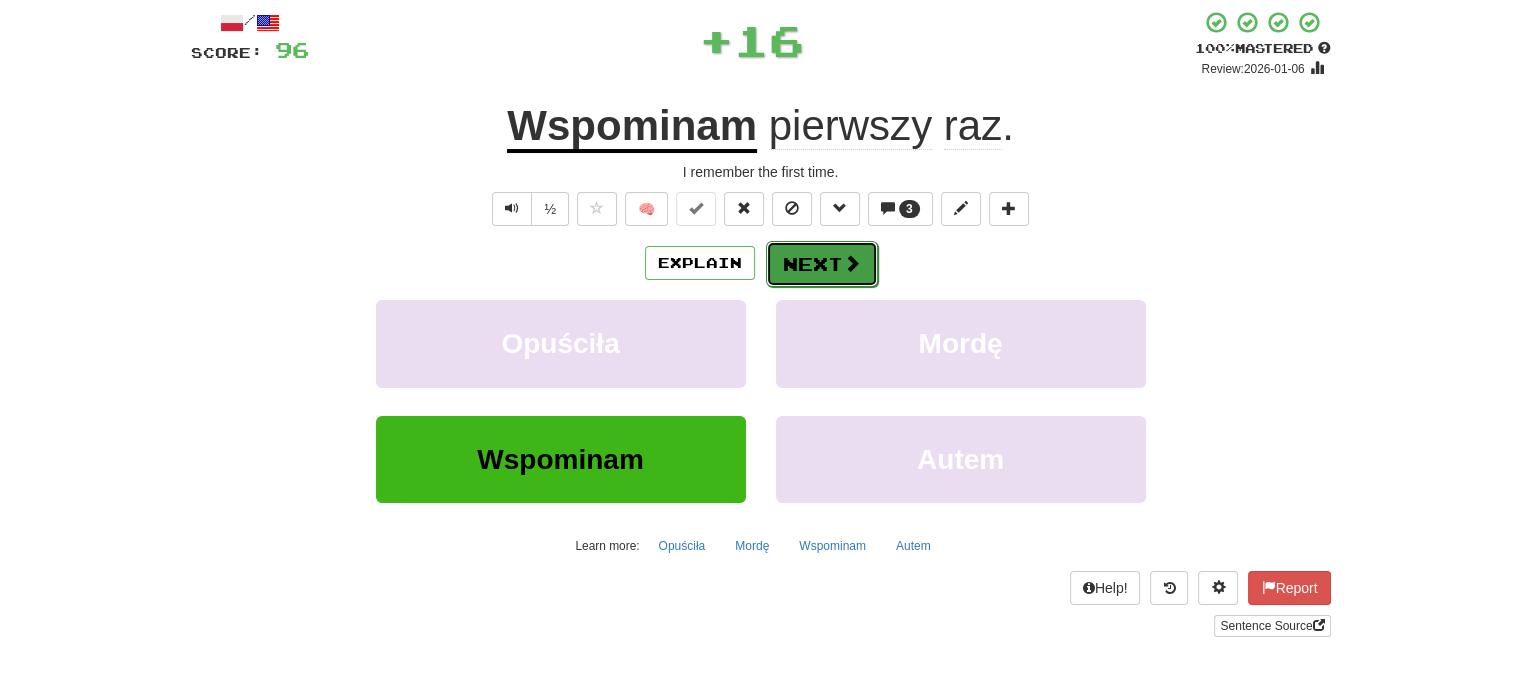 click on "Next" at bounding box center [822, 264] 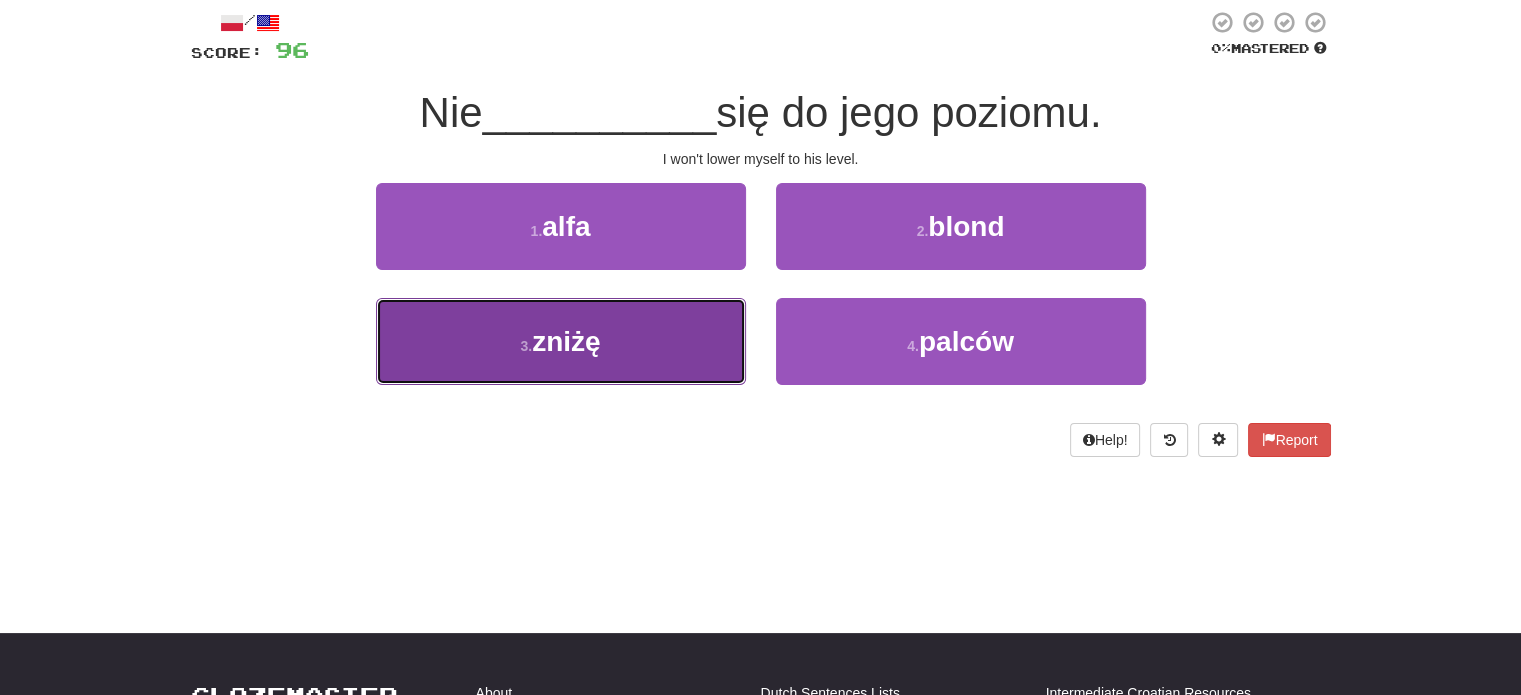 click on "zniżę" at bounding box center [566, 341] 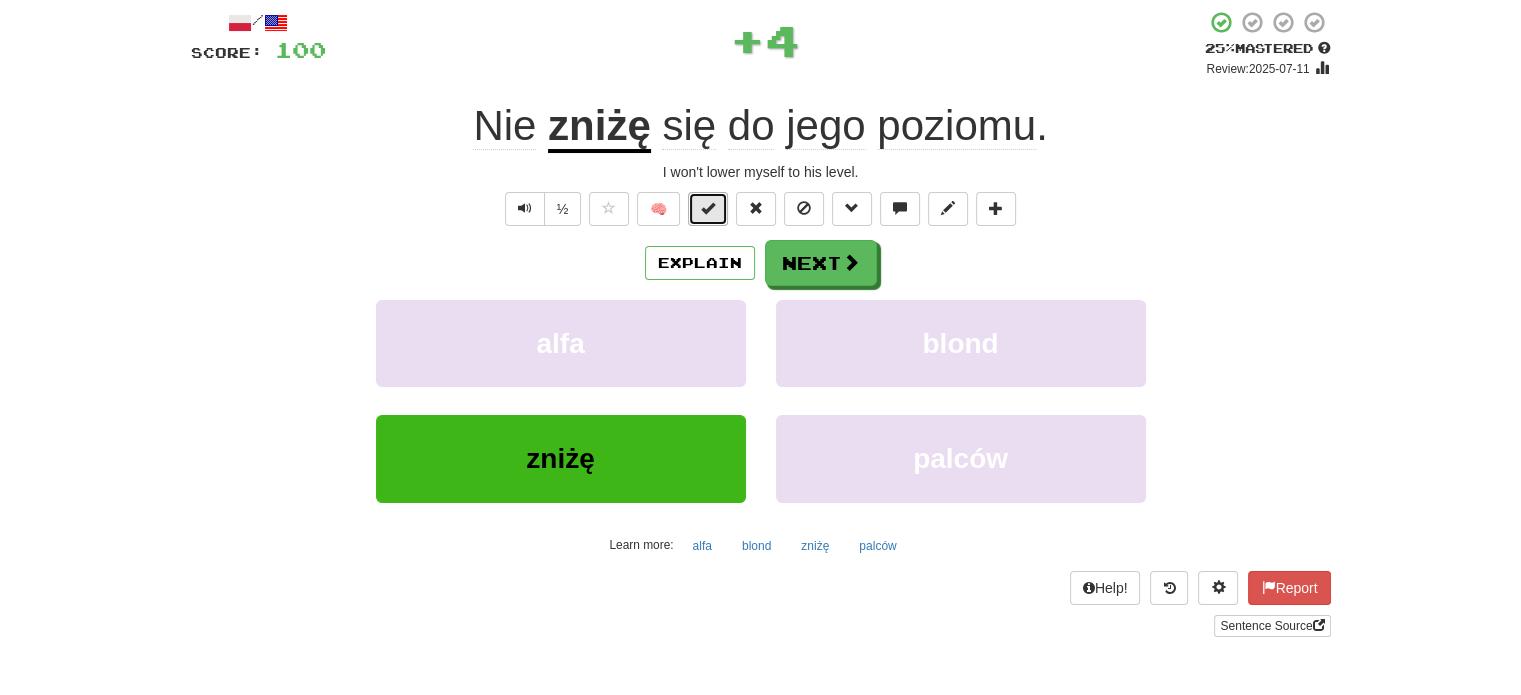 click at bounding box center [708, 208] 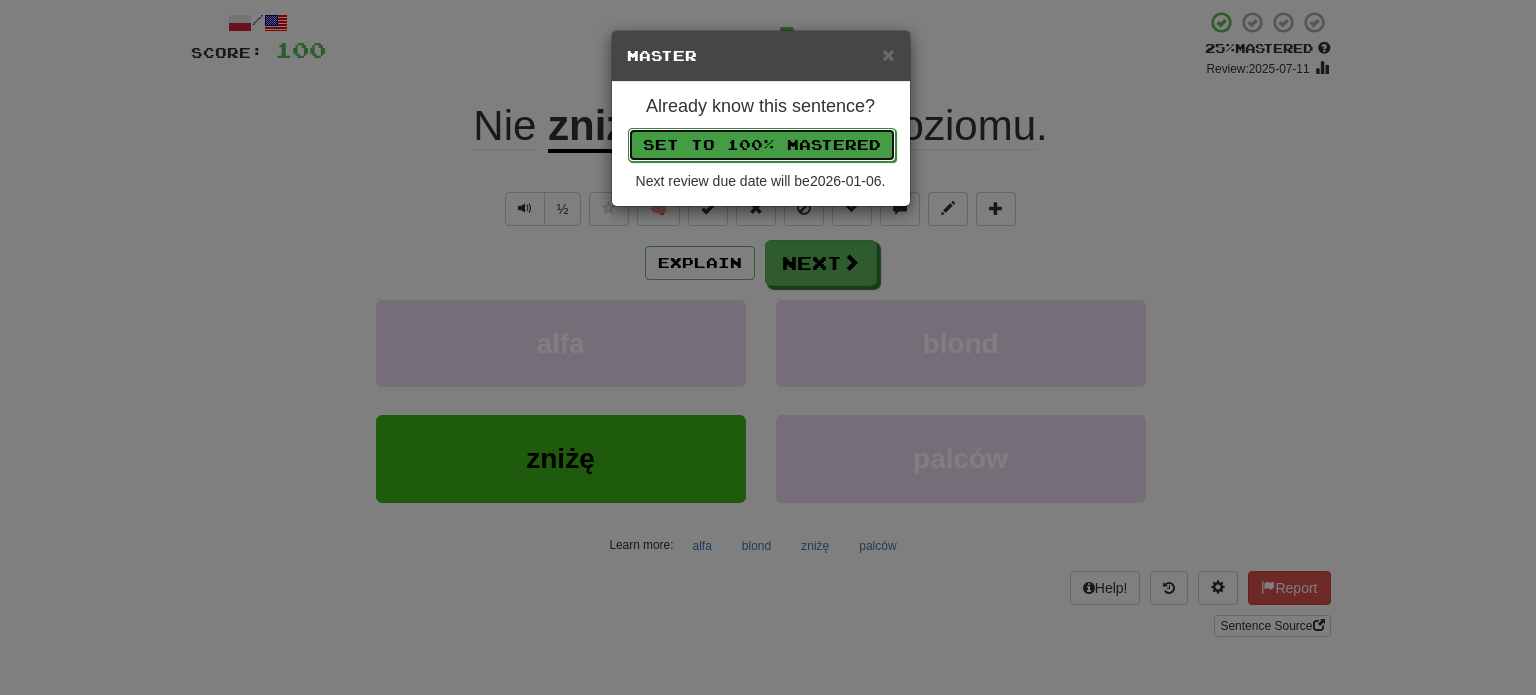 click on "Set to 100% Mastered" at bounding box center (762, 145) 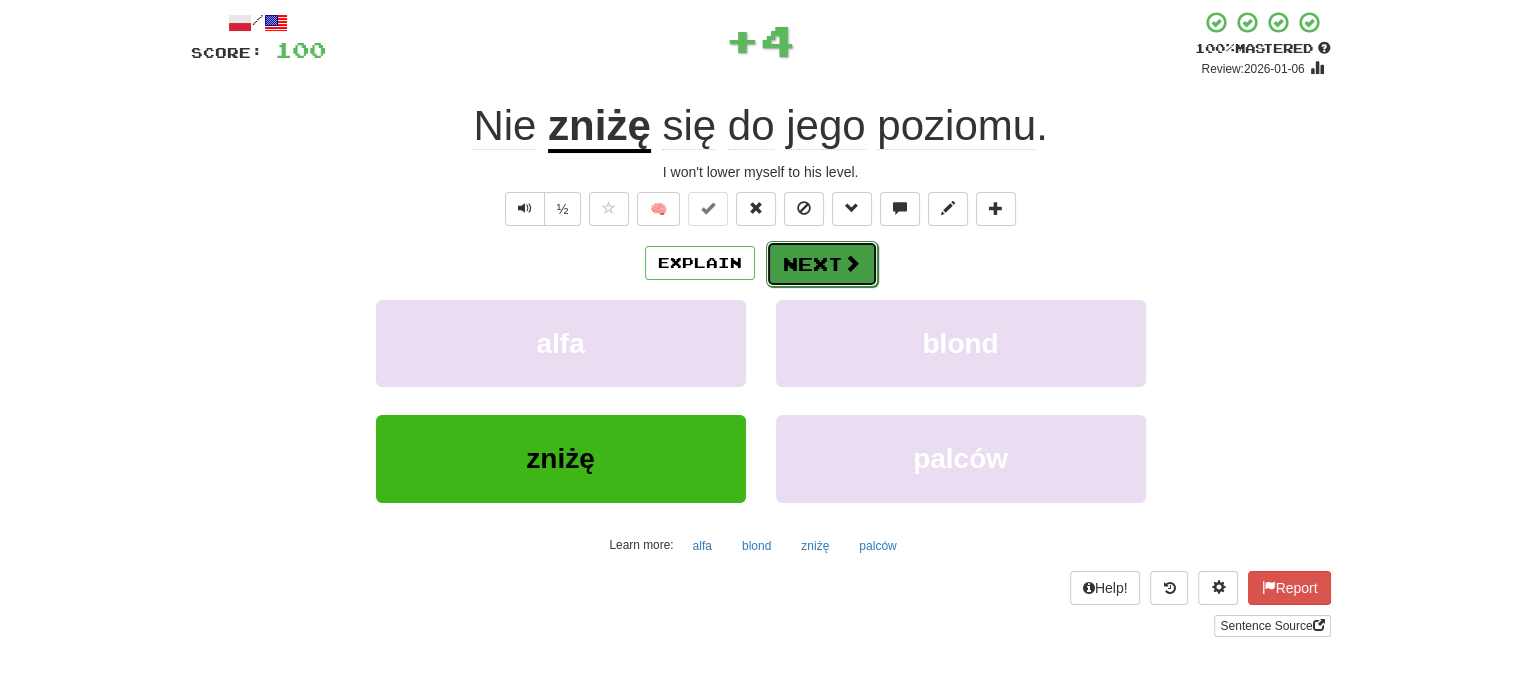 click on "Next" at bounding box center (822, 264) 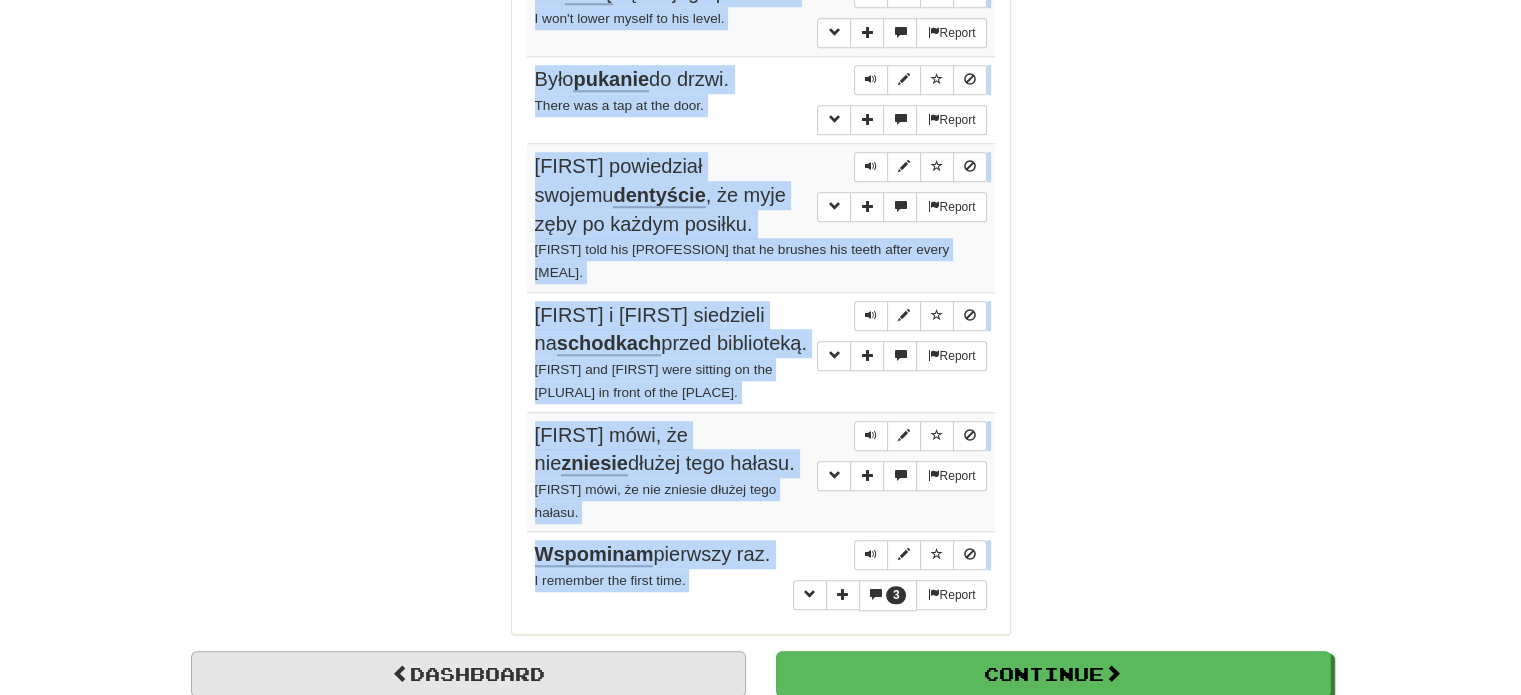 scroll, scrollTop: 1542, scrollLeft: 0, axis: vertical 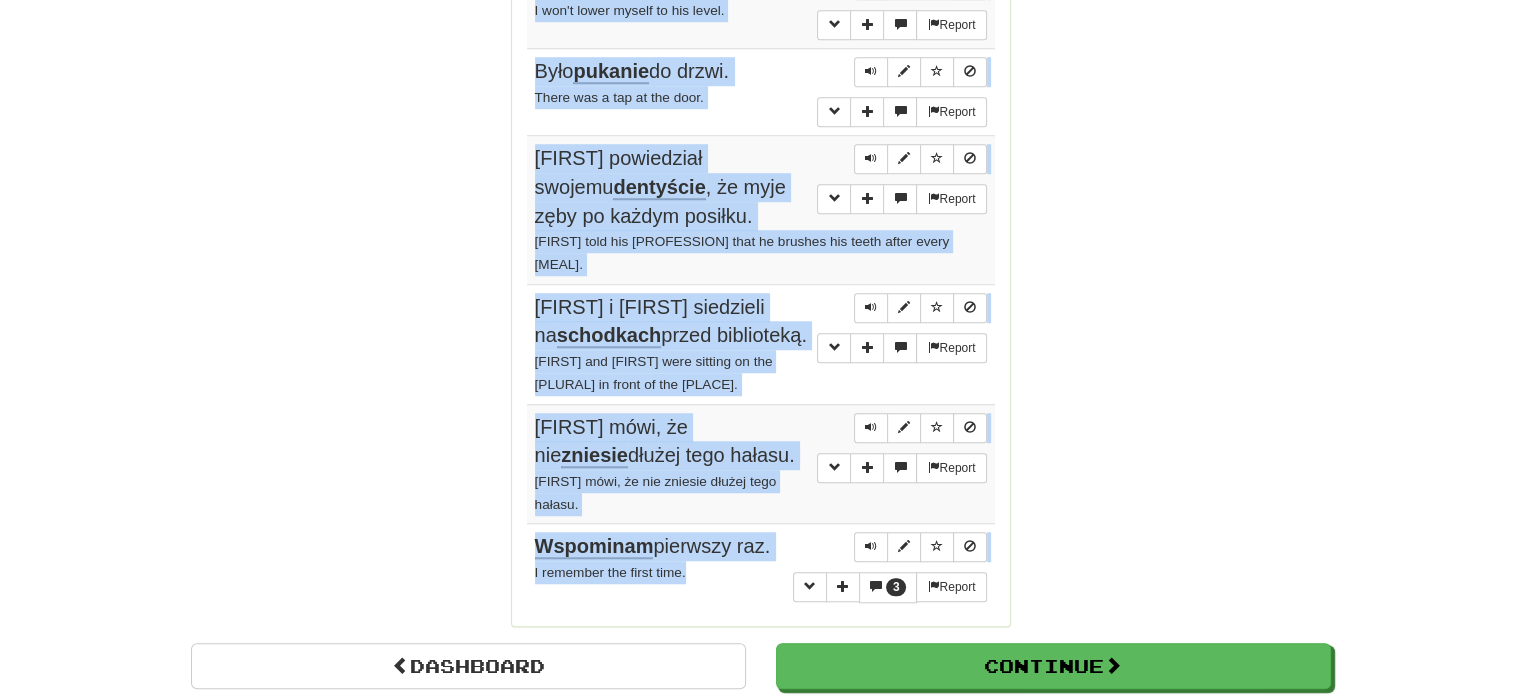 drag, startPoint x: 537, startPoint y: 90, endPoint x: 743, endPoint y: 523, distance: 479.50494 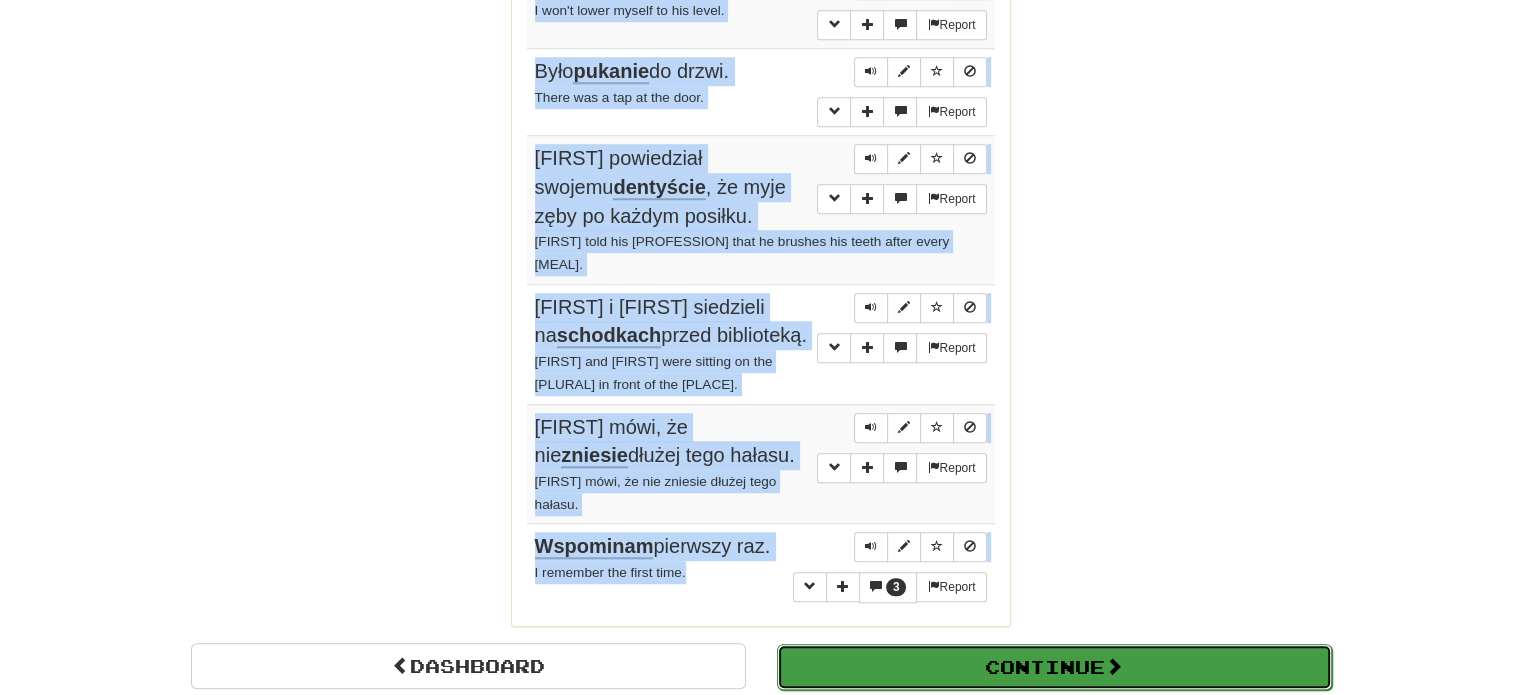 click on "Continue" at bounding box center (1054, 667) 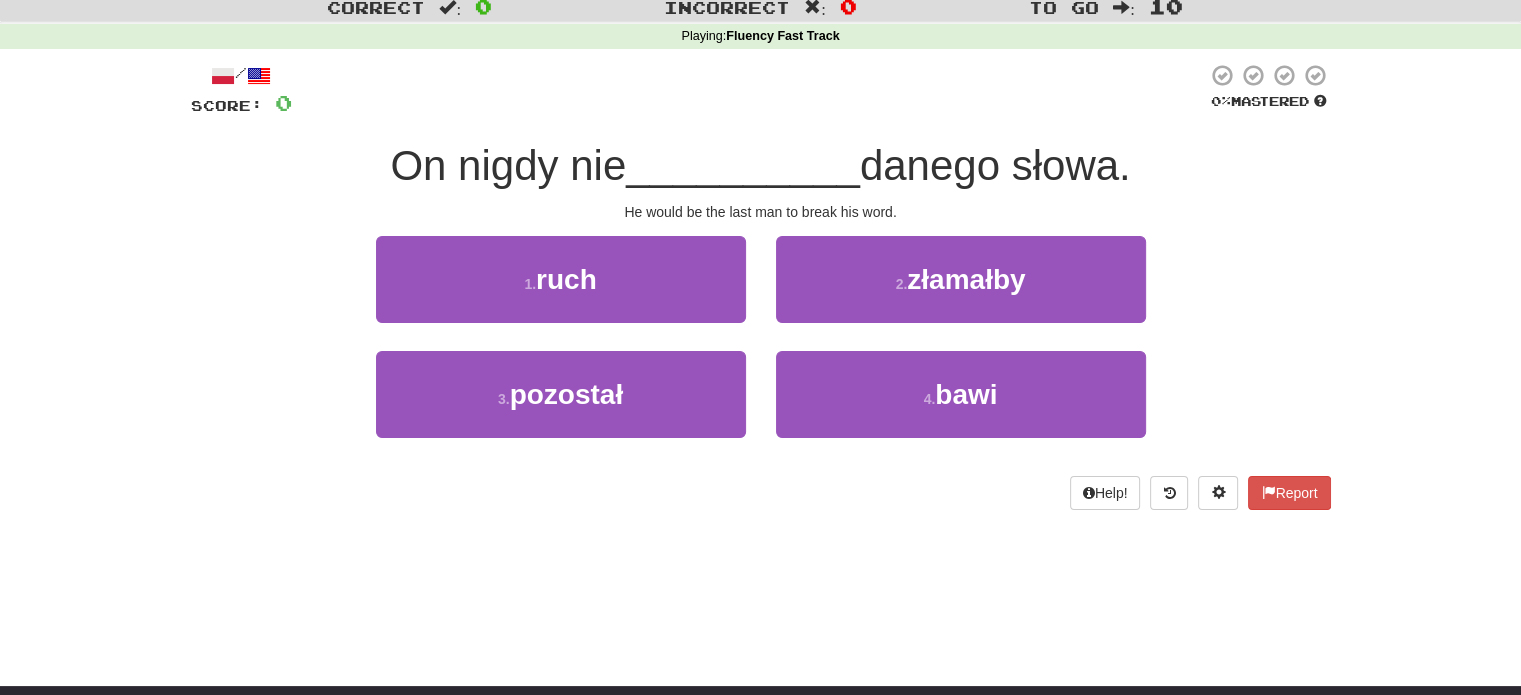 scroll, scrollTop: 48, scrollLeft: 0, axis: vertical 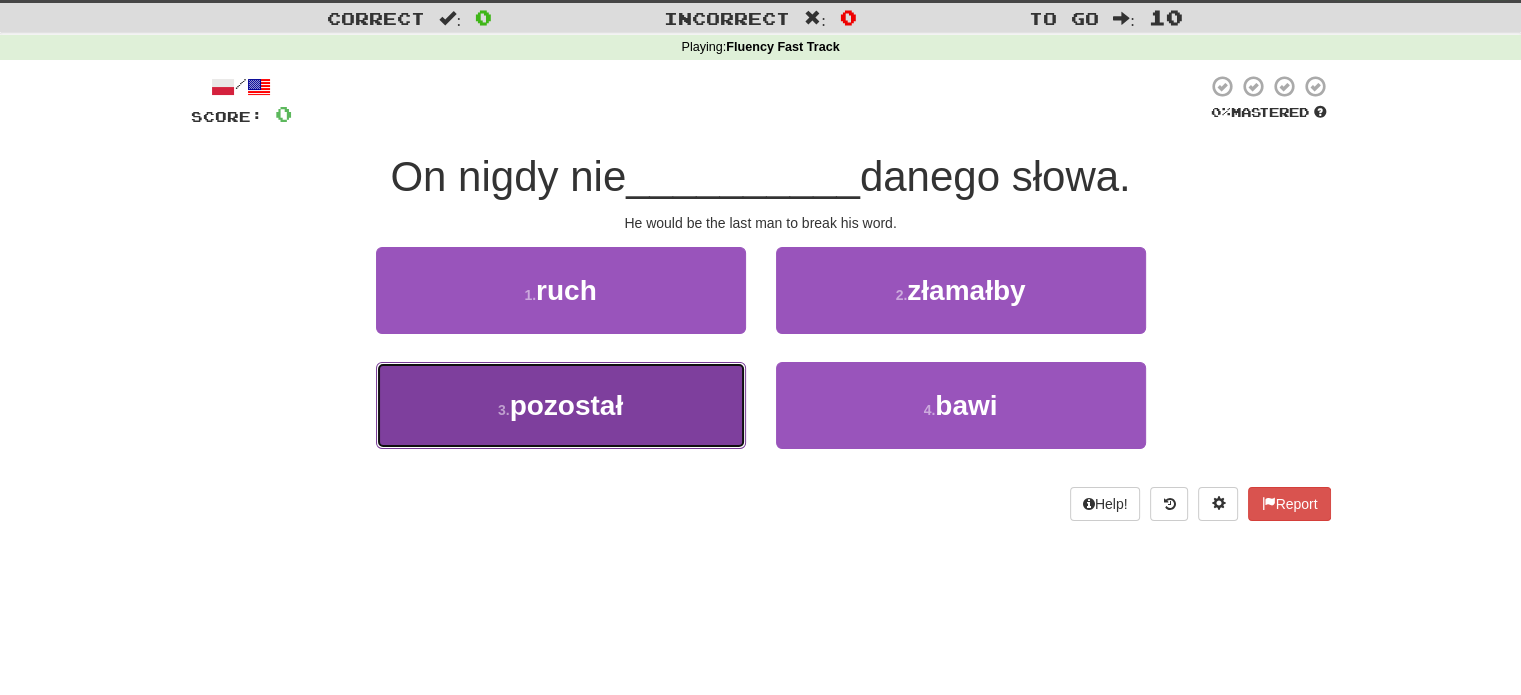 click on "3 .  pozostał" at bounding box center [561, 405] 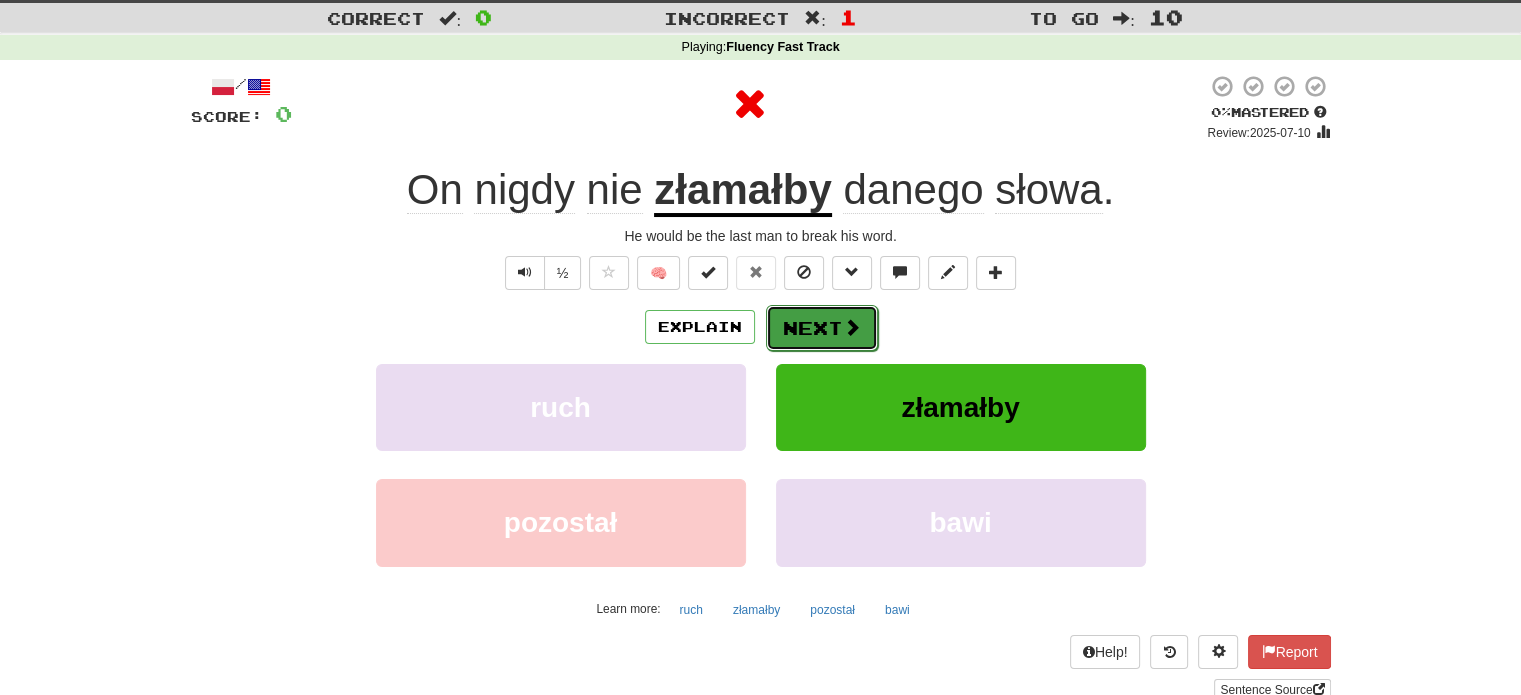 click on "Next" at bounding box center (822, 328) 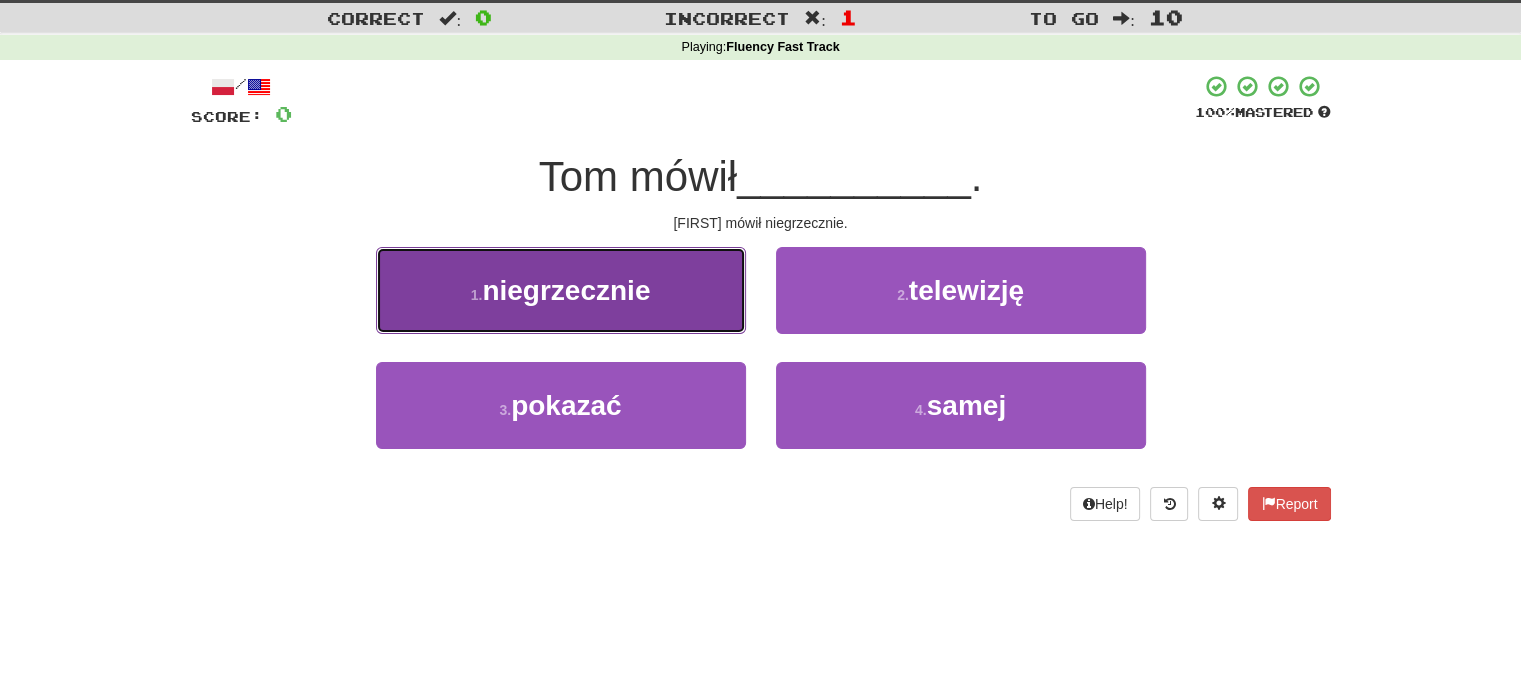 click on "1 .  niegrzecznie" at bounding box center [561, 290] 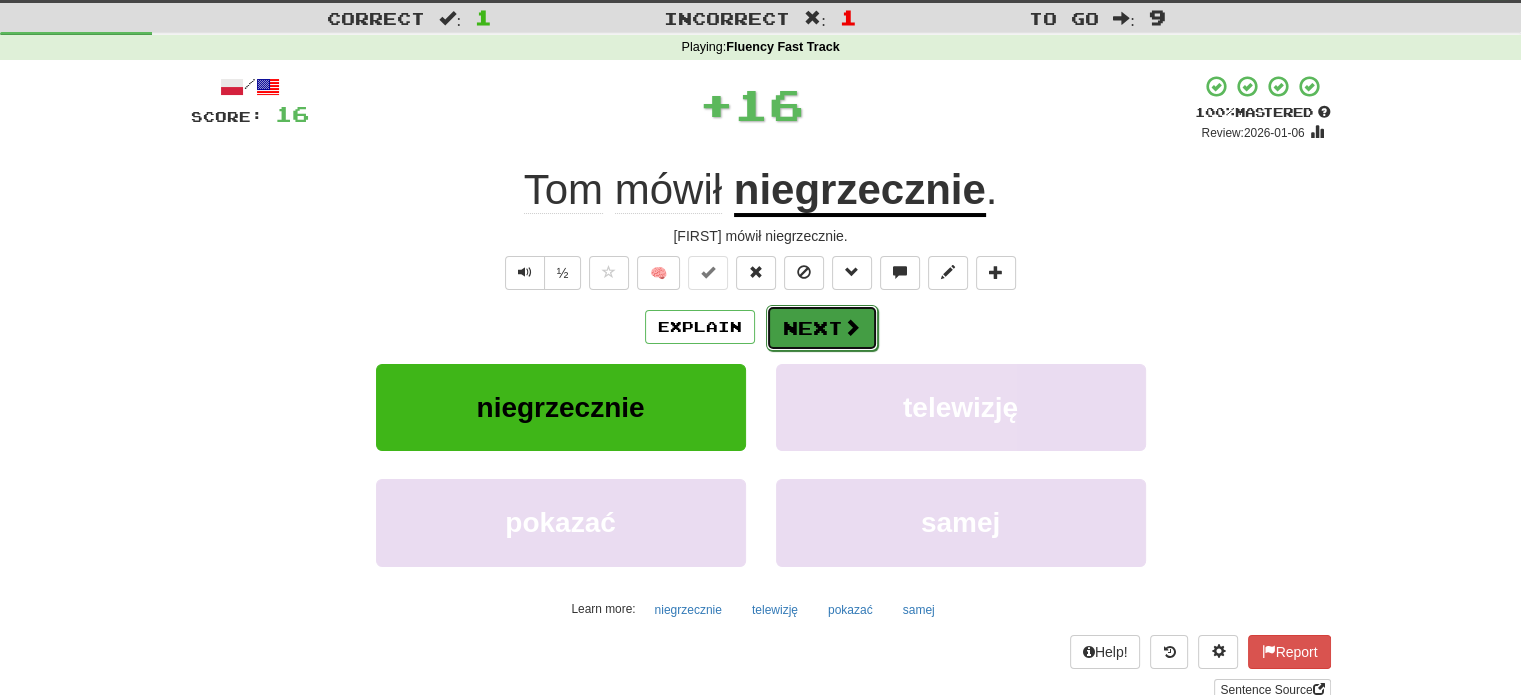 click on "Next" at bounding box center (822, 328) 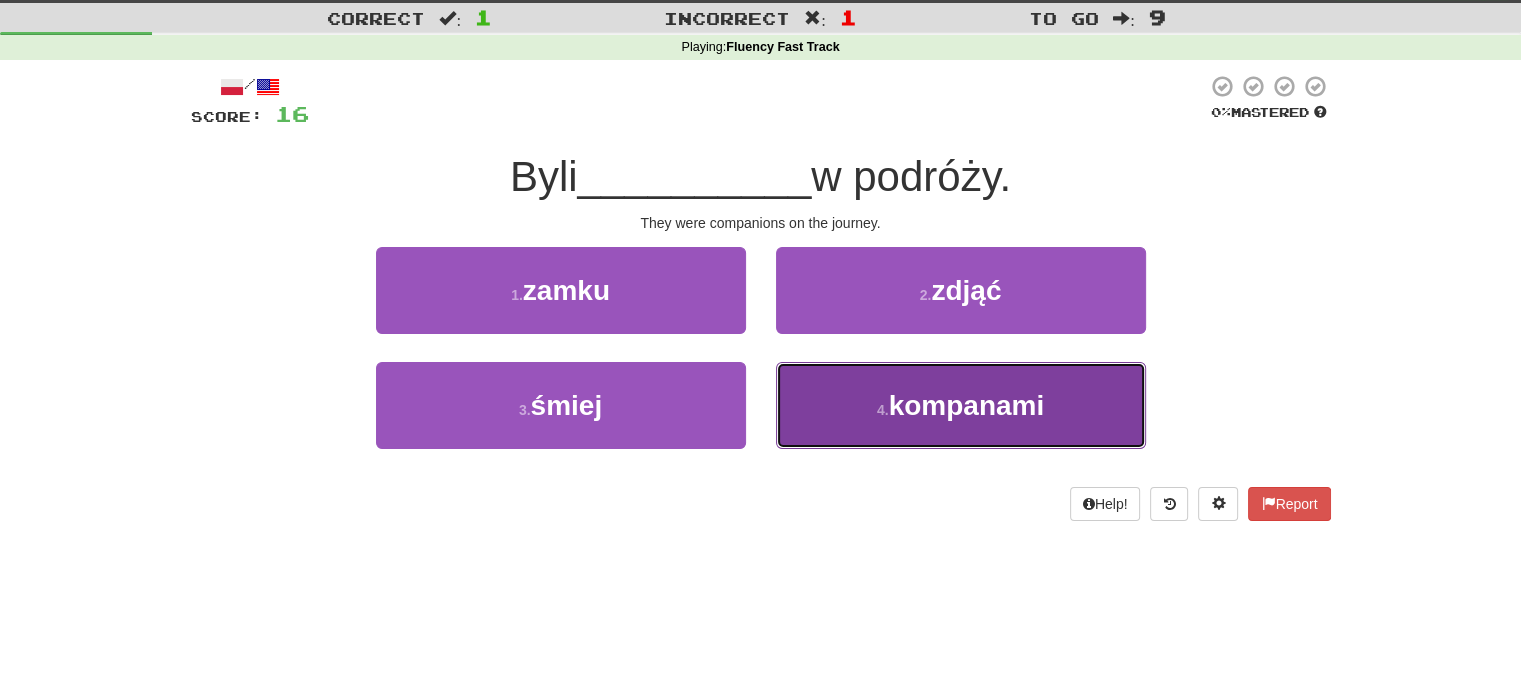 click on "4 .  kompanami" at bounding box center [961, 405] 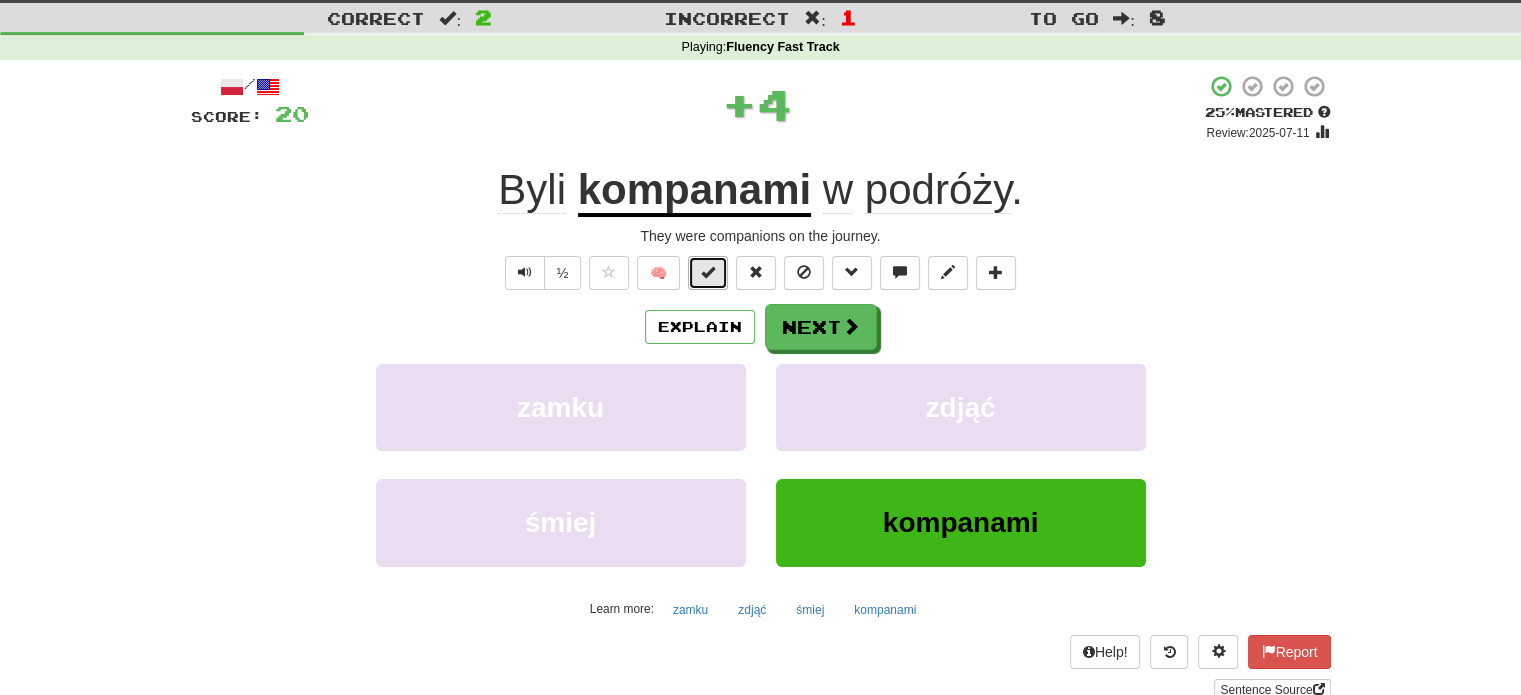 click at bounding box center [708, 273] 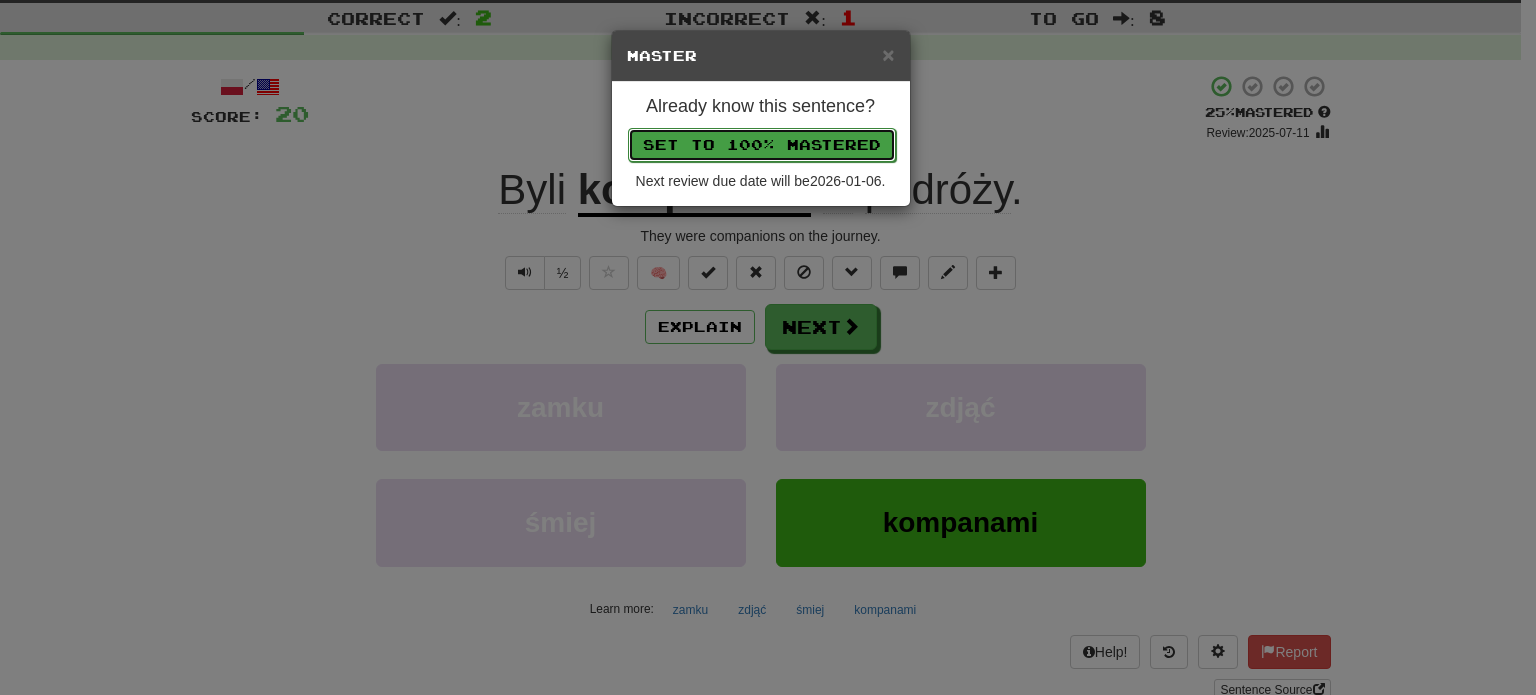 click on "Set to 100% Mastered" at bounding box center [762, 145] 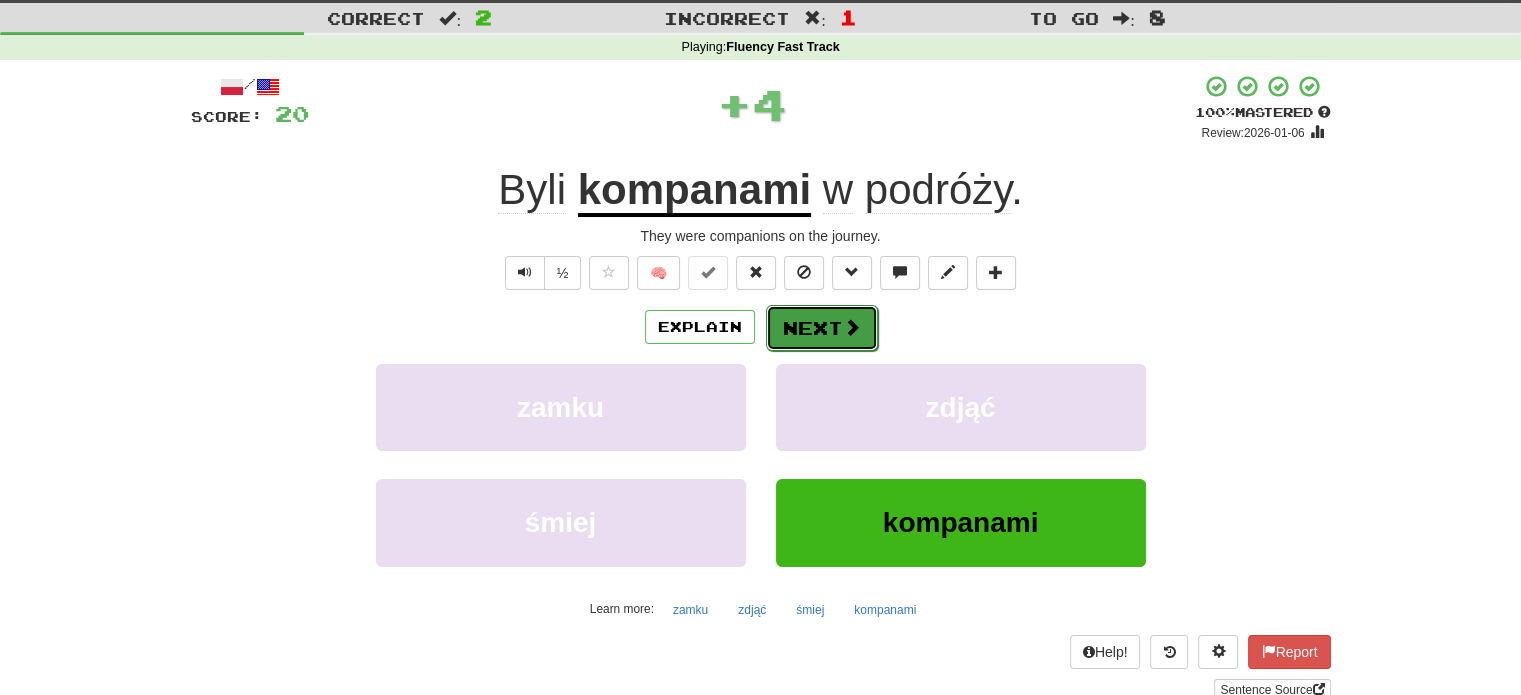click on "Next" at bounding box center [822, 328] 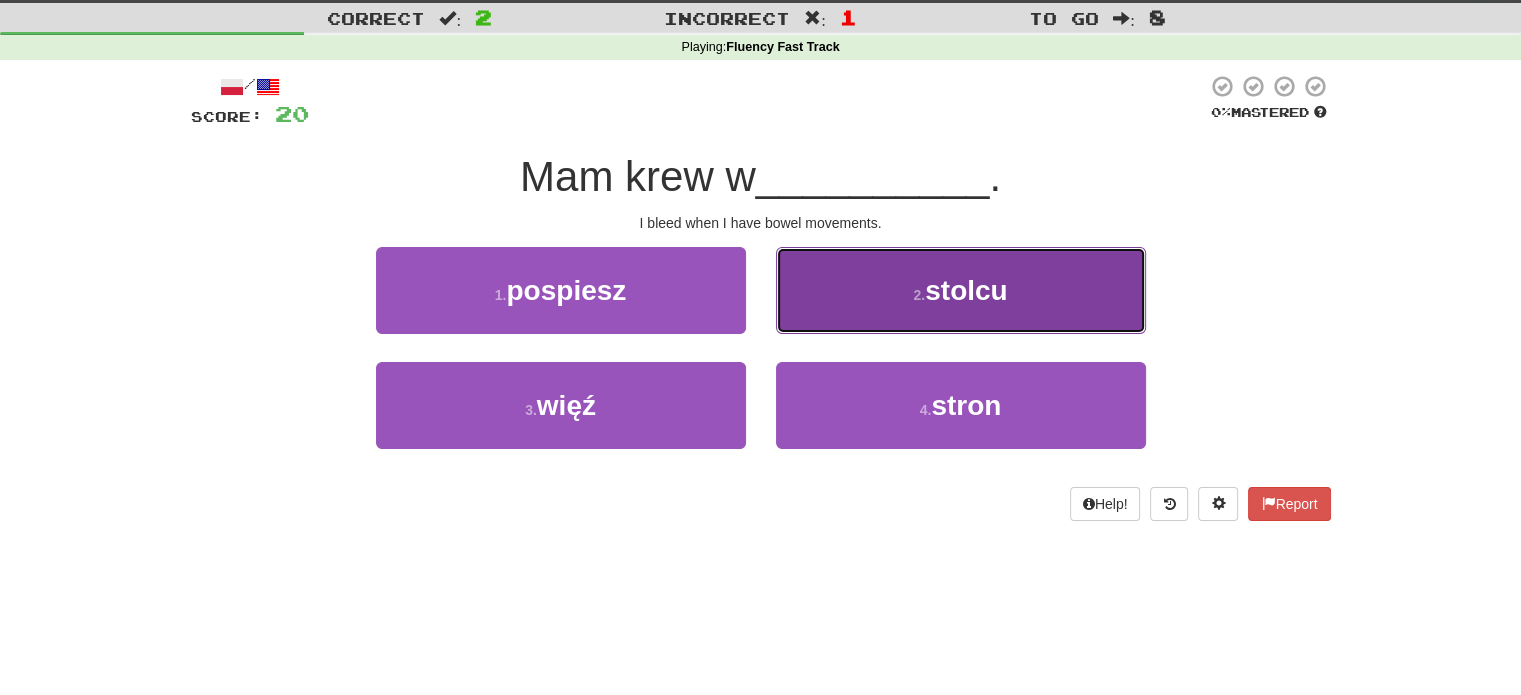 click on "2 .  stolcu" at bounding box center (961, 290) 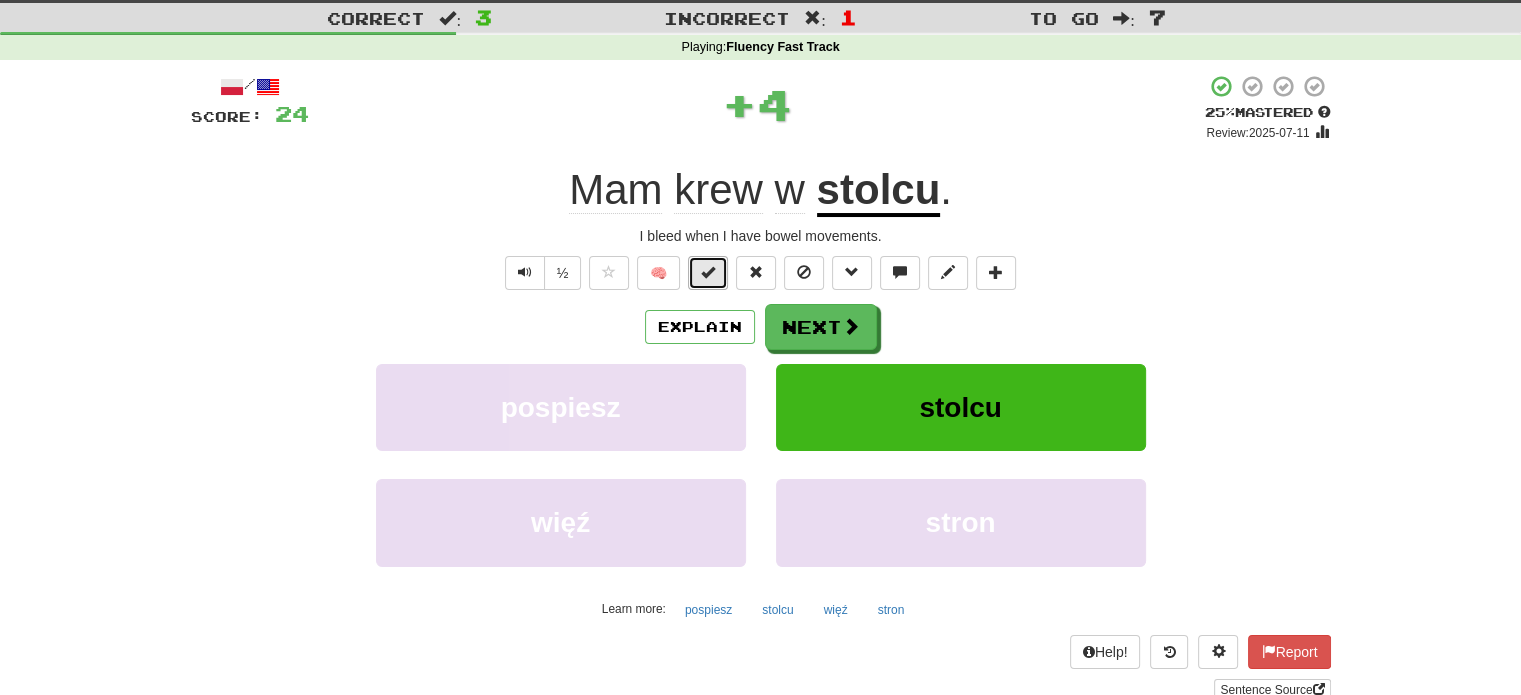 click at bounding box center (708, 272) 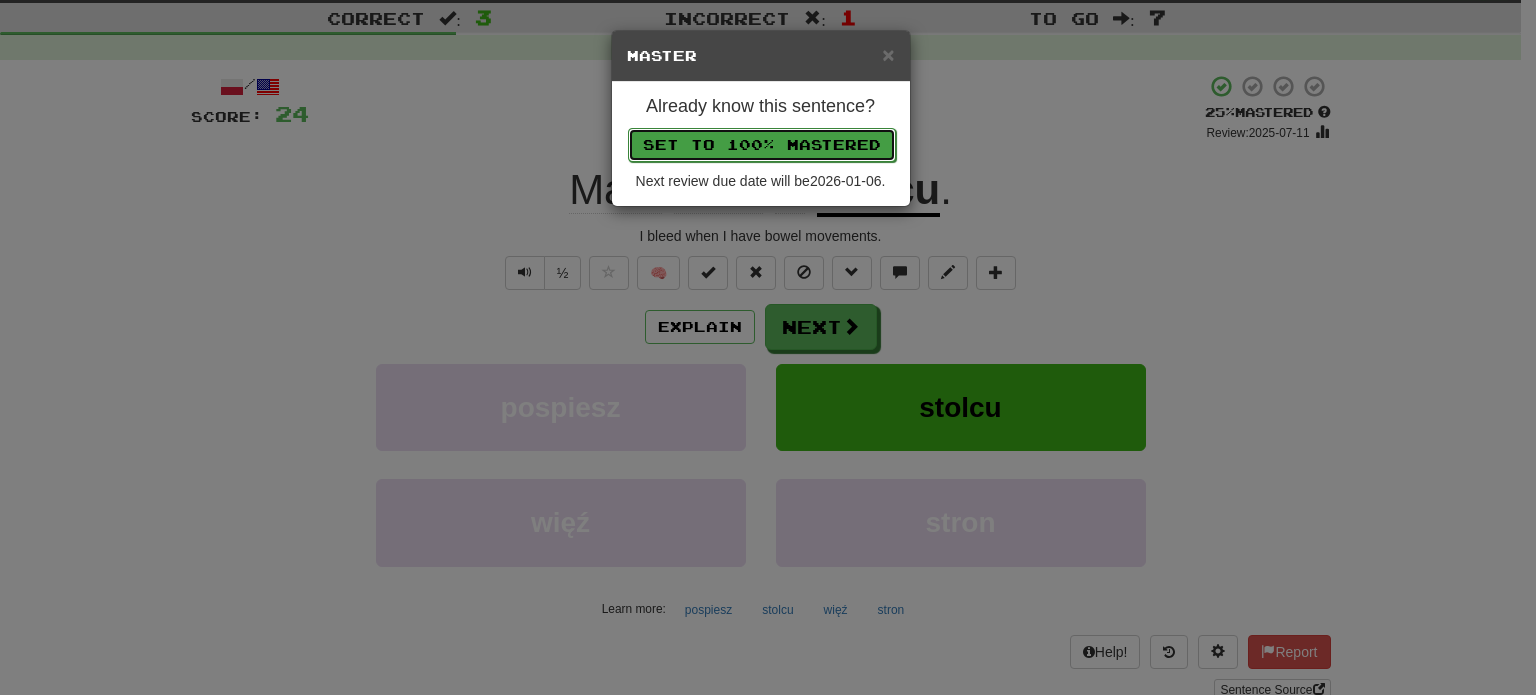 click on "Set to 100% Mastered" at bounding box center (762, 145) 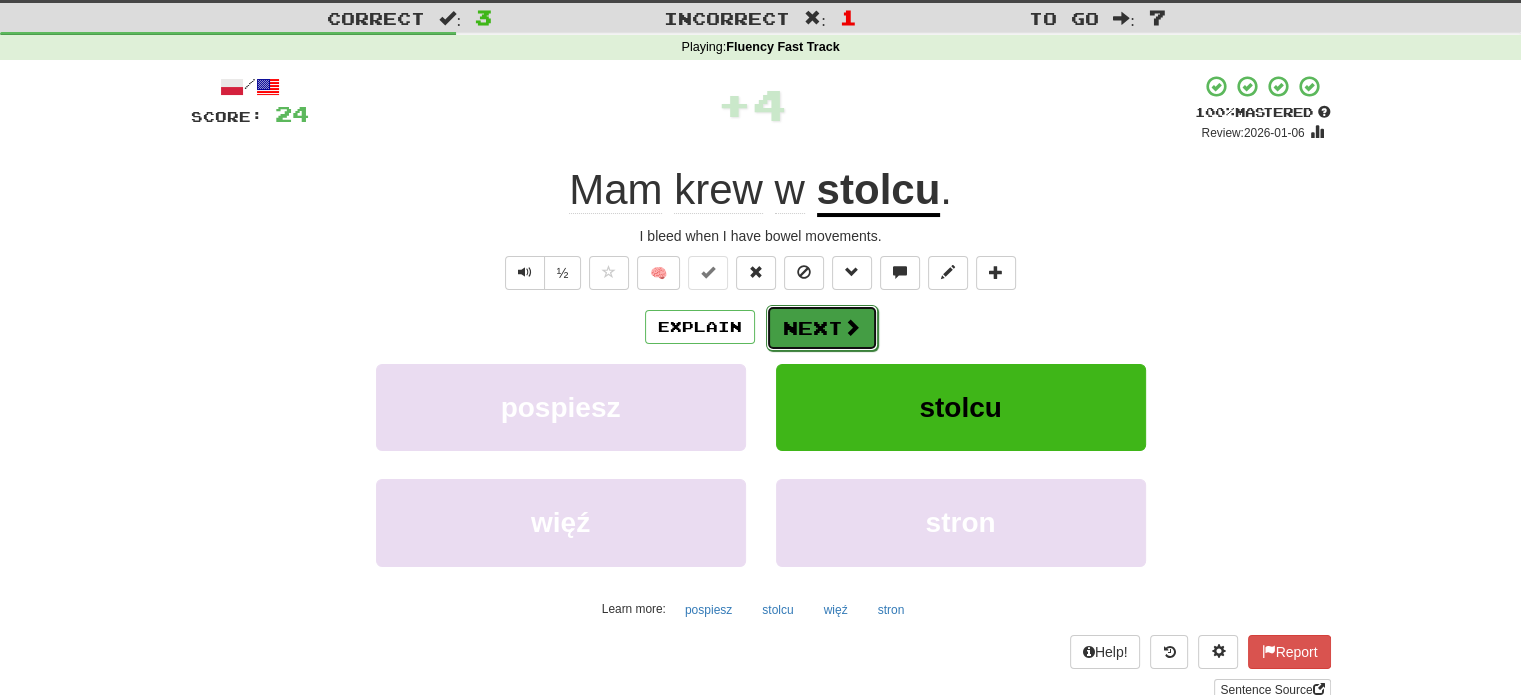 click on "Next" at bounding box center [822, 328] 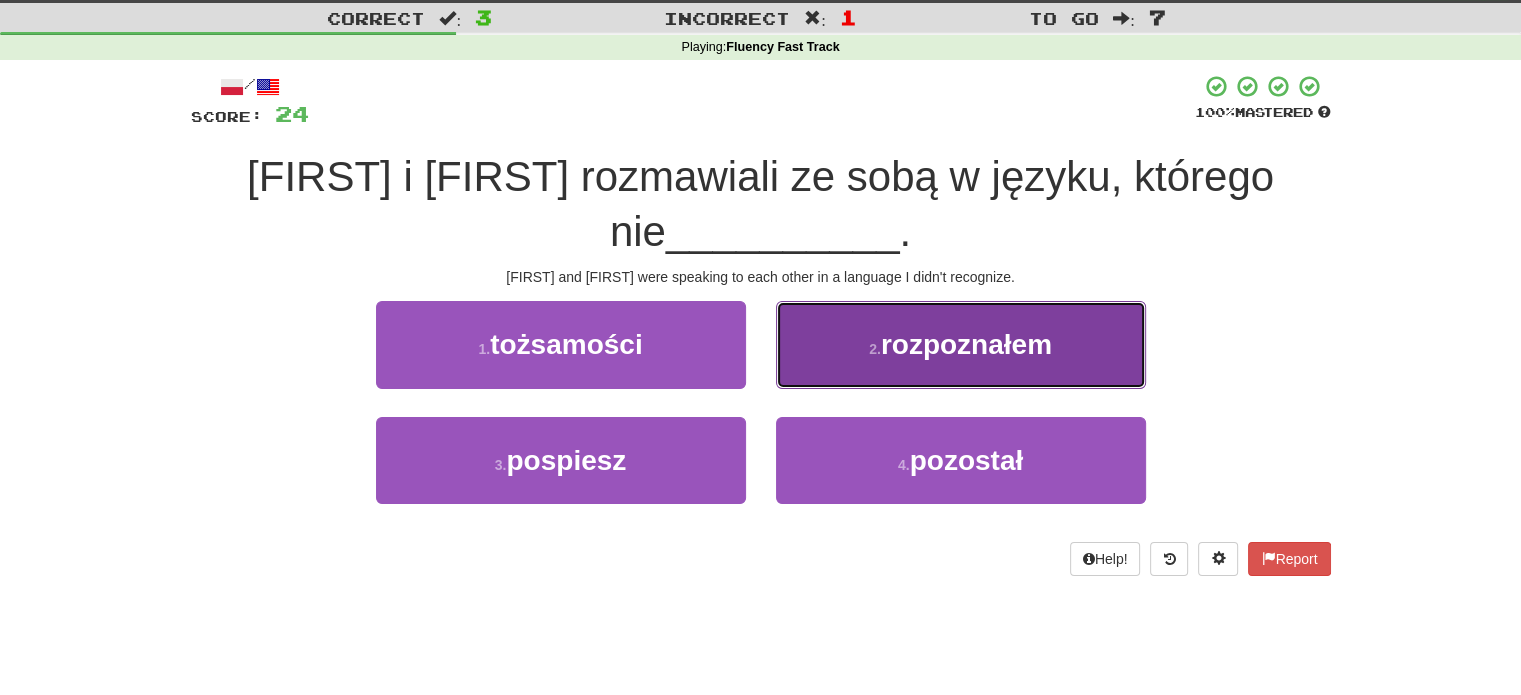 click on "2 .  rozpoznałem" at bounding box center [961, 344] 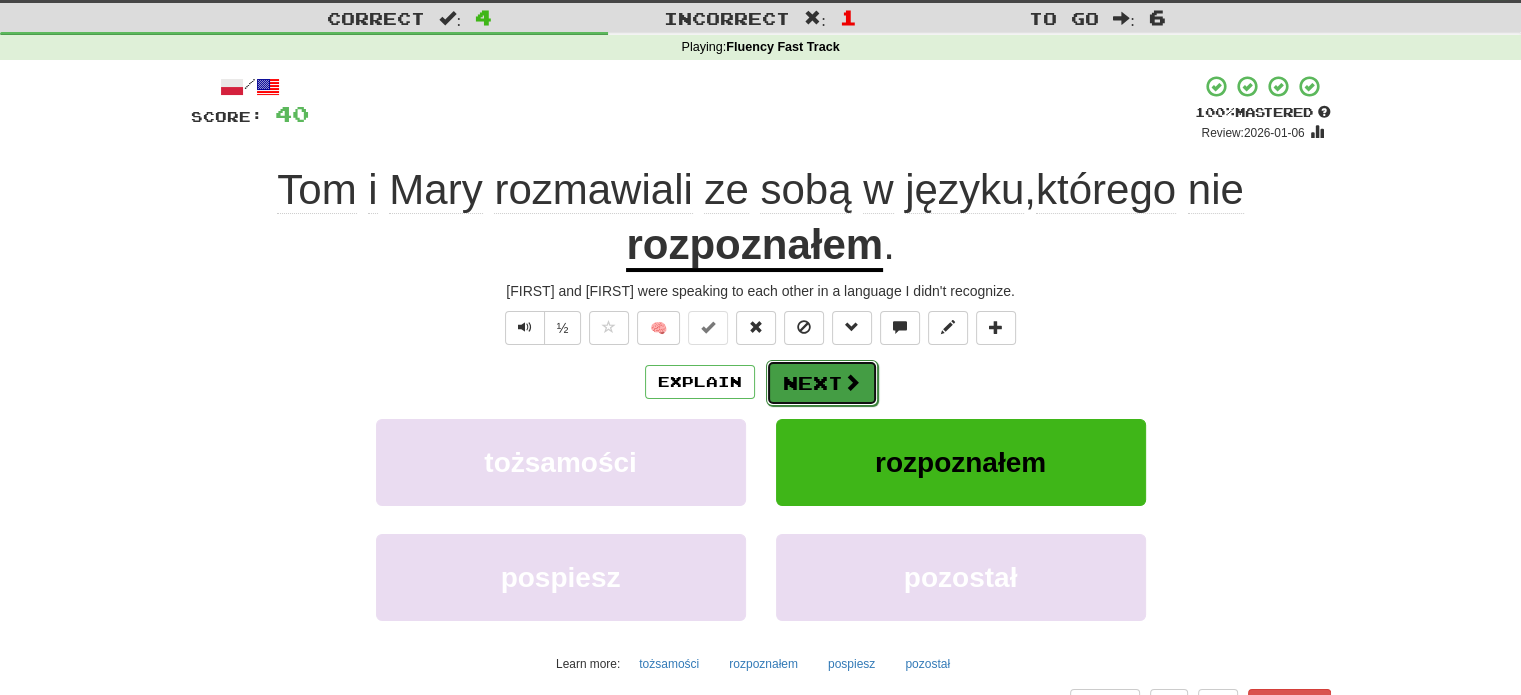 click on "Next" at bounding box center (822, 383) 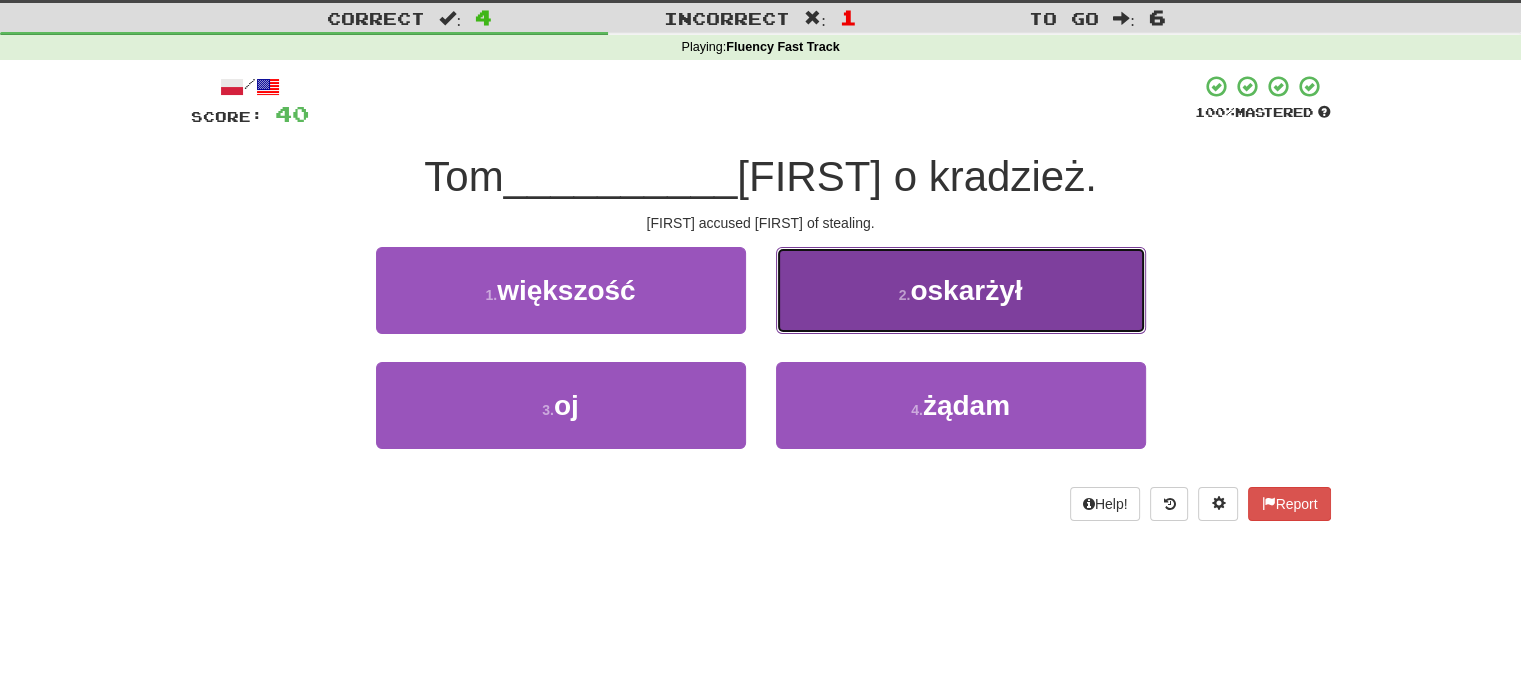 click on "2 .  oskarżył" at bounding box center (961, 290) 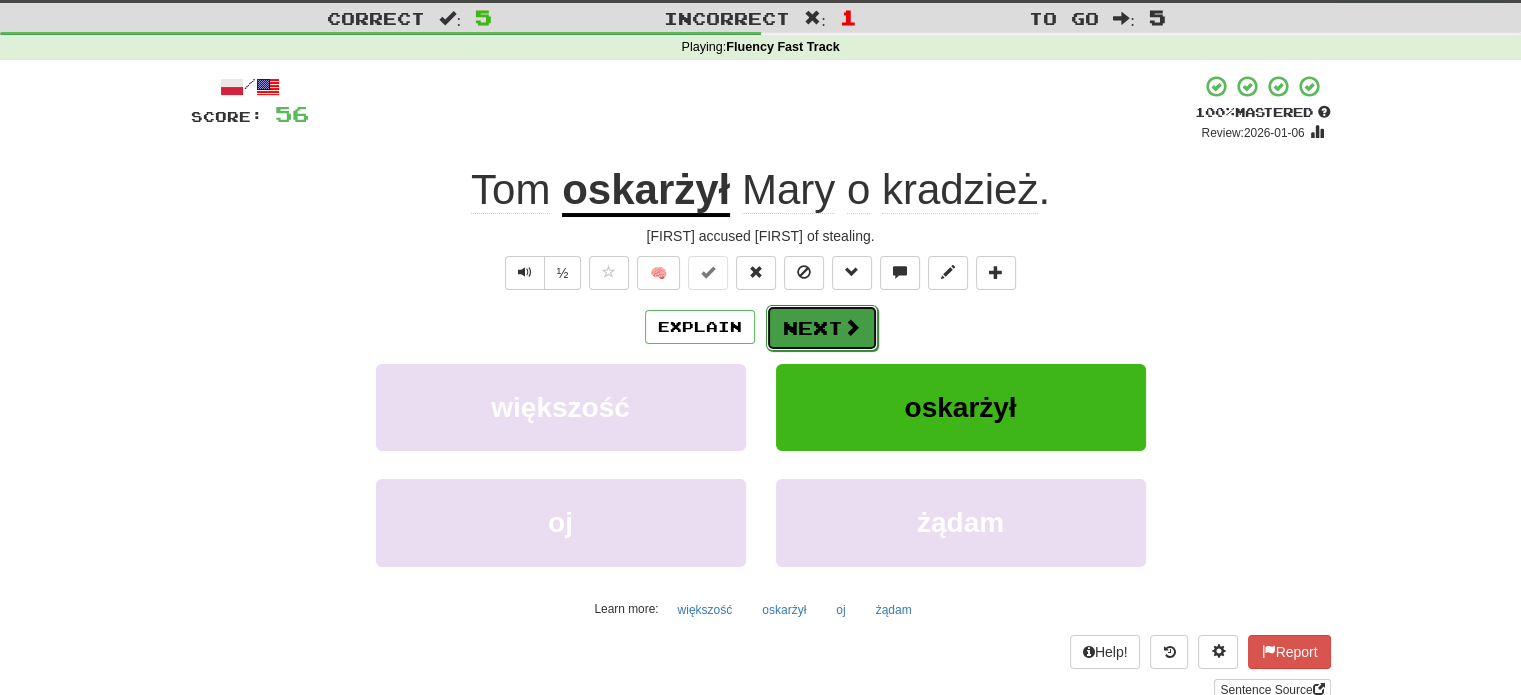 click on "Next" at bounding box center [822, 328] 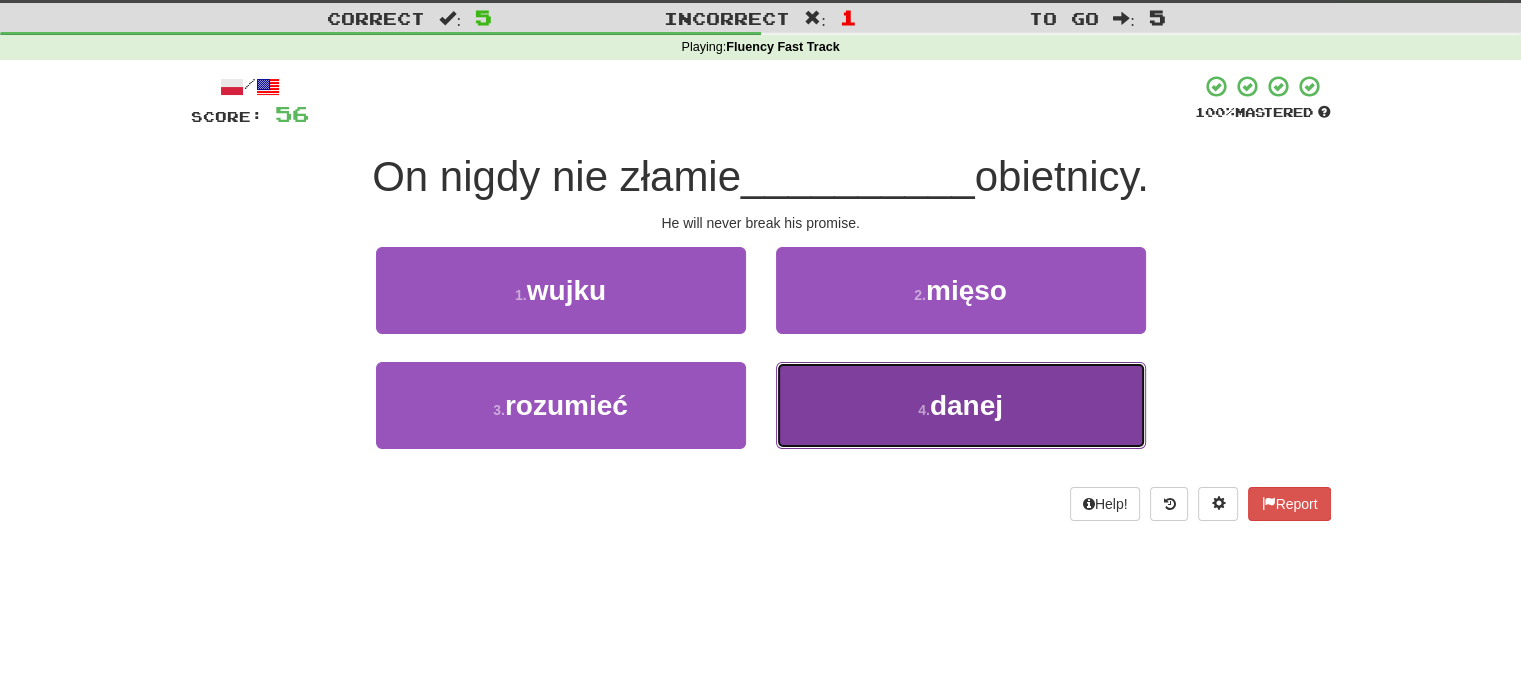 click on "4 .  danej" at bounding box center [961, 405] 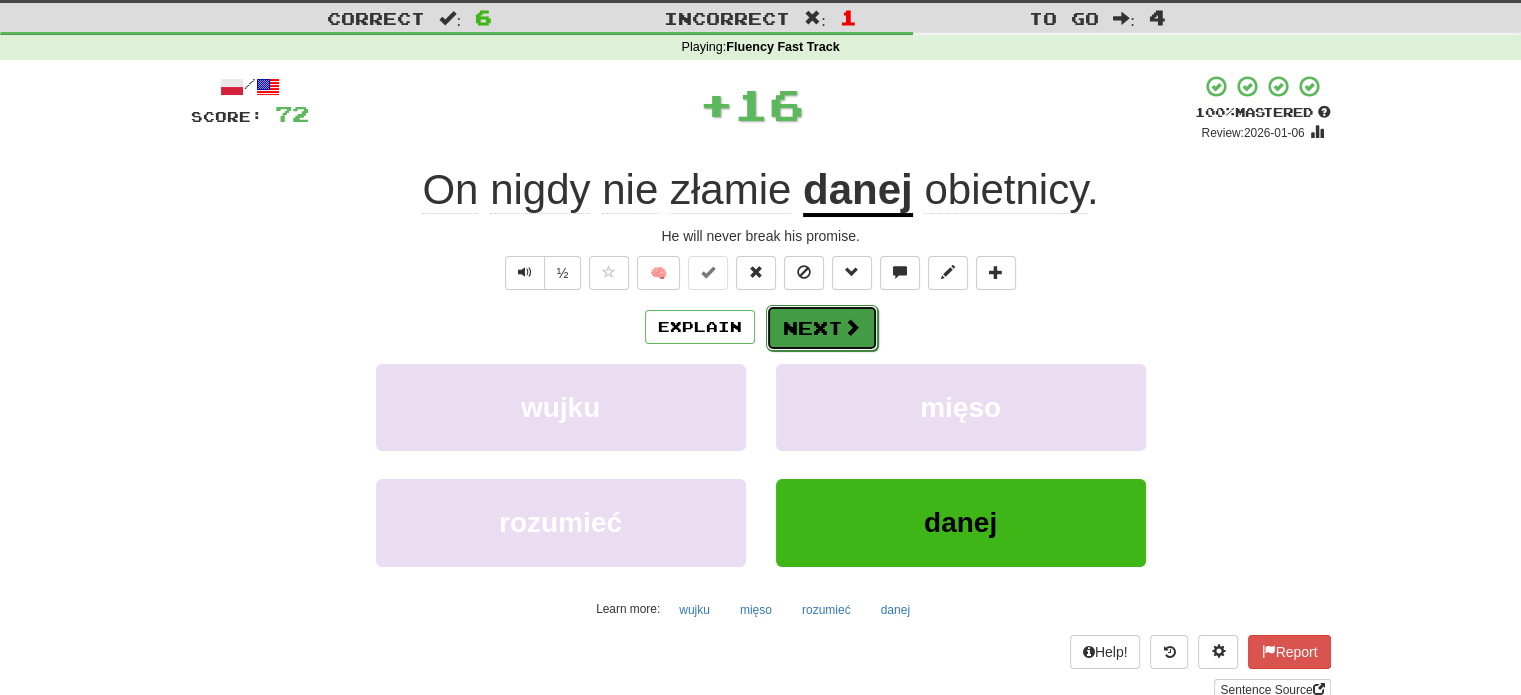 click on "Next" at bounding box center [822, 328] 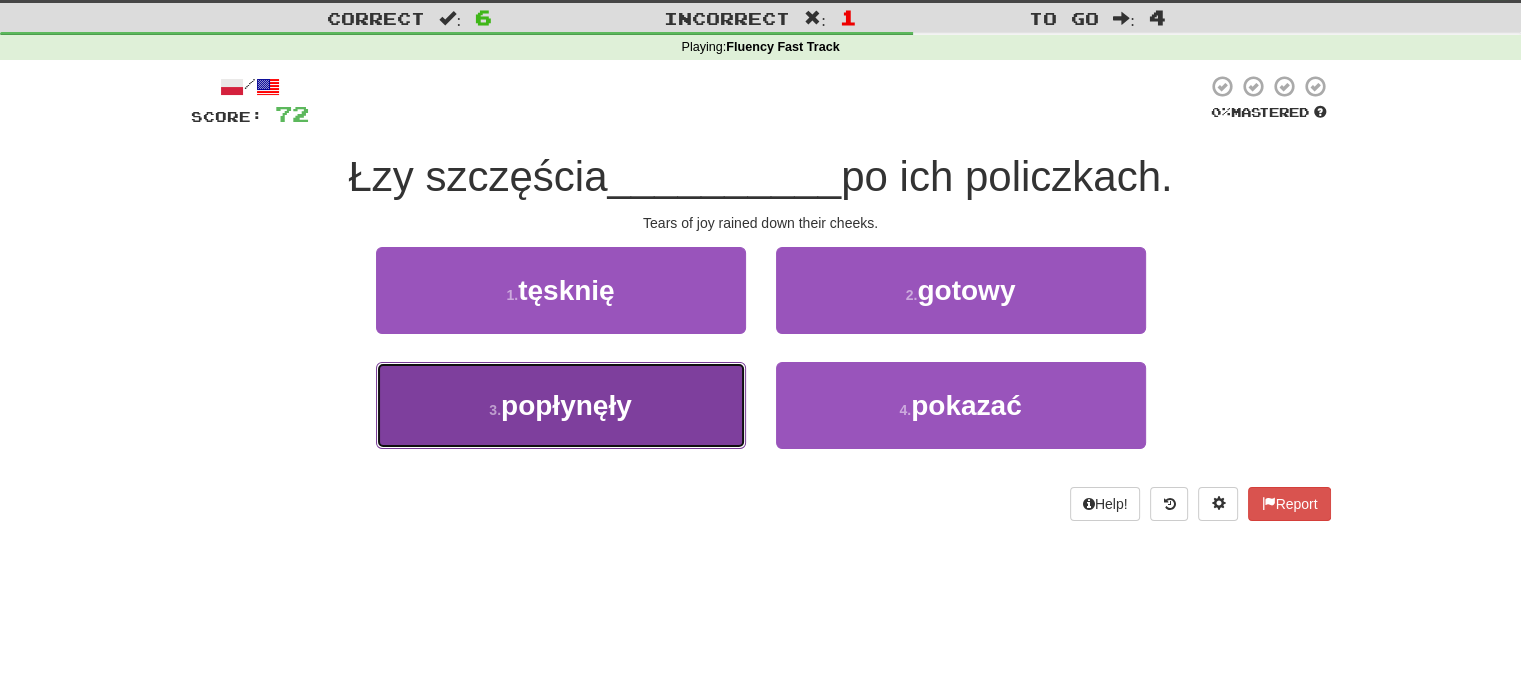 click on "3 .  popłynęły" at bounding box center (561, 405) 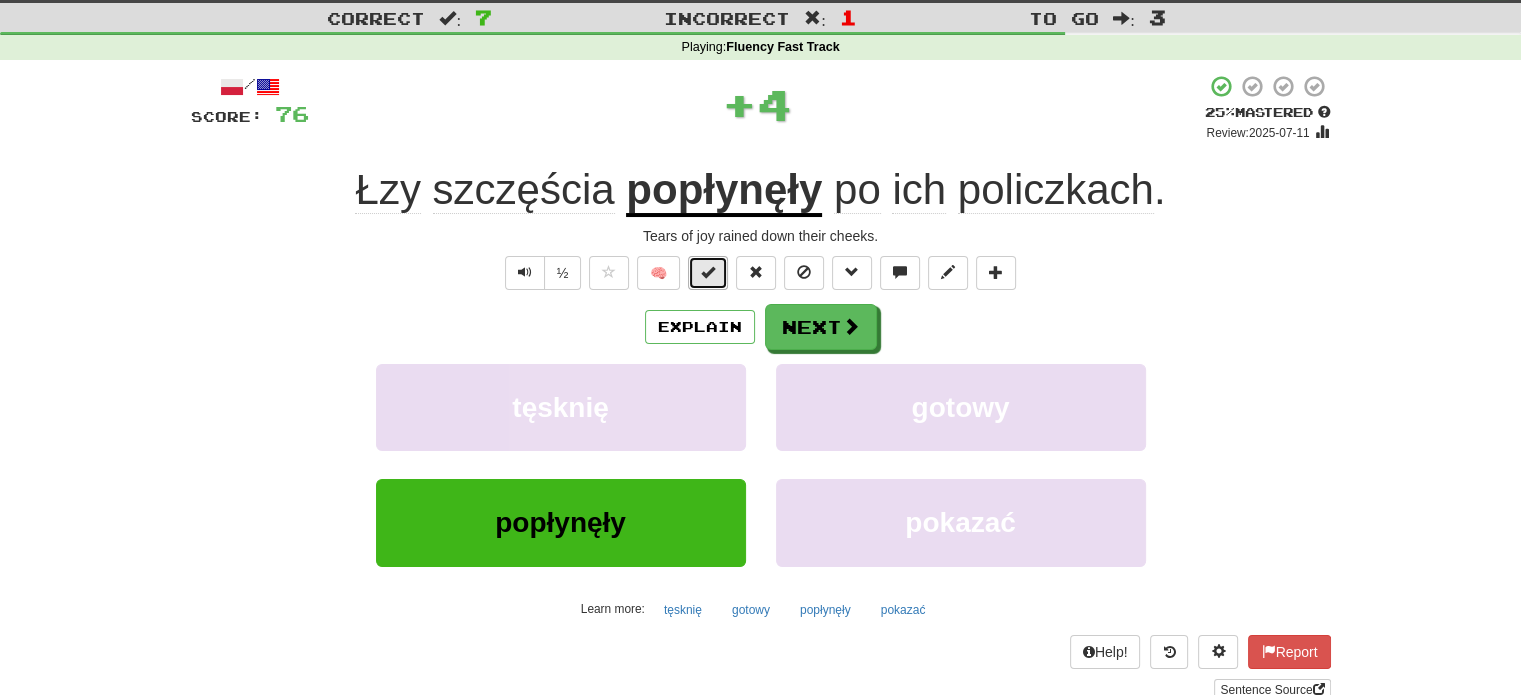 click at bounding box center [708, 273] 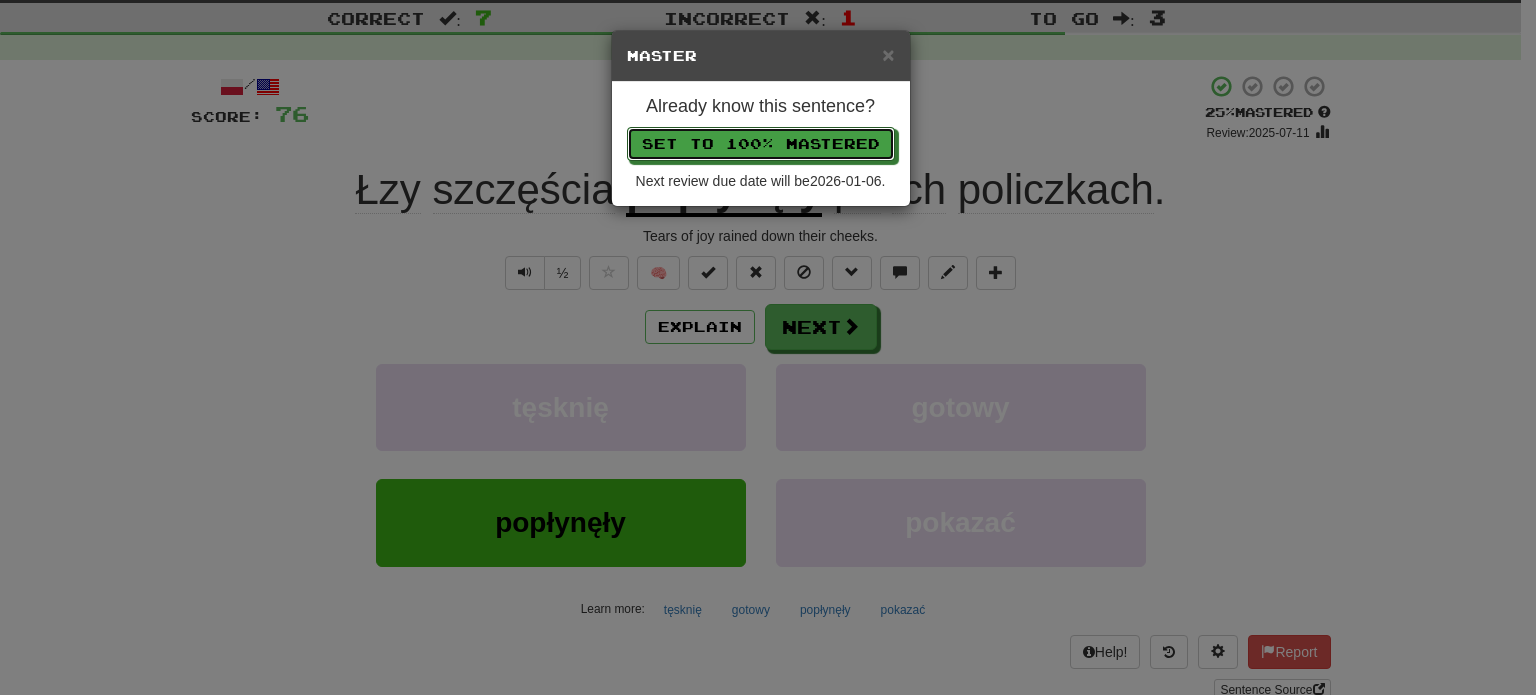 drag, startPoint x: 720, startPoint y: 135, endPoint x: 720, endPoint y: 149, distance: 14 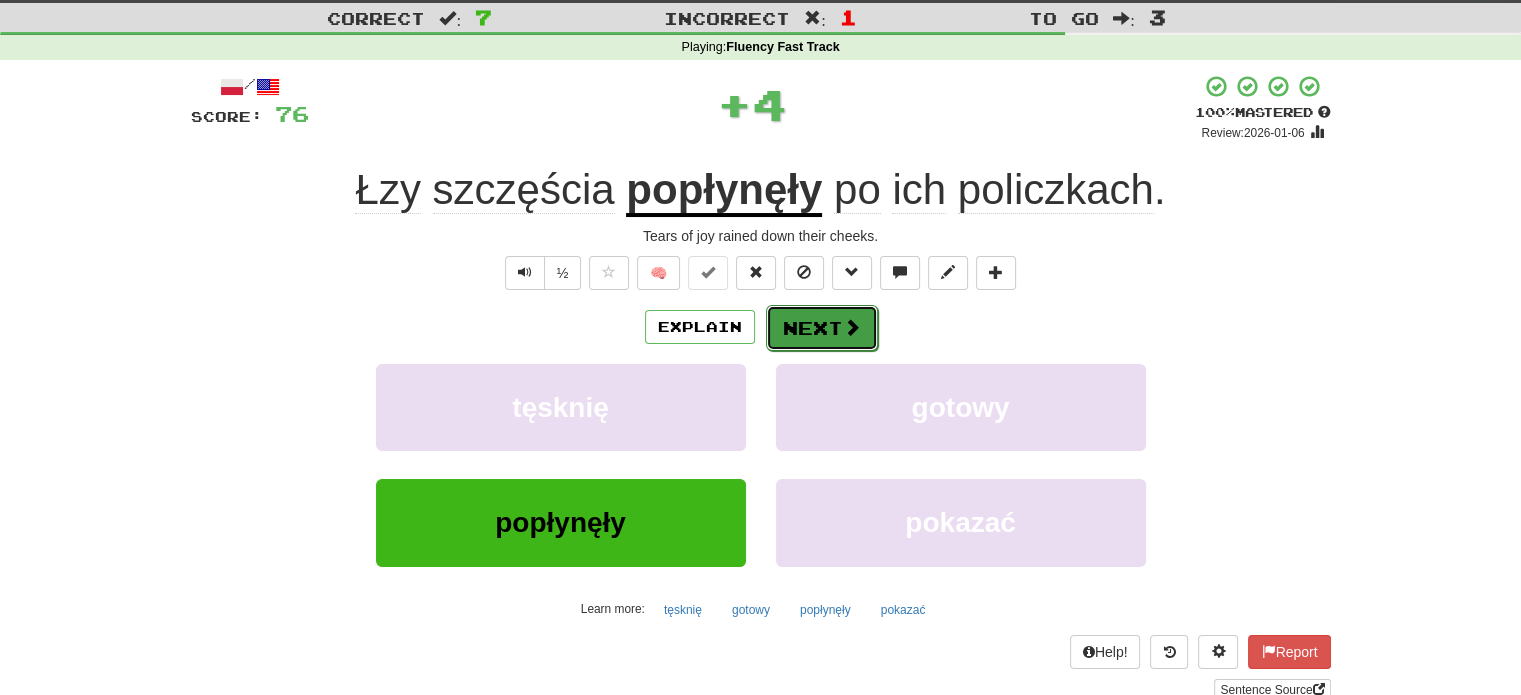 click on "Next" at bounding box center (822, 328) 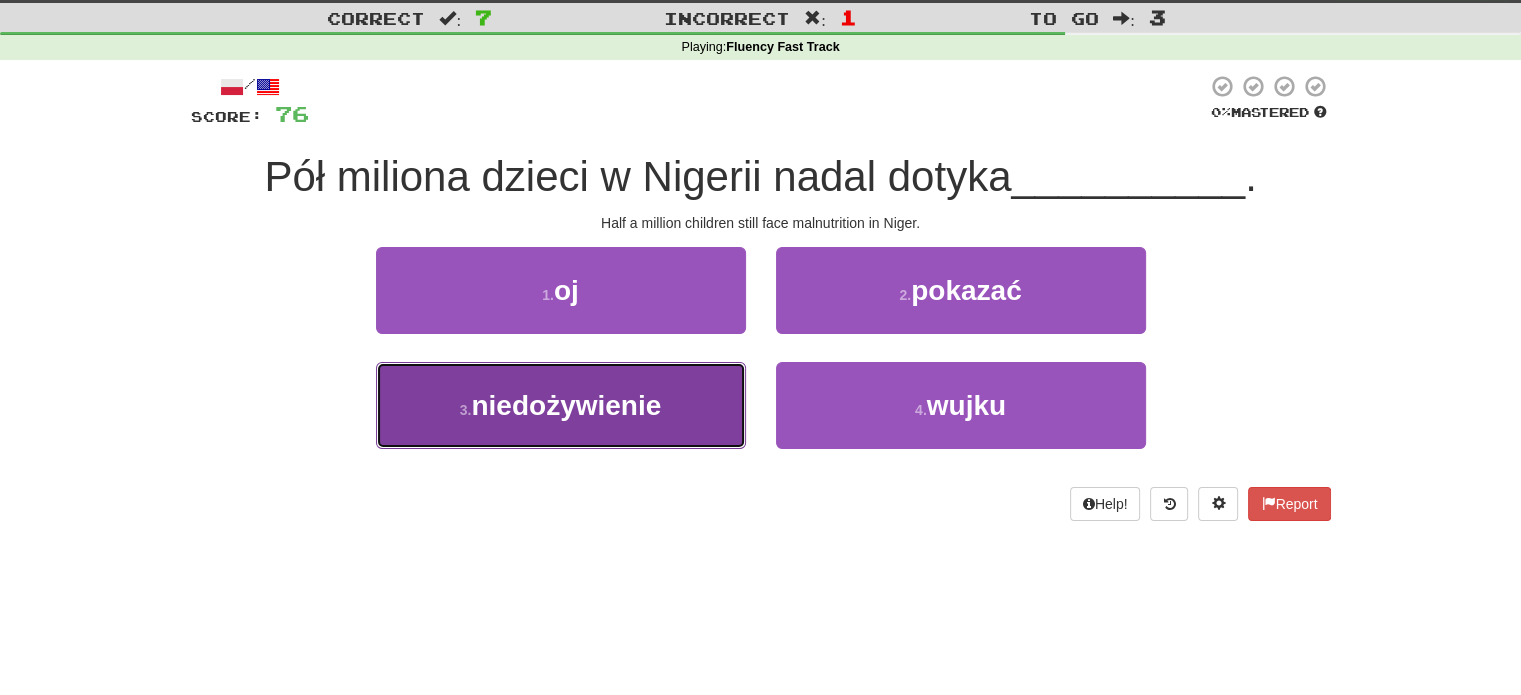 click on "3 .  niedożywienie" at bounding box center [561, 405] 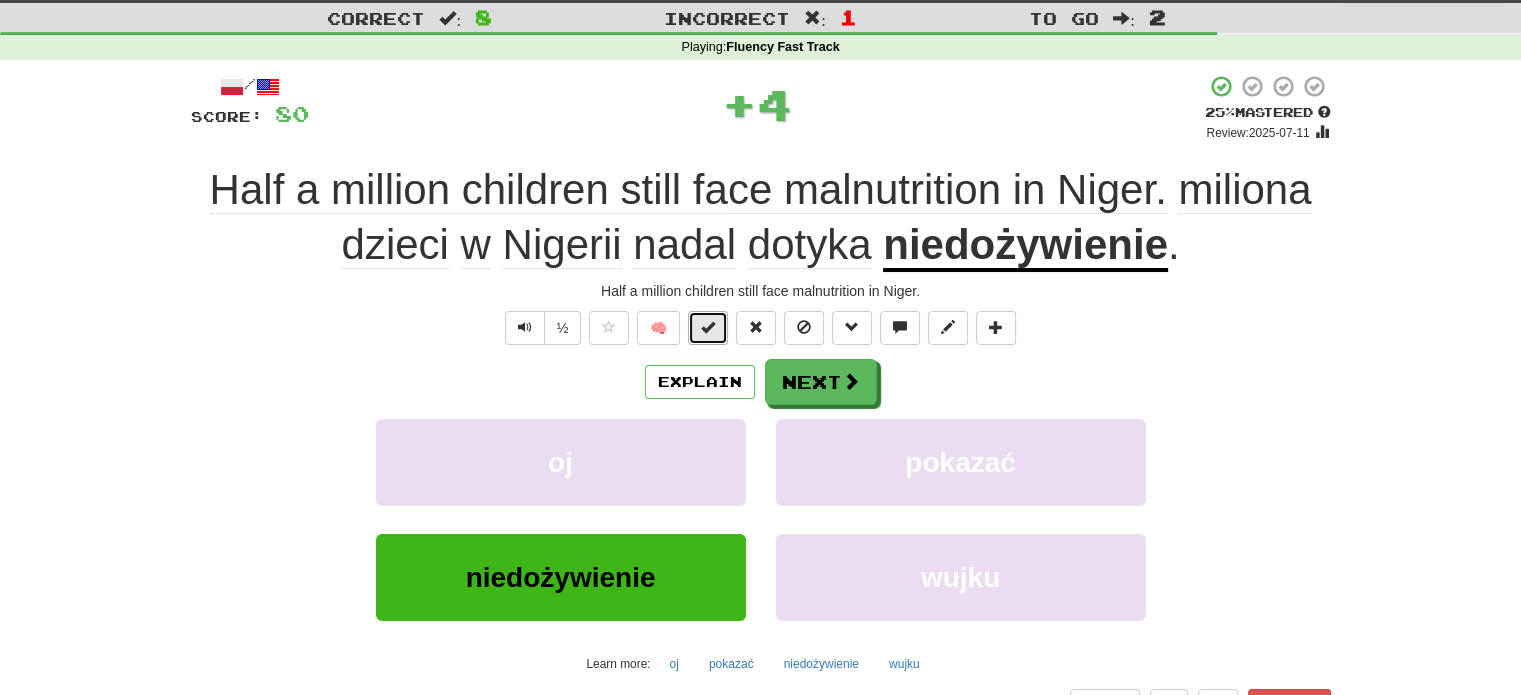 click at bounding box center (708, 327) 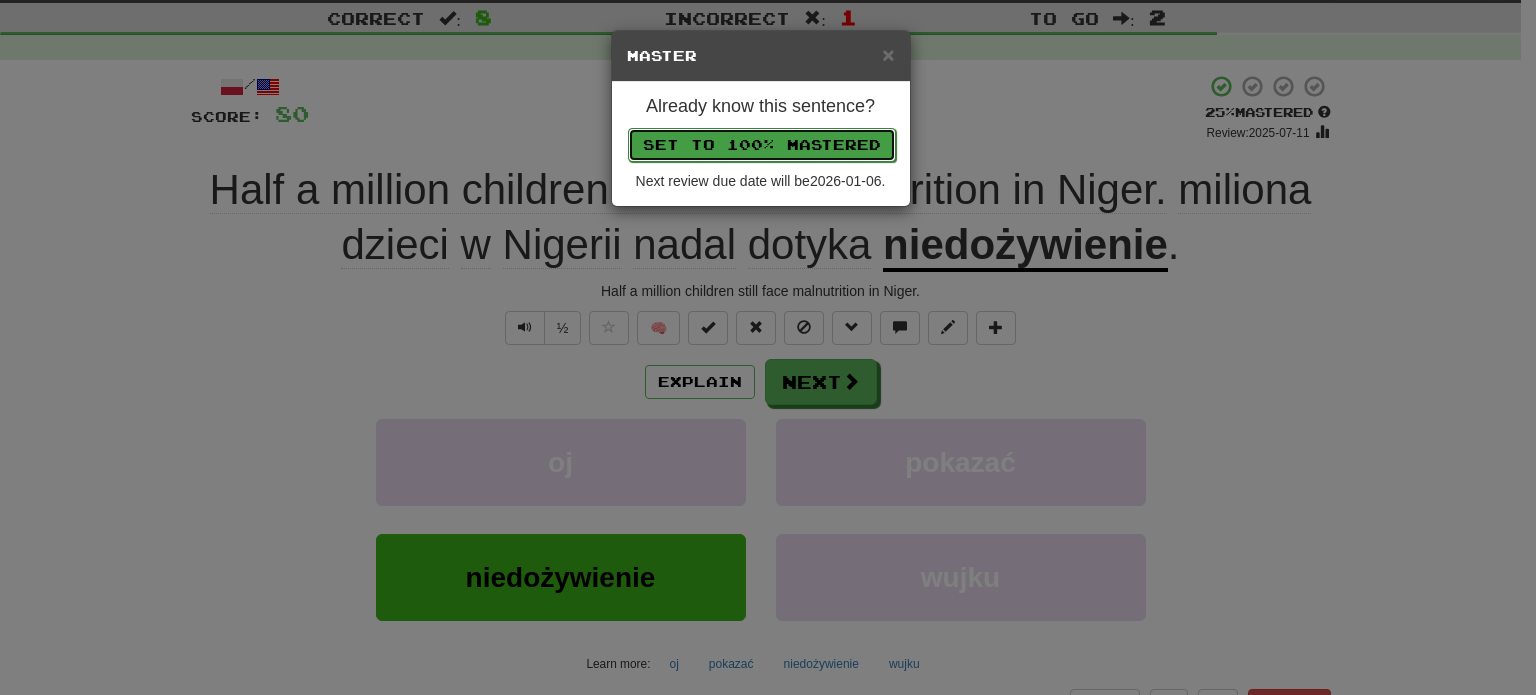 click on "Set to 100% Mastered" at bounding box center [762, 145] 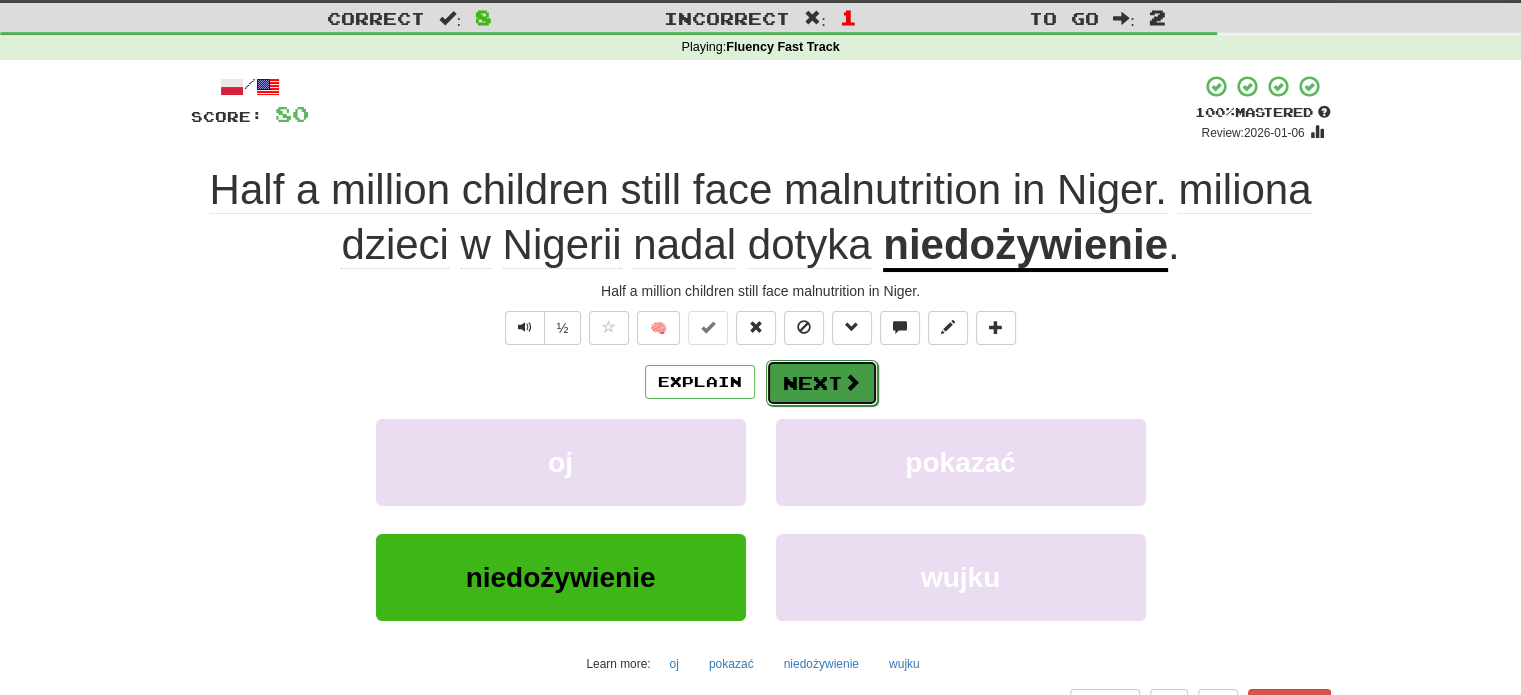 click on "Next" at bounding box center [822, 383] 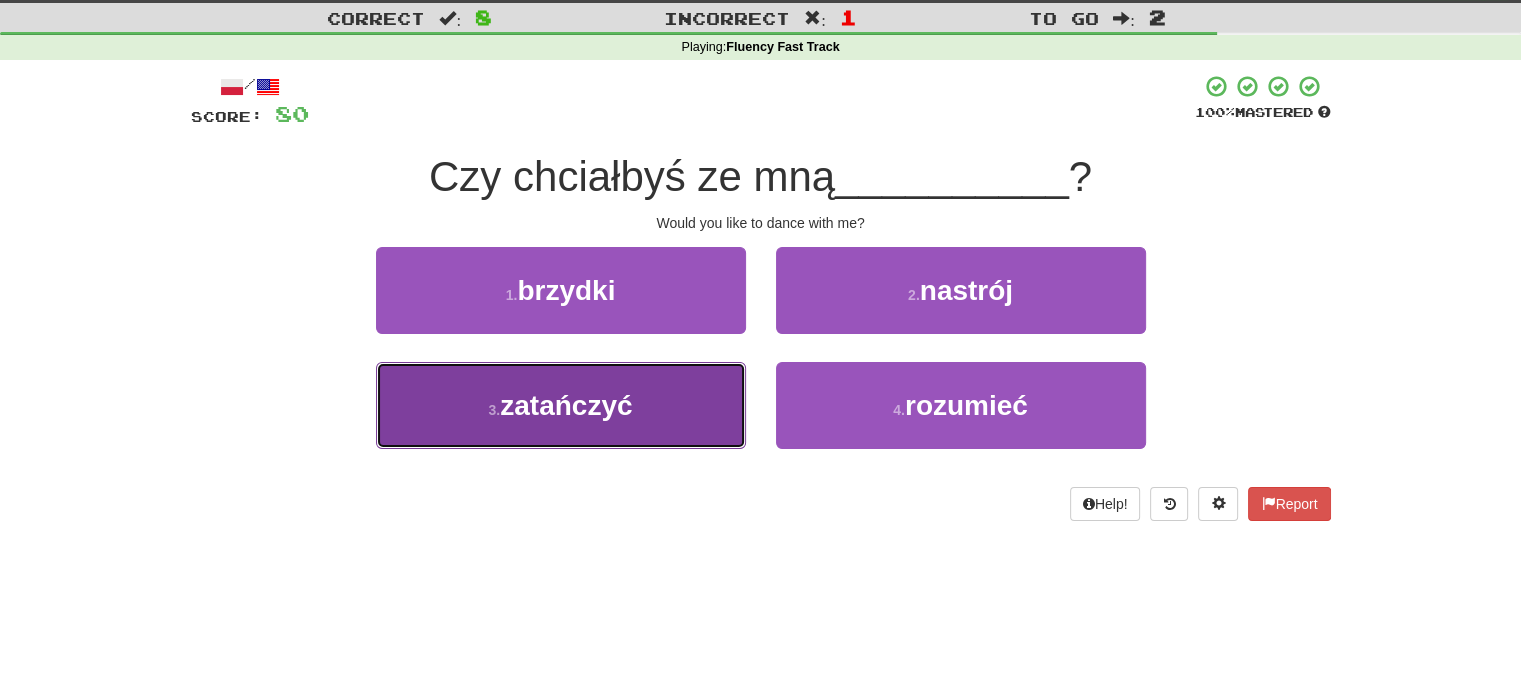 click on "3 .  zatańczyć" at bounding box center [561, 405] 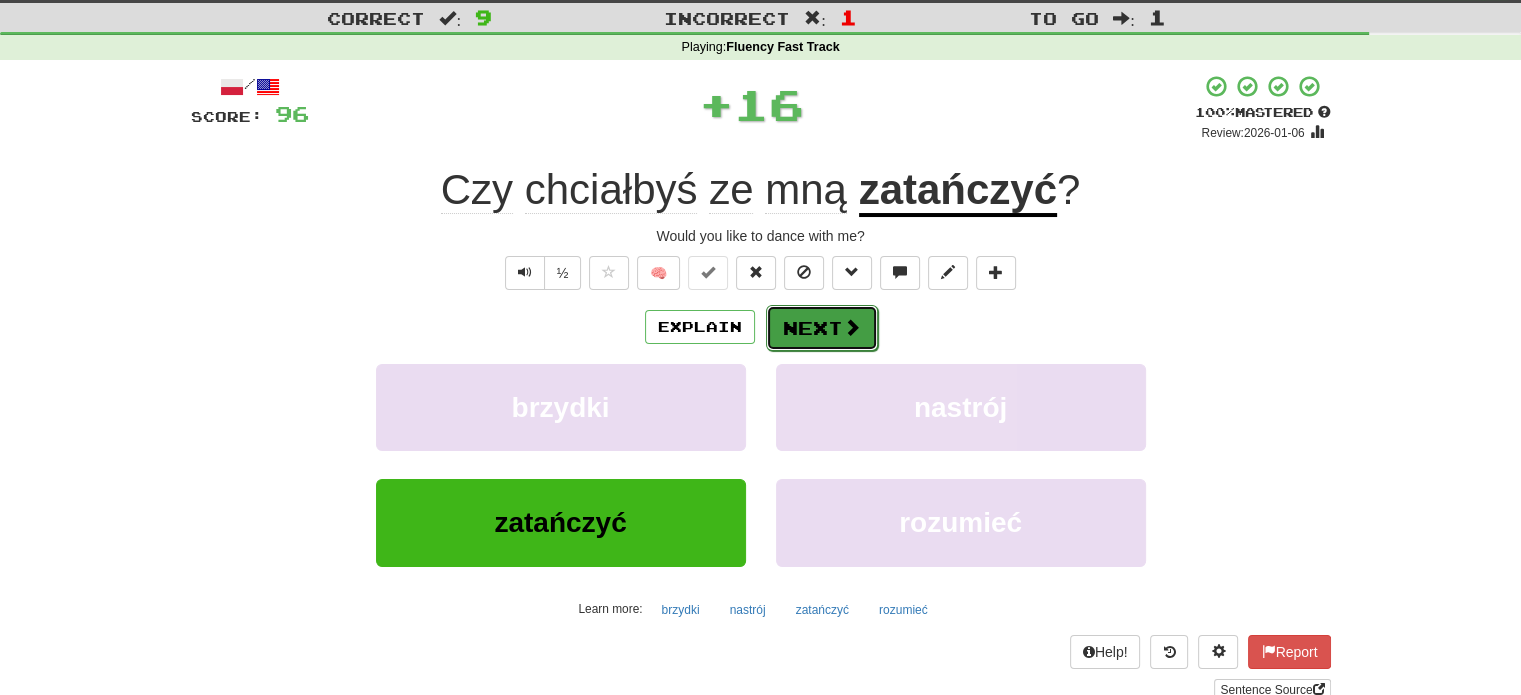 click on "Next" at bounding box center (822, 328) 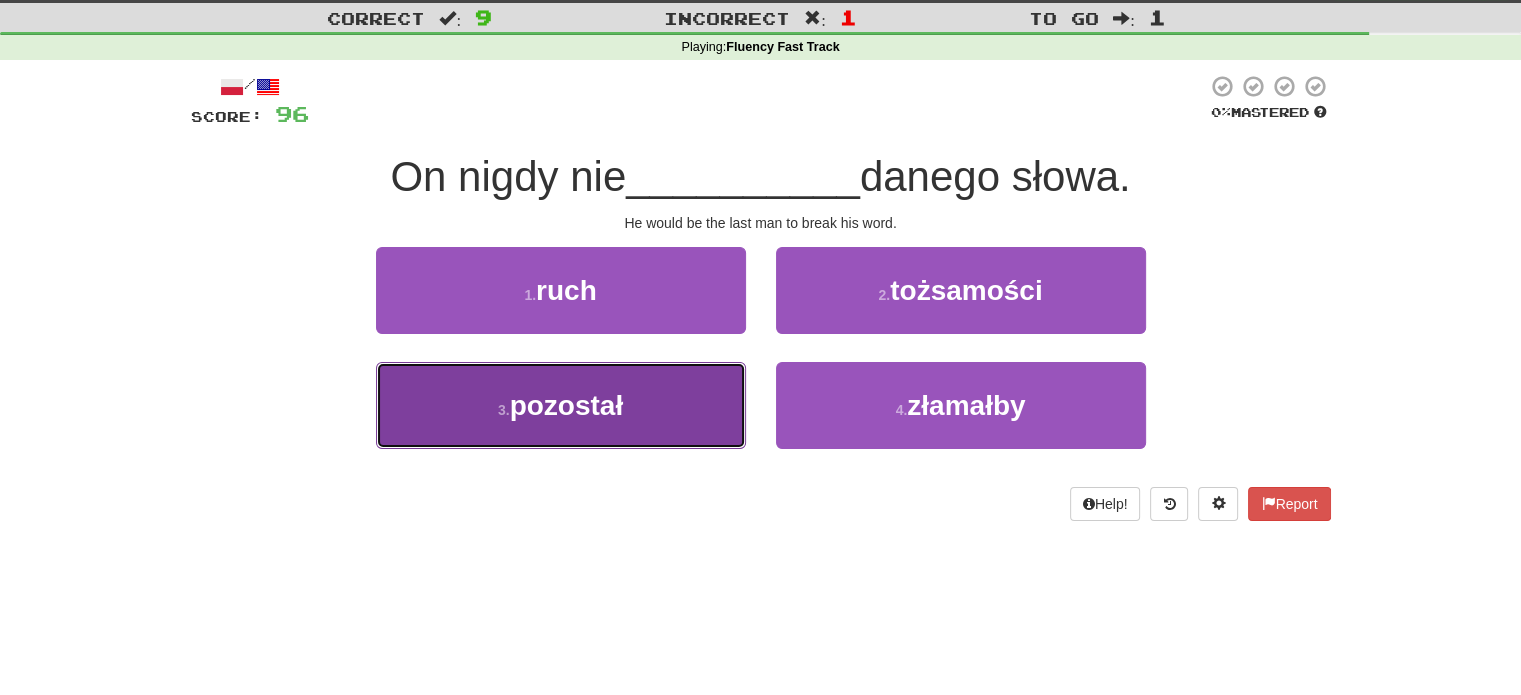 click on "3 .  pozostał" at bounding box center [561, 405] 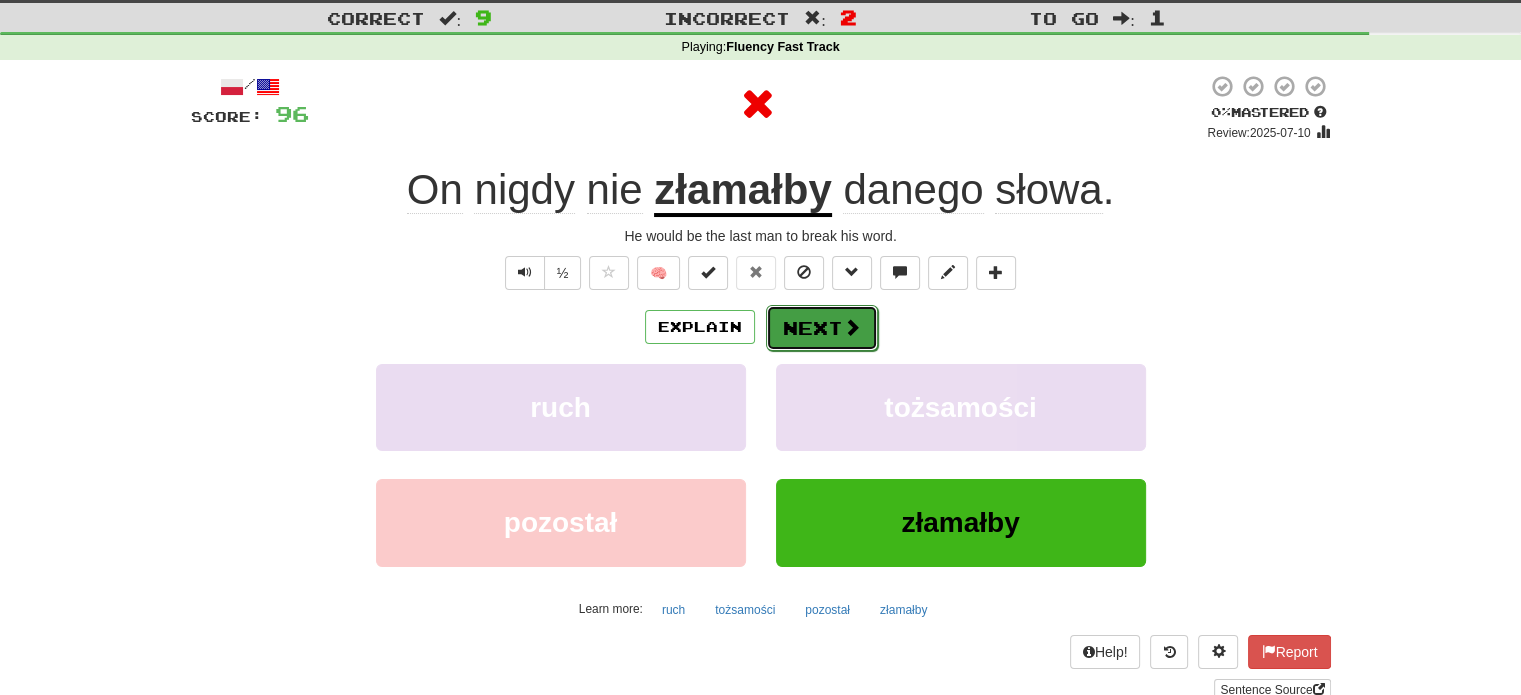click on "Next" at bounding box center [822, 328] 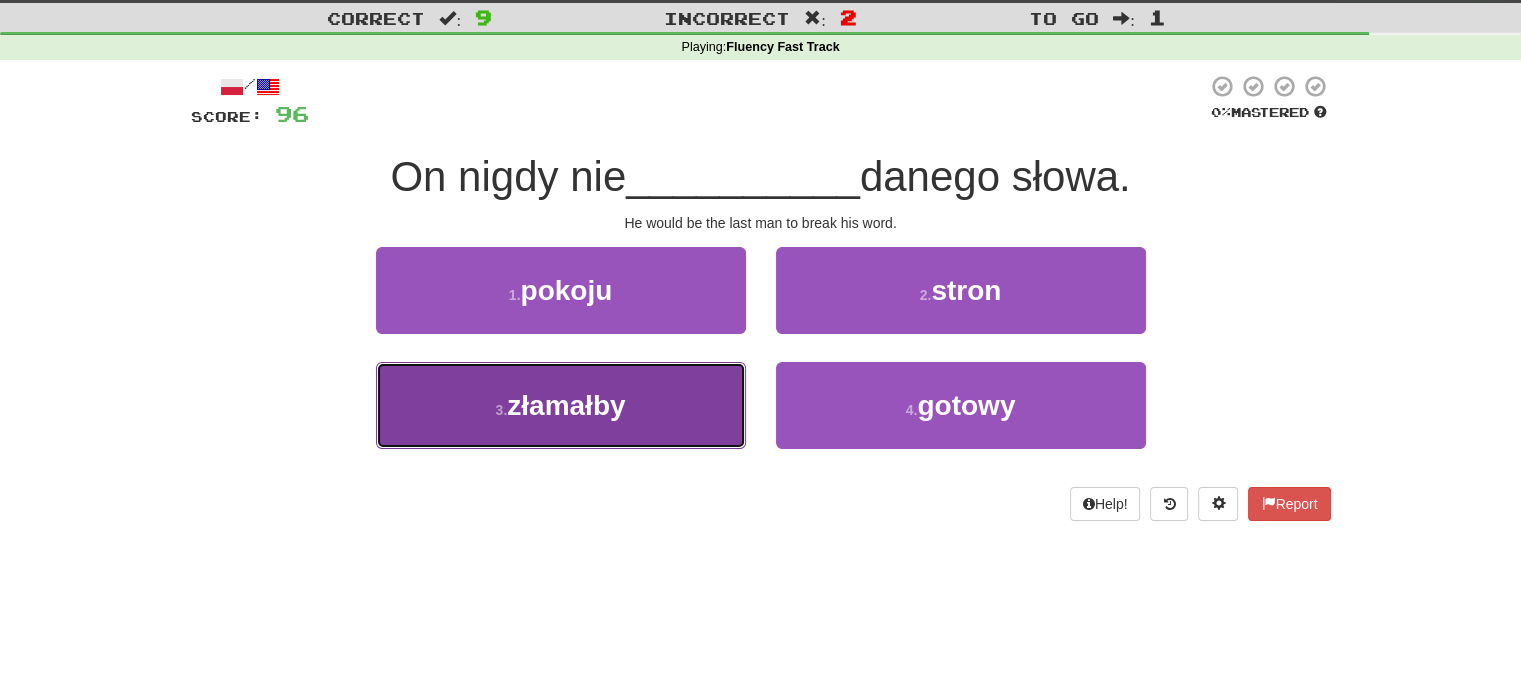 click on "3 .  złamałby" at bounding box center [561, 405] 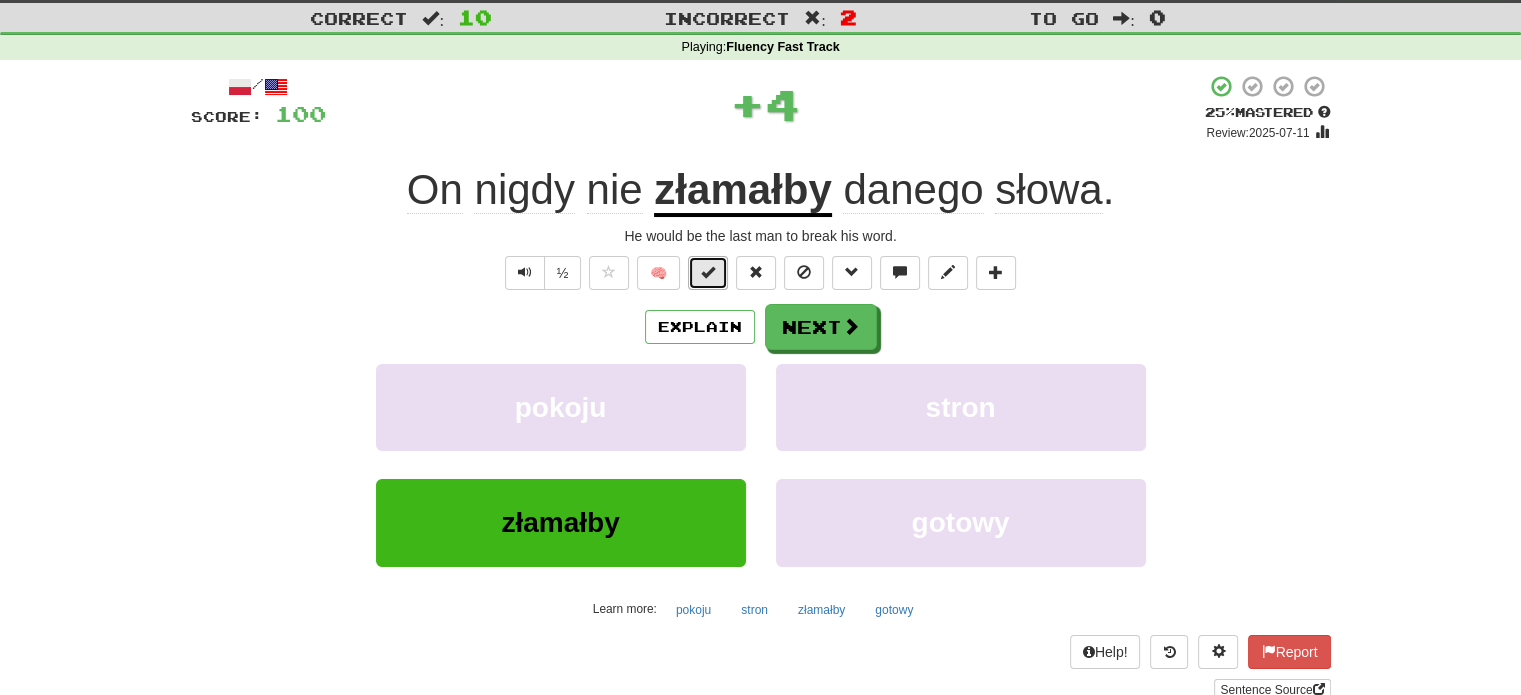 click at bounding box center [708, 272] 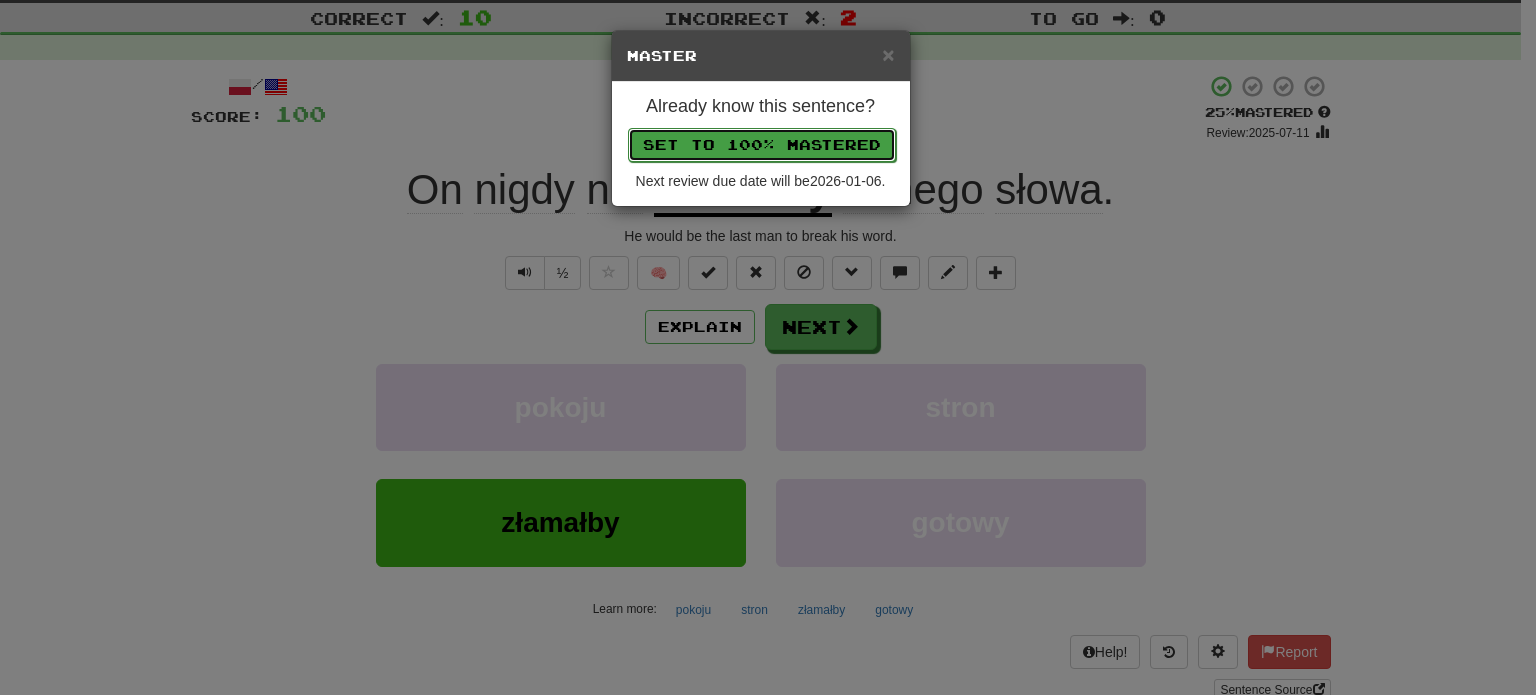 click on "Set to 100% Mastered" at bounding box center (762, 145) 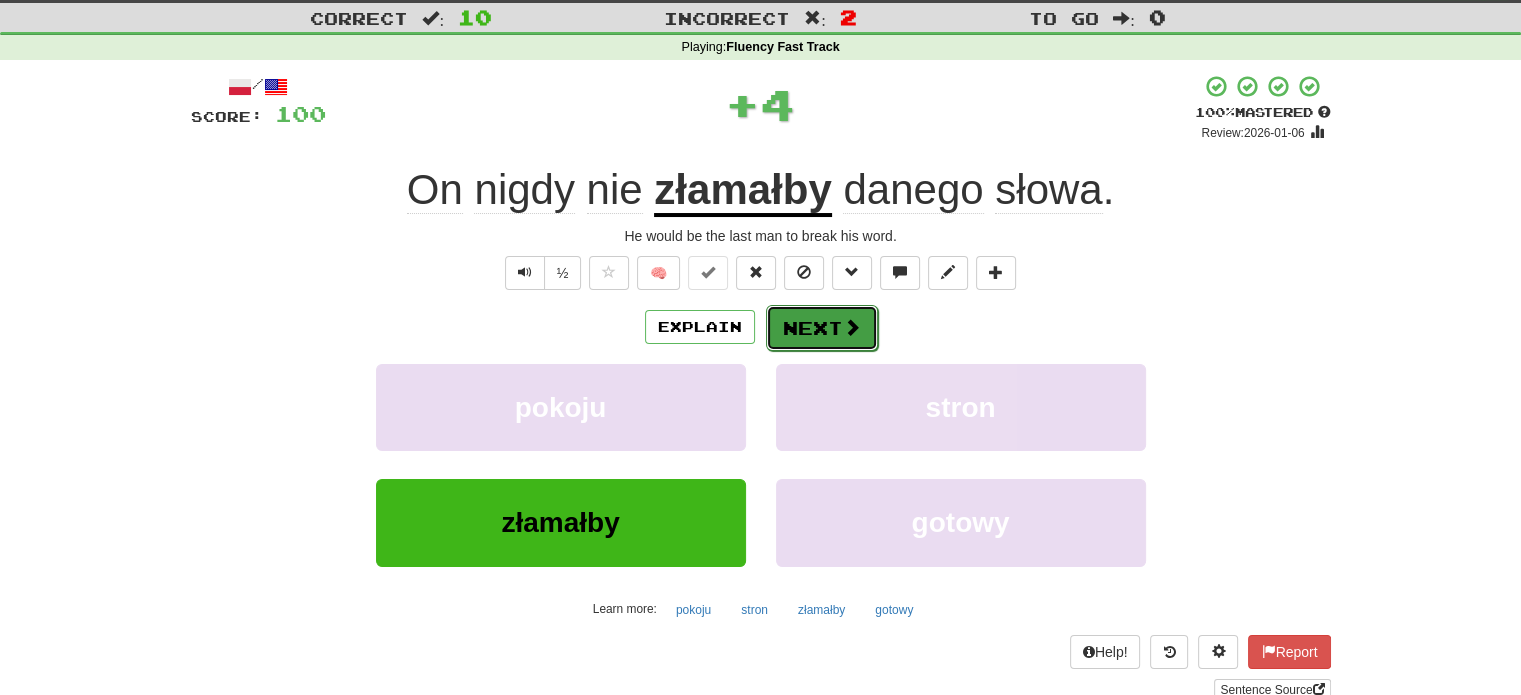 click on "Next" at bounding box center (822, 328) 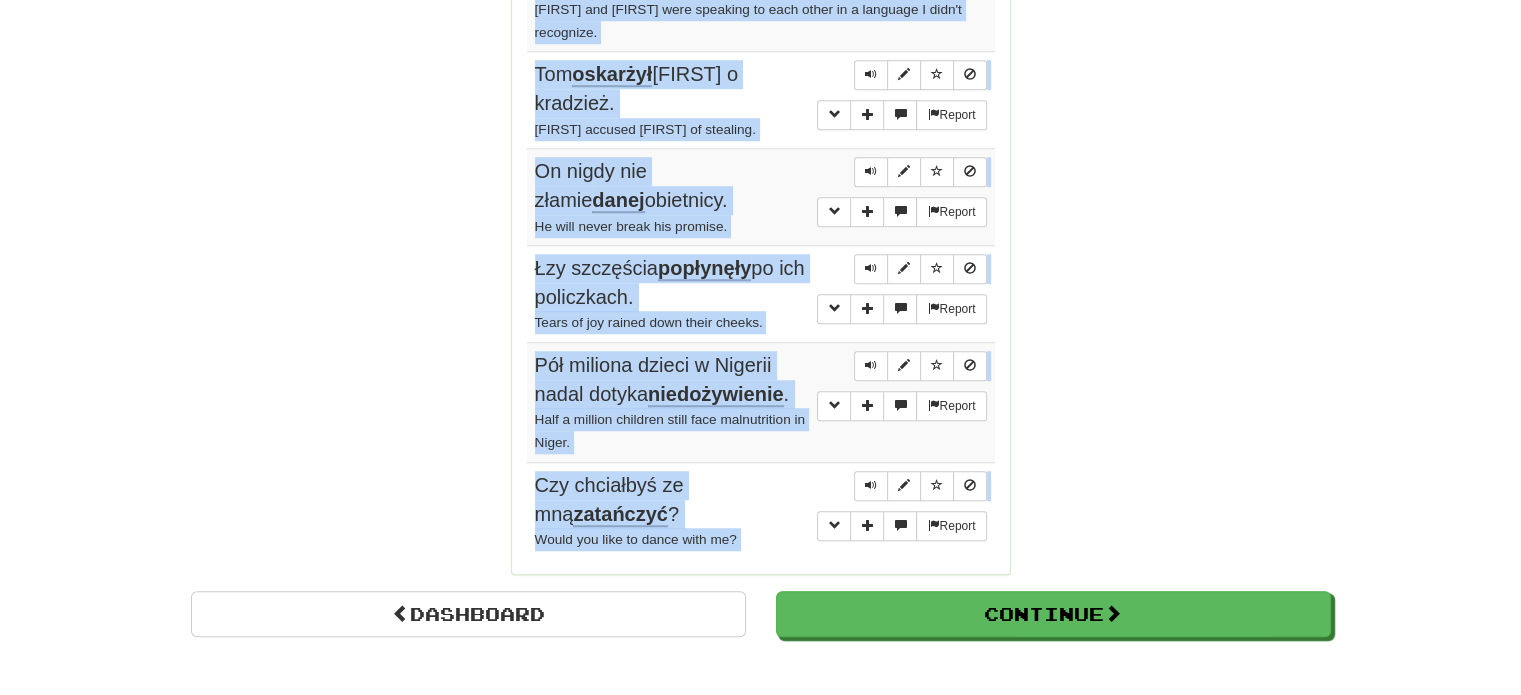scroll, scrollTop: 1541, scrollLeft: 0, axis: vertical 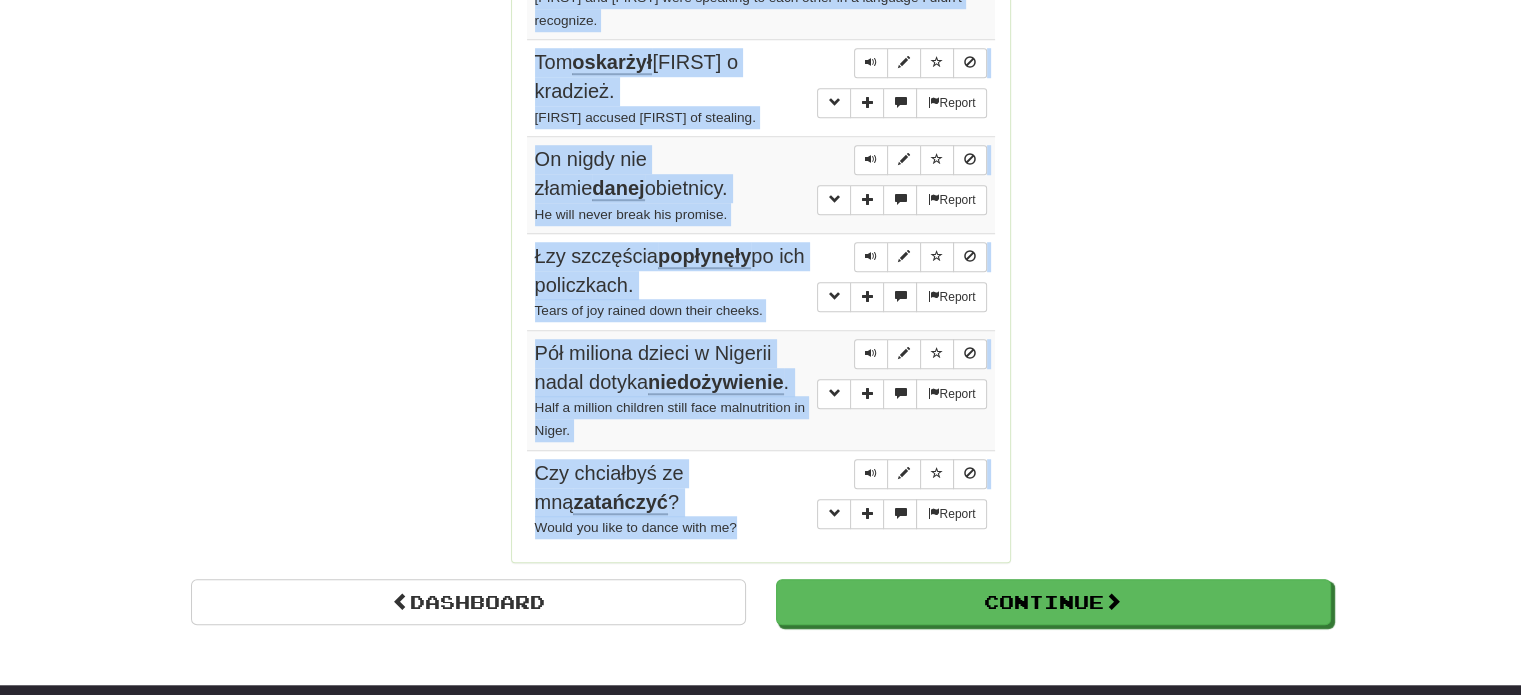 drag, startPoint x: 533, startPoint y: 334, endPoint x: 764, endPoint y: 527, distance: 301.01495 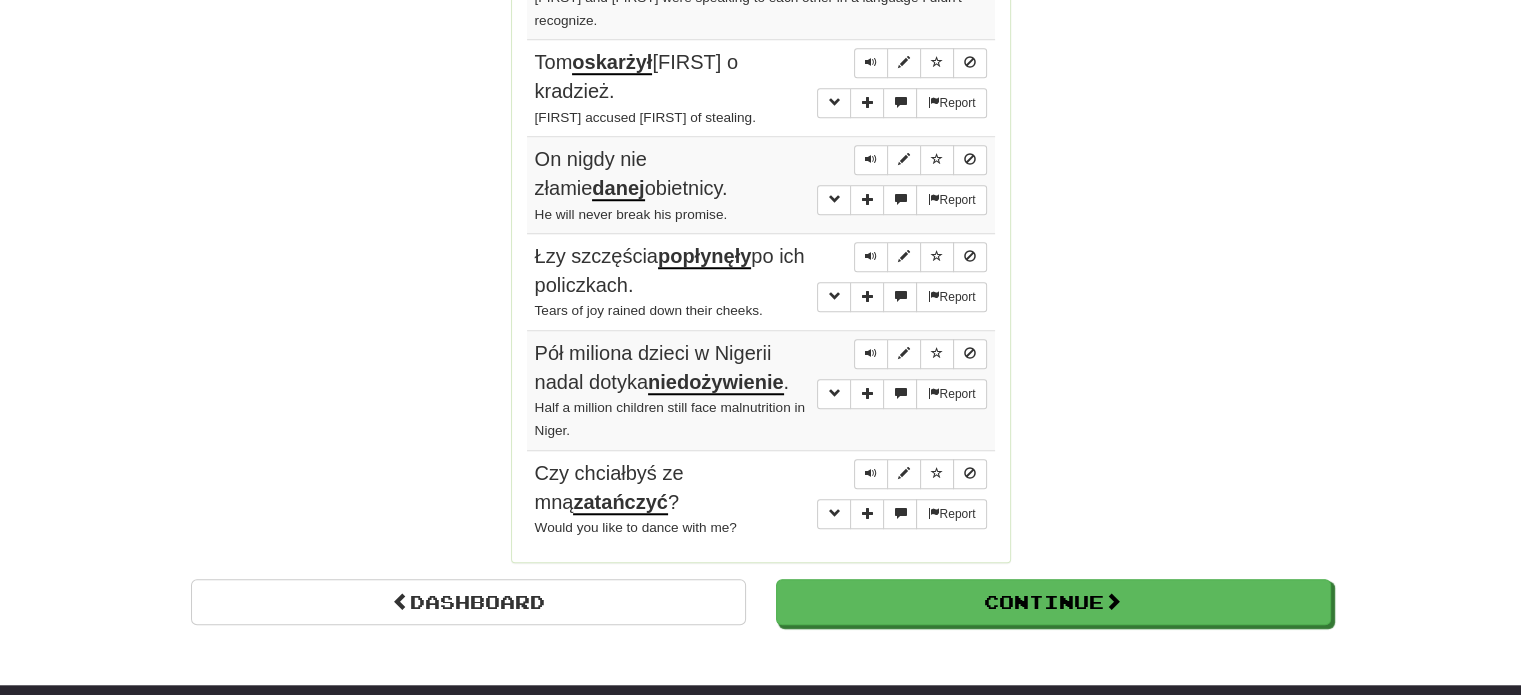 click on "On nigdy nie złamałby danego słowa. He would be the last man to break his word. Report Tom mówił niegrzecznie. Tom spoke impolitely. Report Byli kompanami w podróży. They were companions on the journey. Report Mam krew w stolcu. I bleed when I have bowel movements. Report Tom i Mary rozmawiali ze sobą w języku, którego nie rozpoznałem. Tom and Mary were speaking to each other in a language I didn't recognize. Report Tom oskarżył Mary o kradzież. Tom accused Mary of stealing. Report On nigdy nie złamie danej obietnicy. He will never break his promise. Report Łzy szczęścia popłynęły po ich policzkach. Tears of joy rained down their cheeks. Report Pół miliona dzieci w Nigerii nadal dotyka niedożywienie. Half a million children still face malnutrition in Niger. Report Czy chciałbyś ze mną zatańczyć? Would you like to dance with me?" at bounding box center (760, -428) 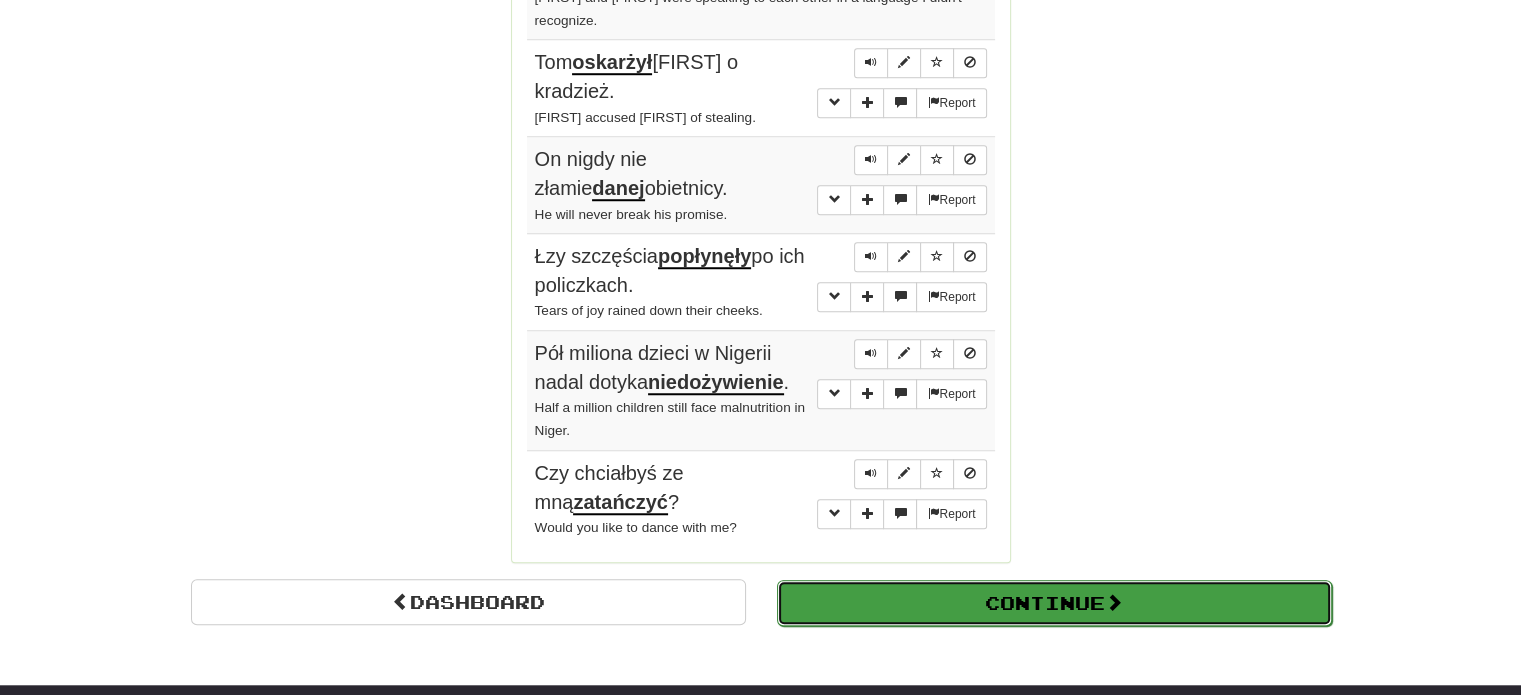 click on "Continue" at bounding box center [1054, 603] 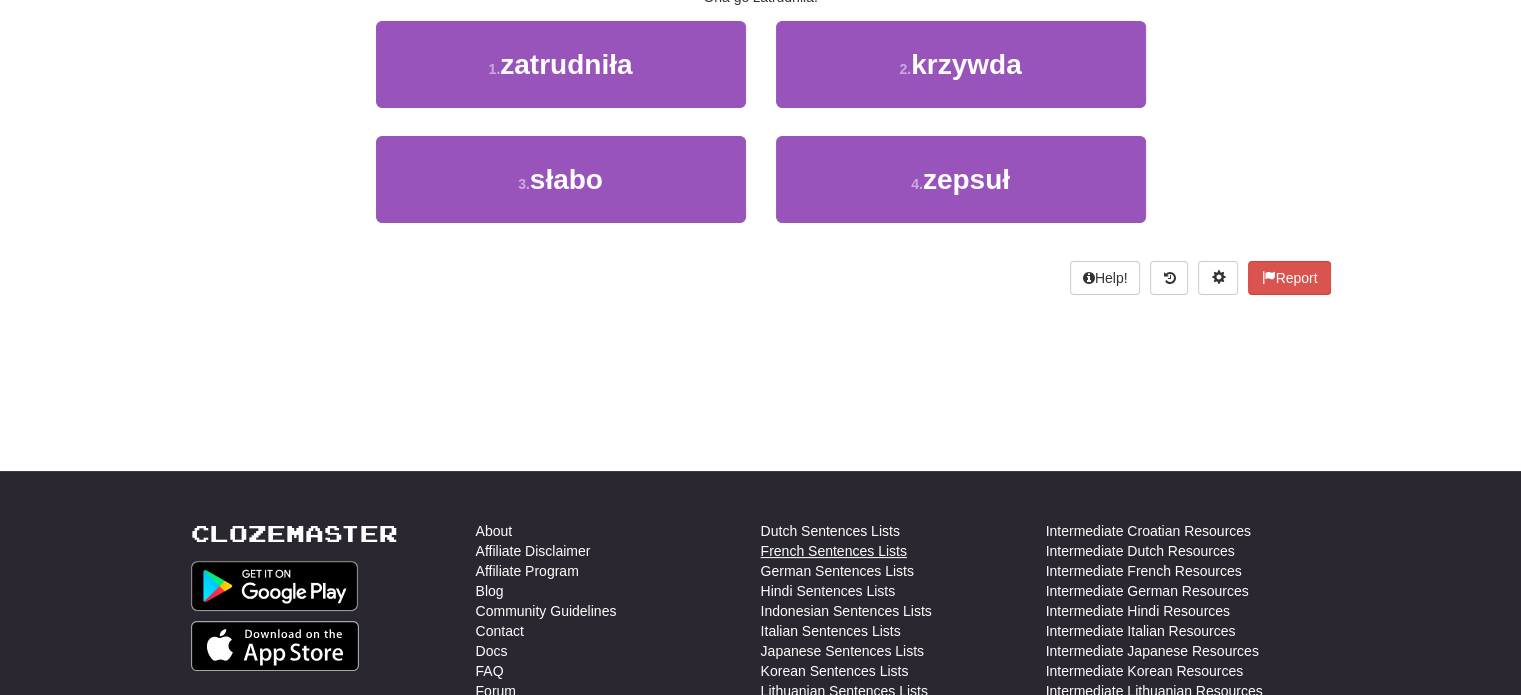scroll, scrollTop: 110, scrollLeft: 0, axis: vertical 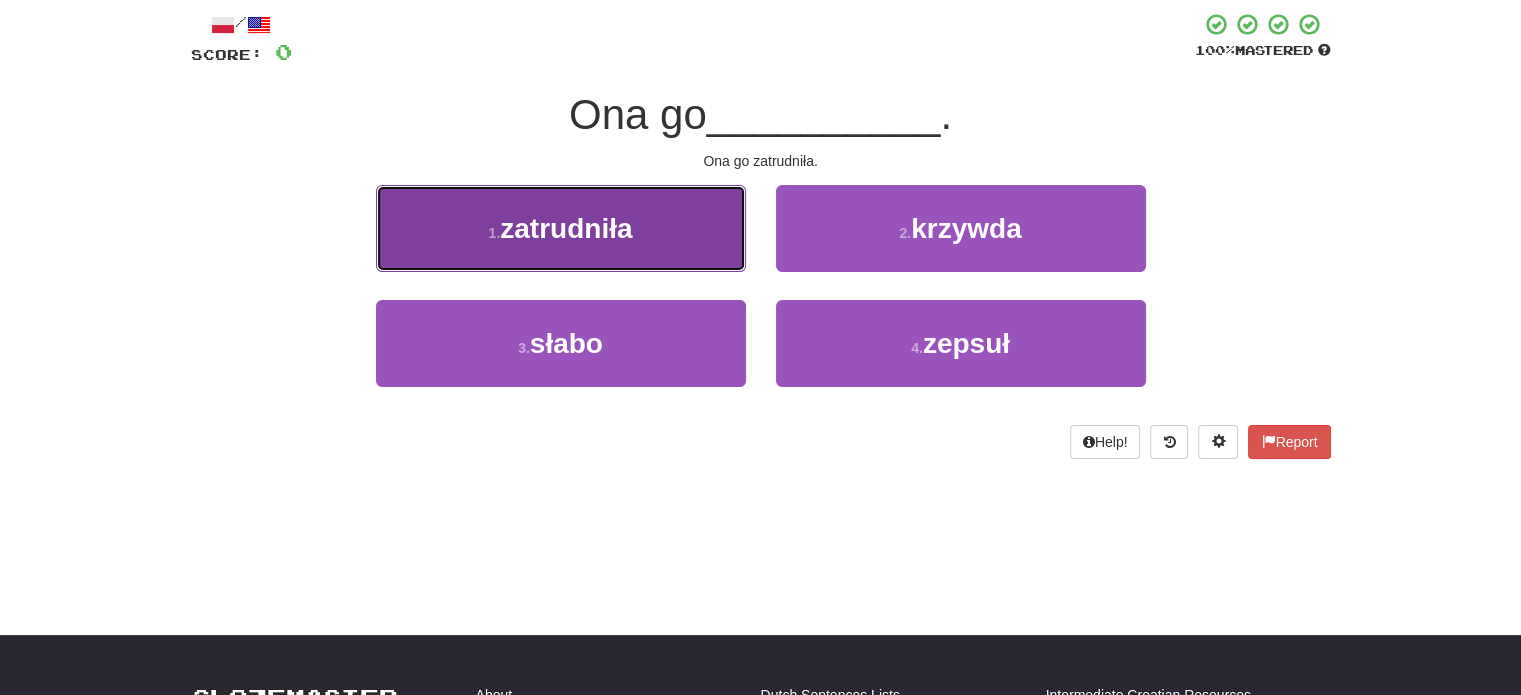 click on "1 .  zatrudniła" at bounding box center (561, 228) 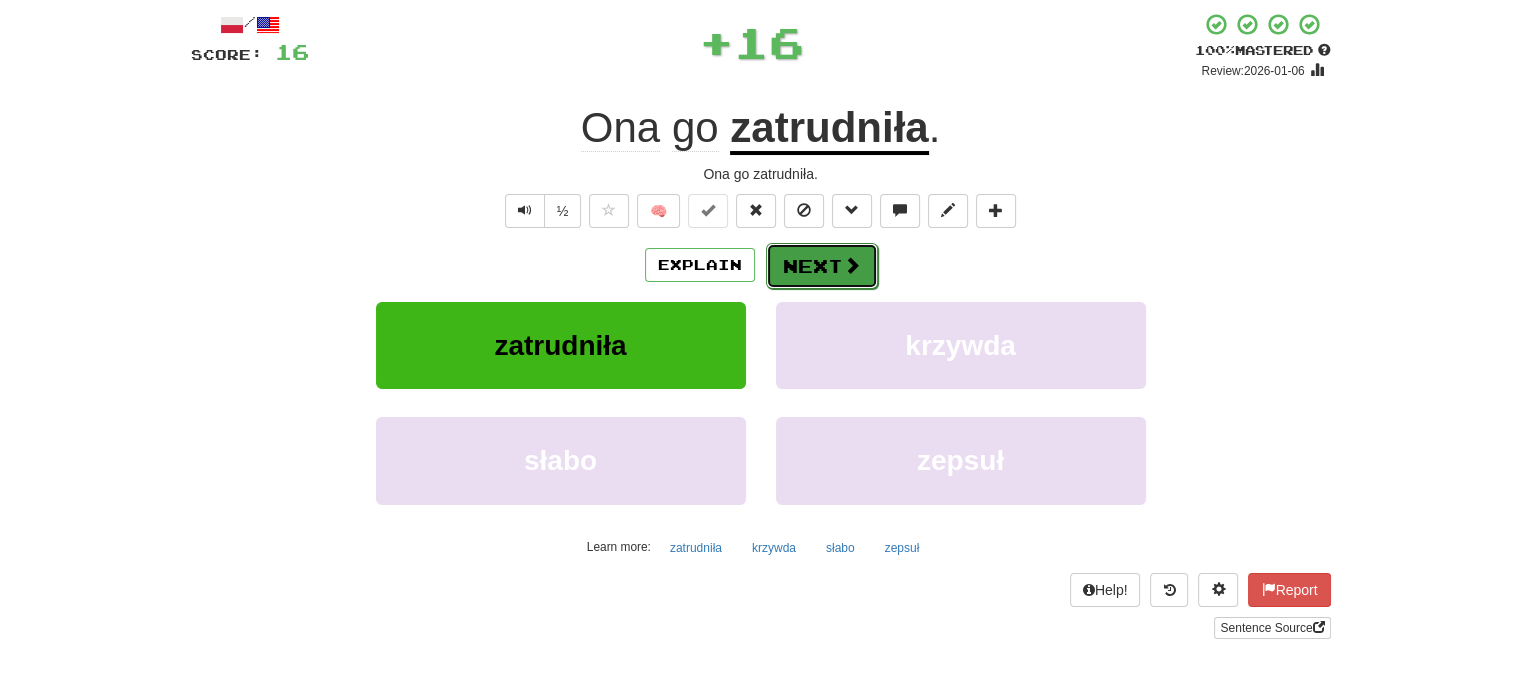 click on "Next" at bounding box center (822, 266) 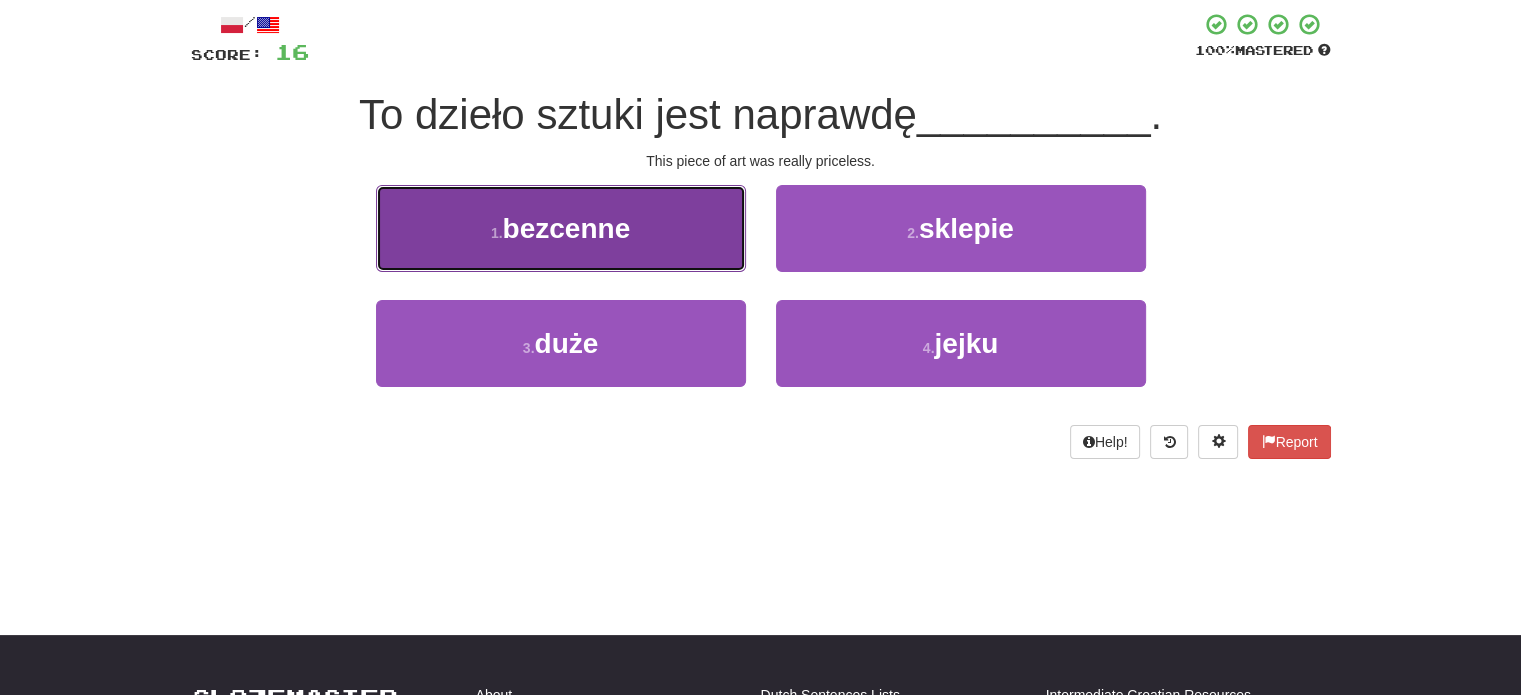 click on "1 .  bezcenne" at bounding box center (561, 228) 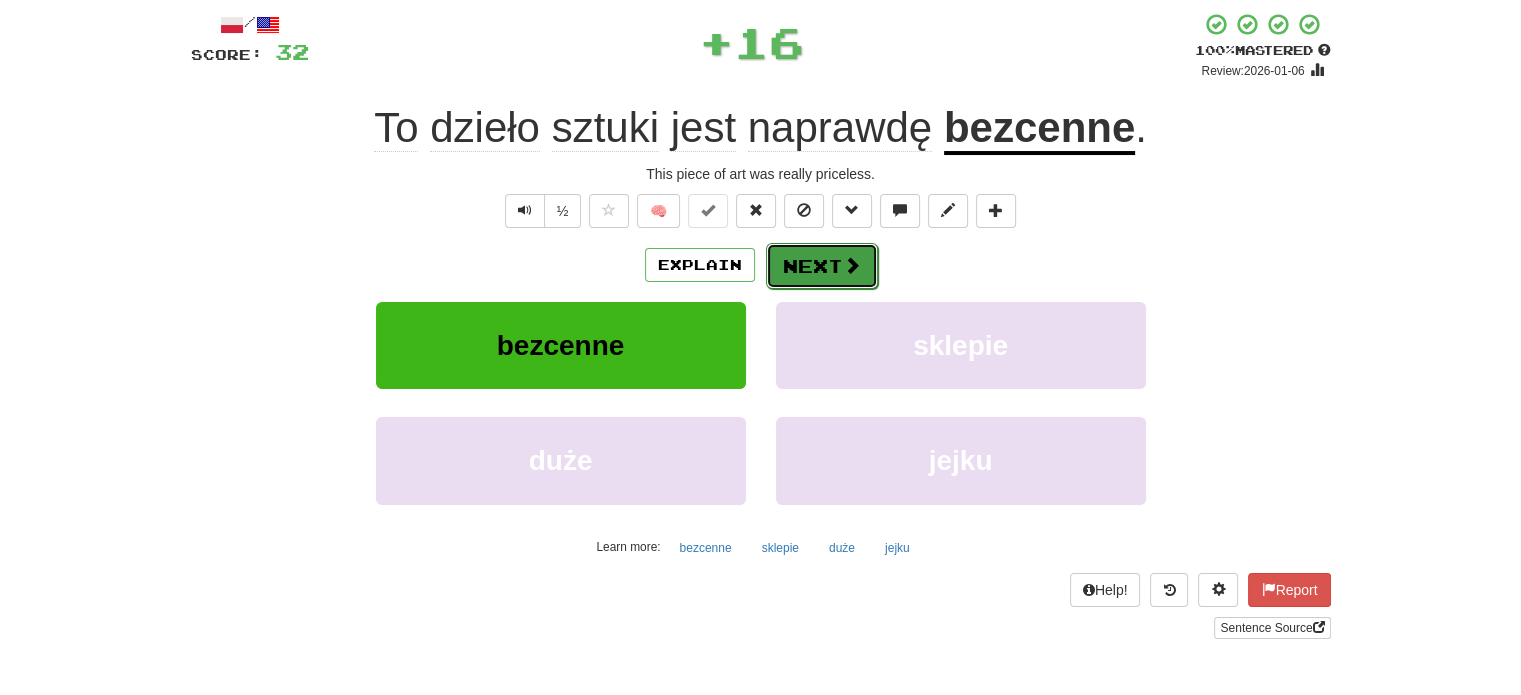 click on "Next" at bounding box center (822, 266) 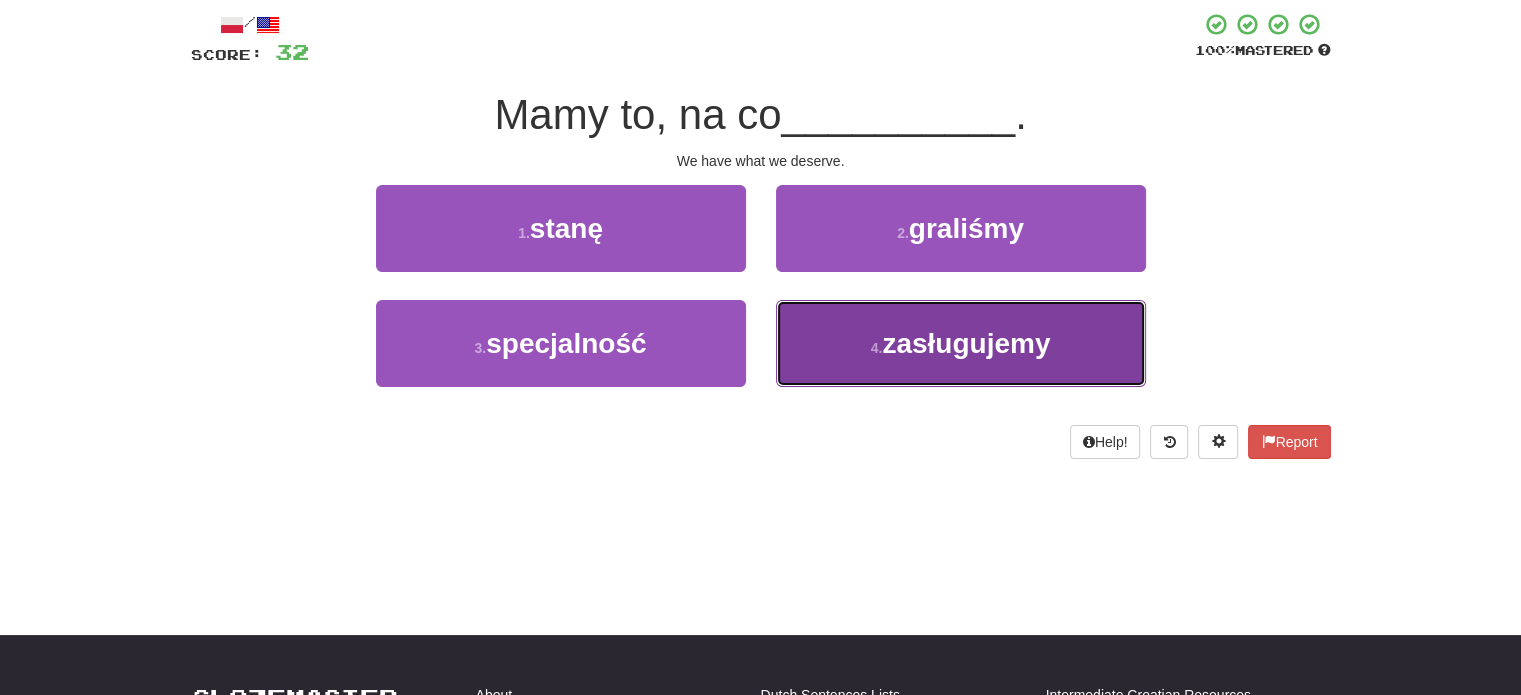 click on "4 .  zasługujemy" at bounding box center [961, 343] 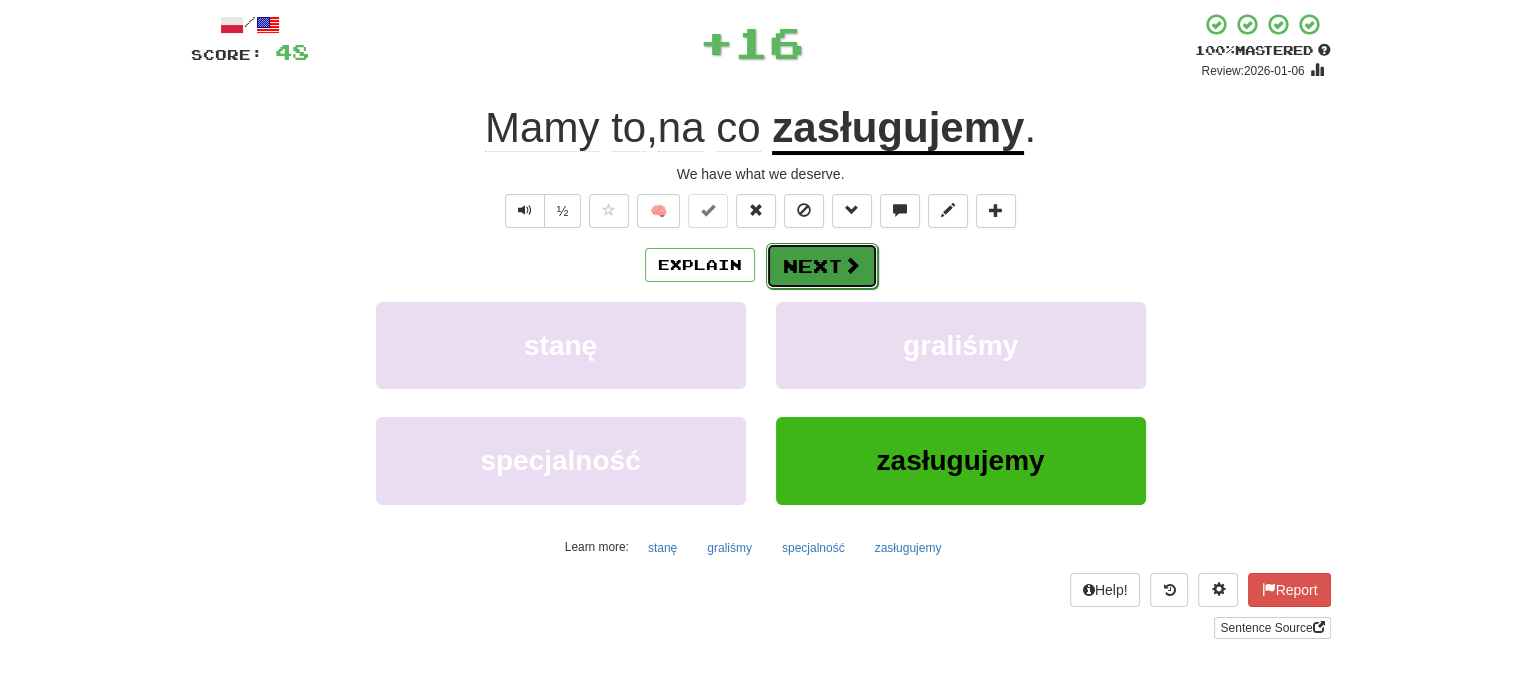 click on "Next" at bounding box center [822, 266] 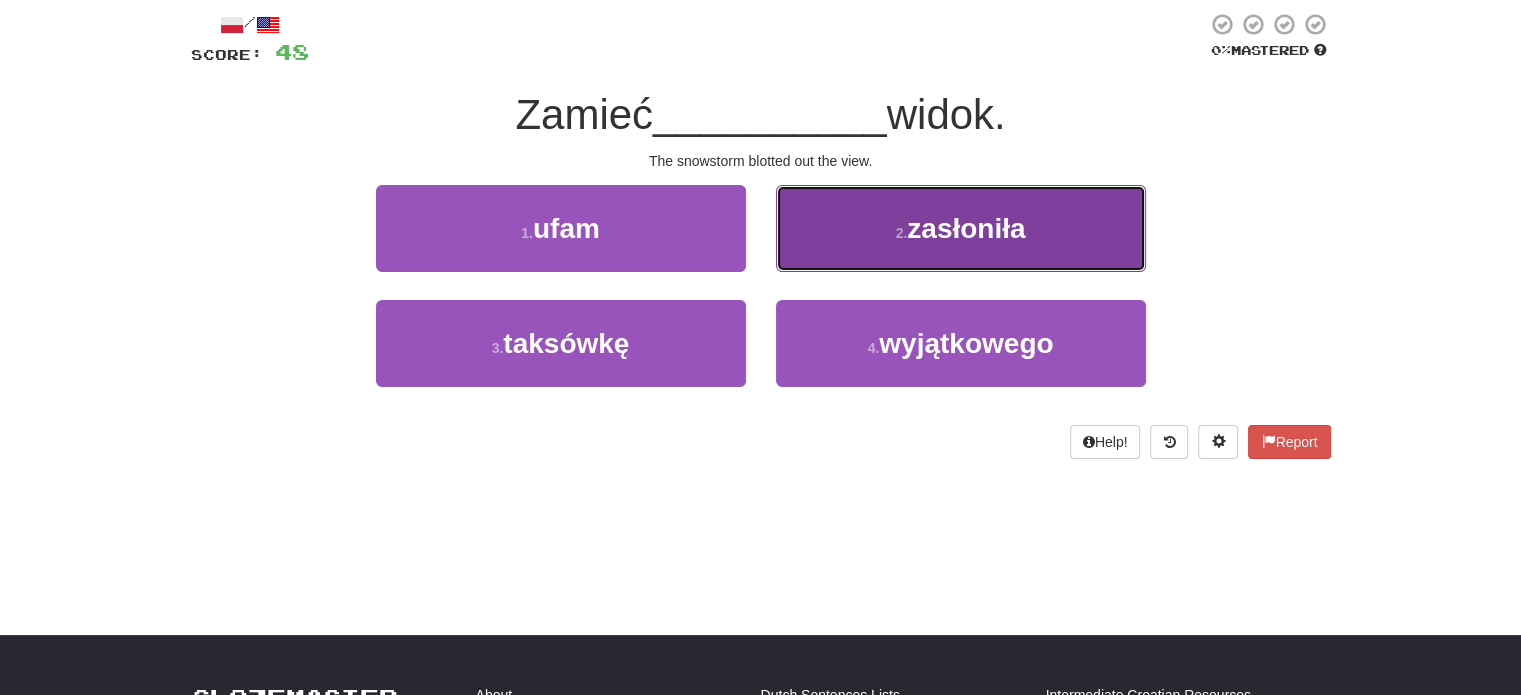 click on "2 .  zasłoniła" at bounding box center [961, 228] 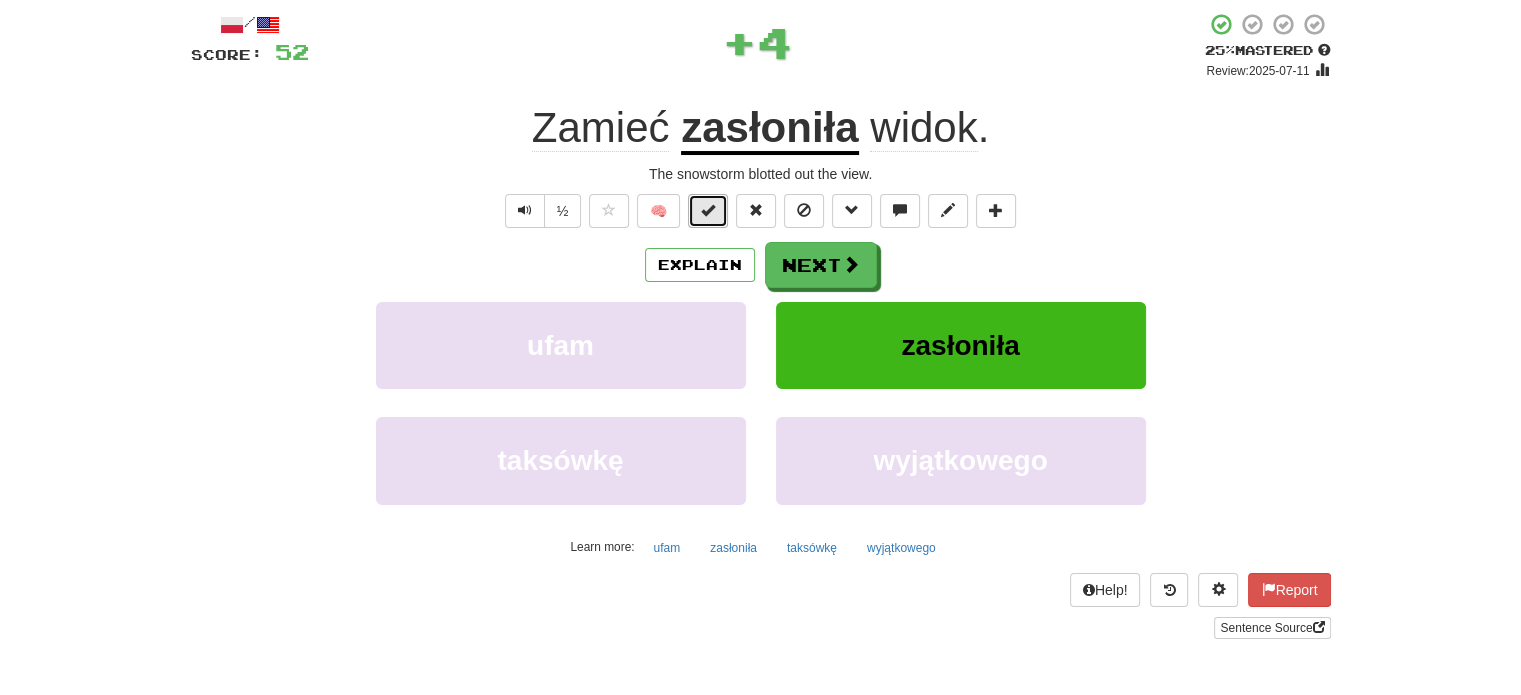 click at bounding box center (708, 211) 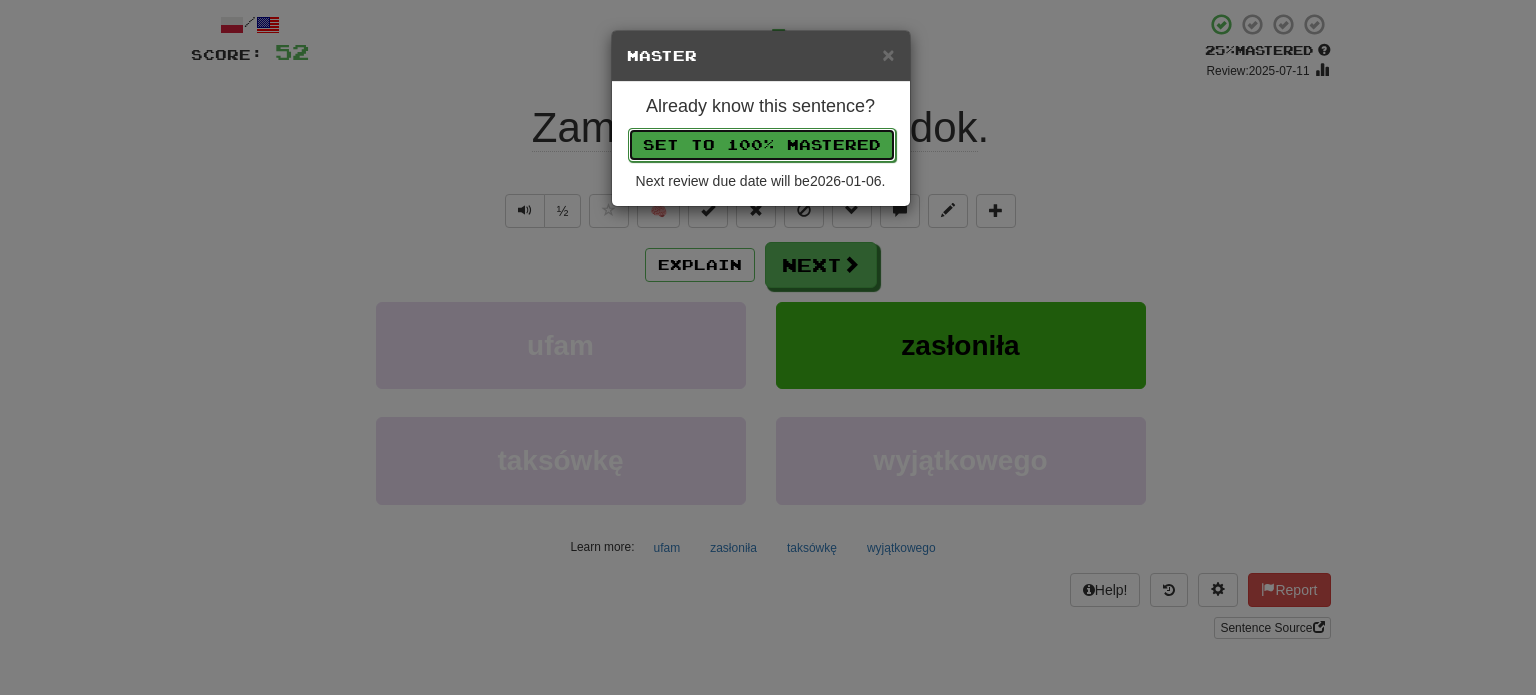click on "Set to 100% Mastered" at bounding box center [762, 145] 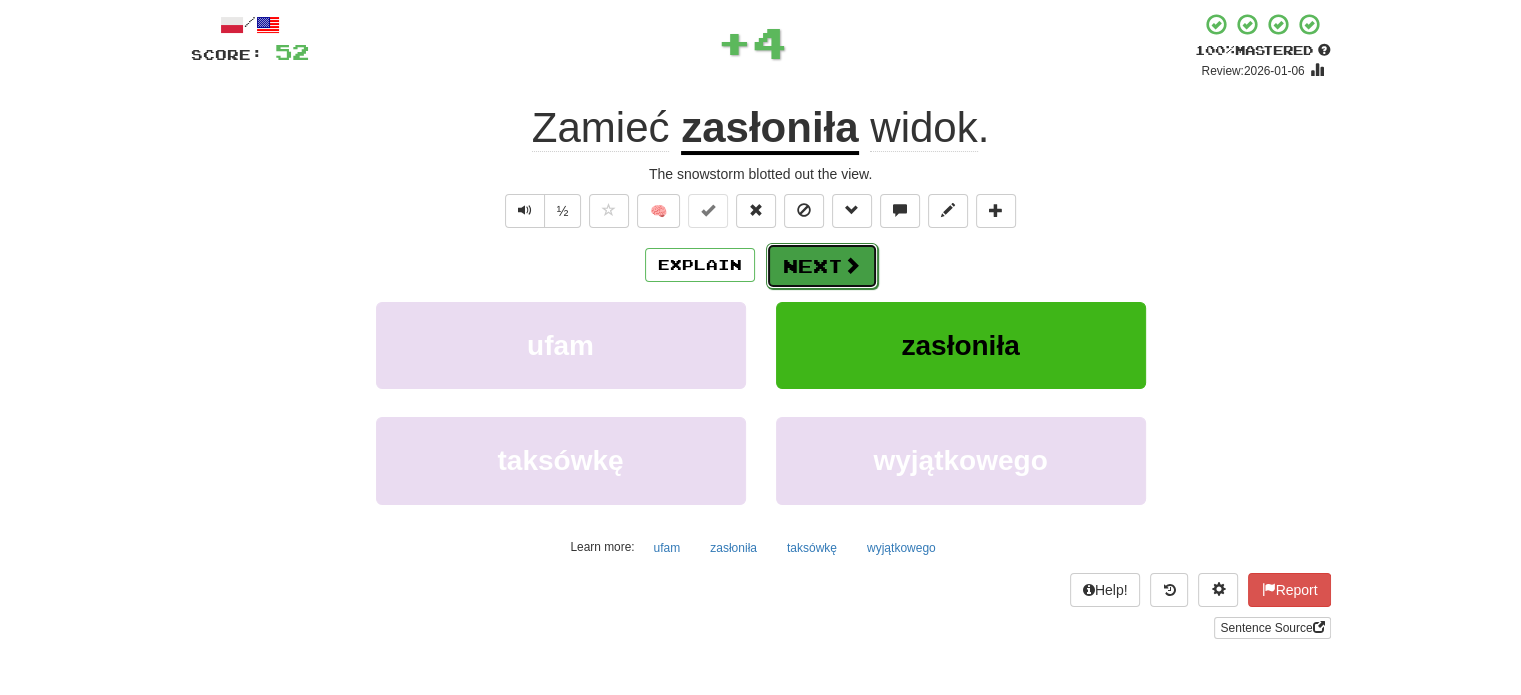 click on "Next" at bounding box center (822, 266) 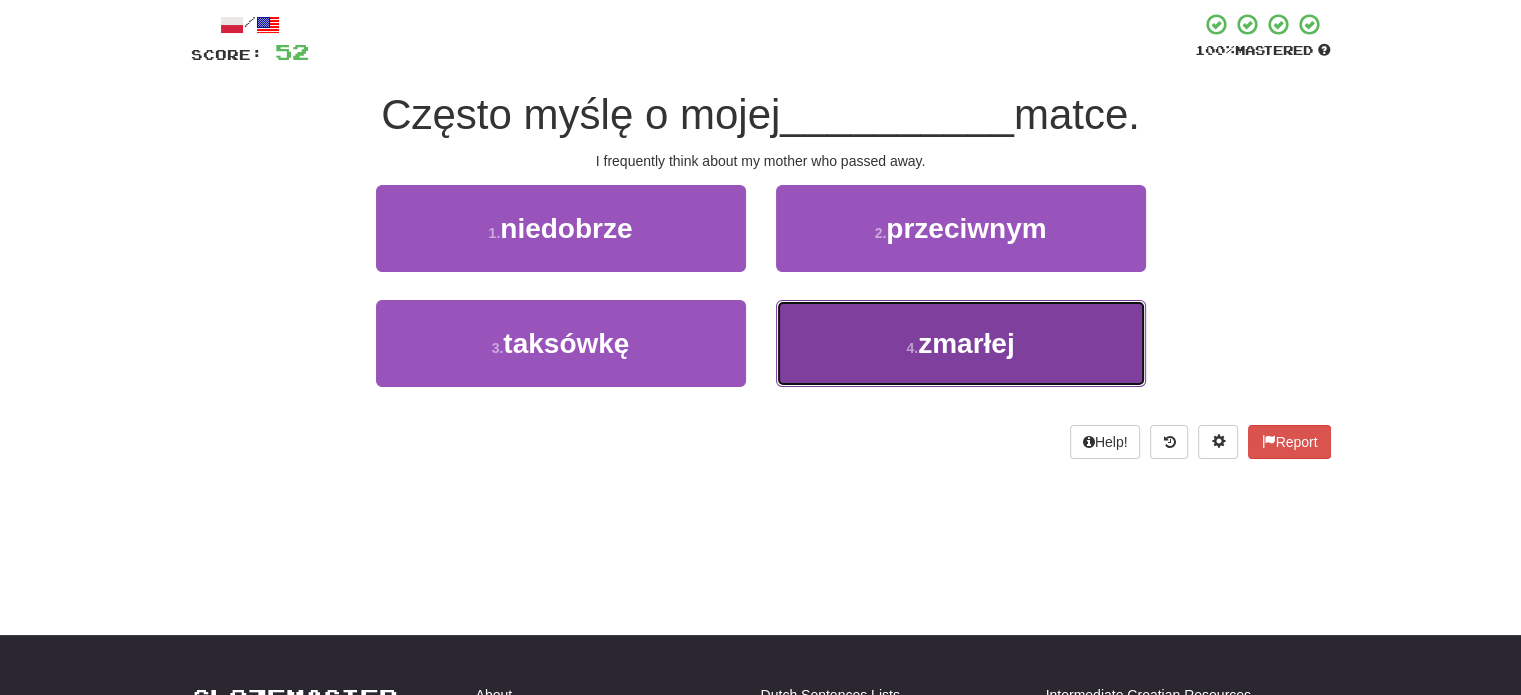 click on "4 .  zmarłej" at bounding box center (961, 343) 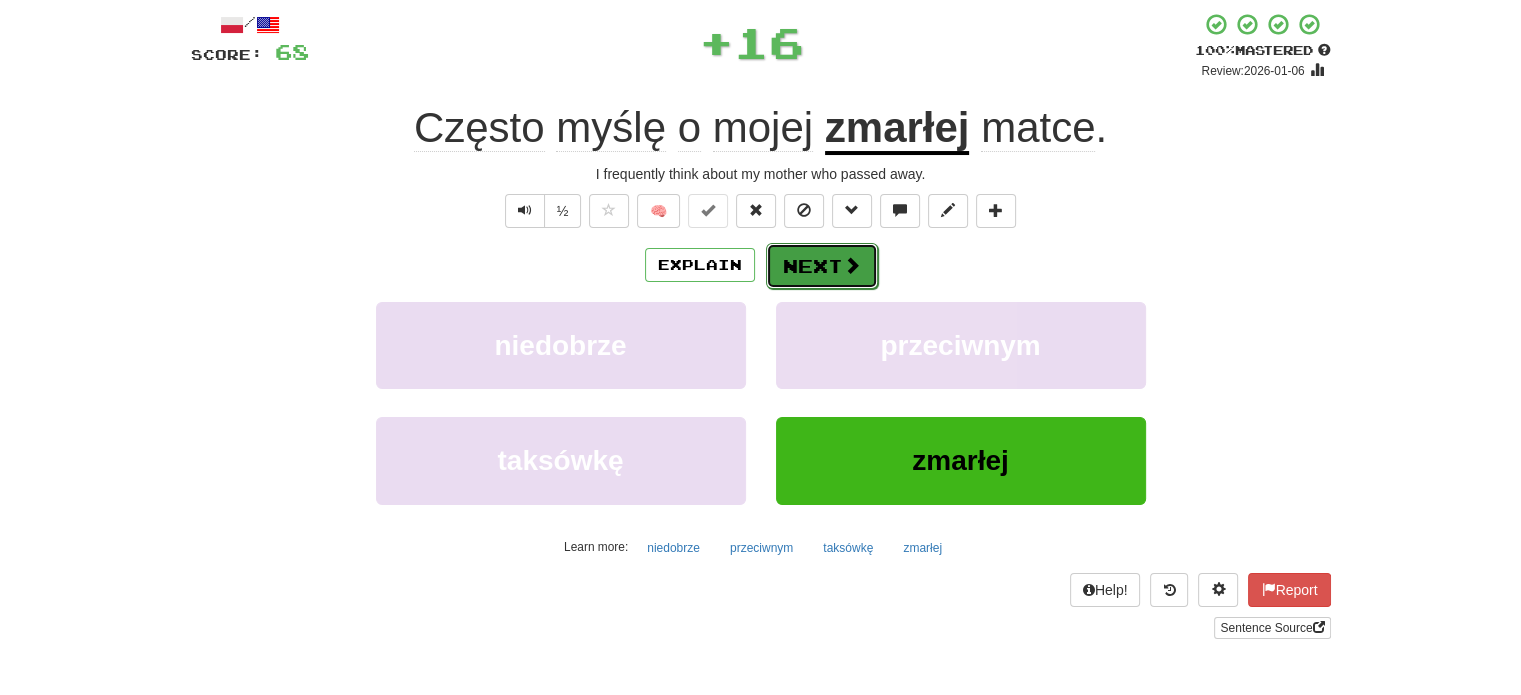 click on "Next" at bounding box center [822, 266] 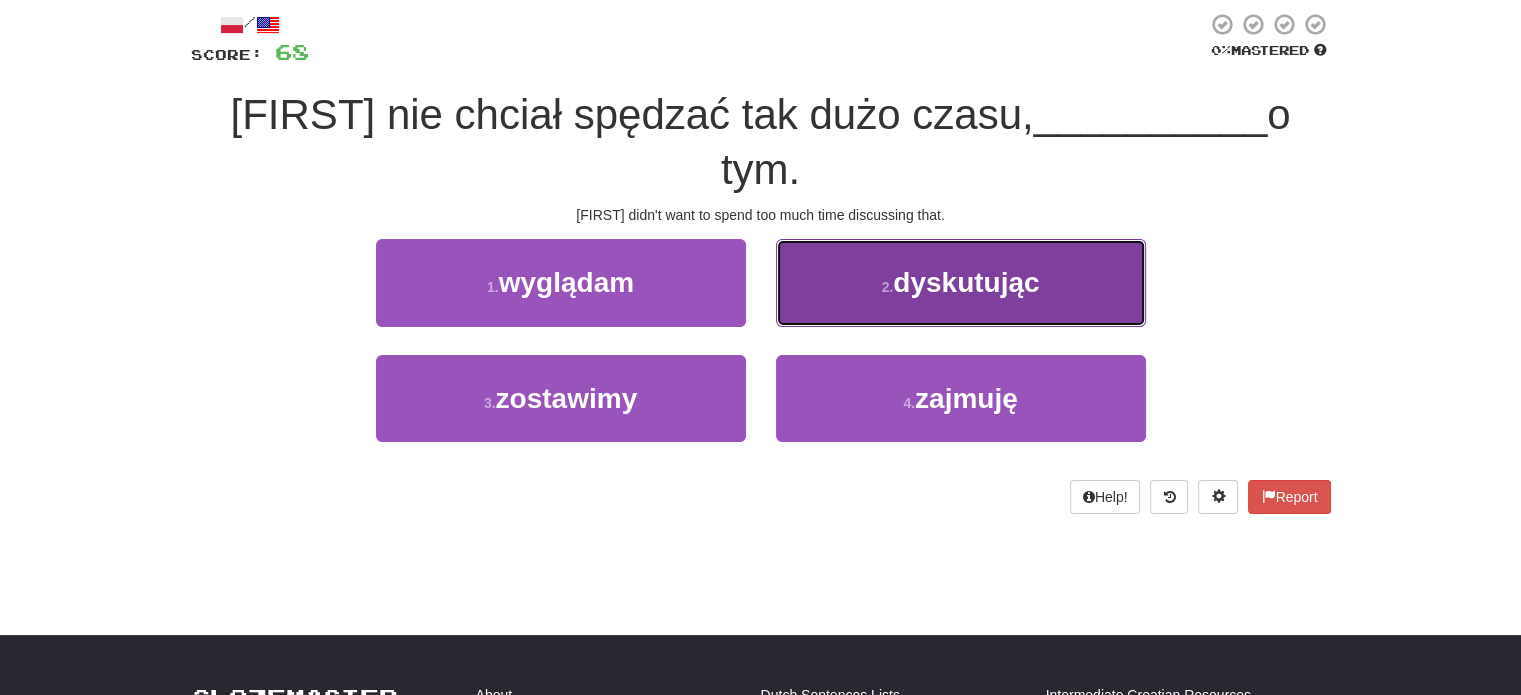 click on "2 .  dyskutując" at bounding box center [961, 282] 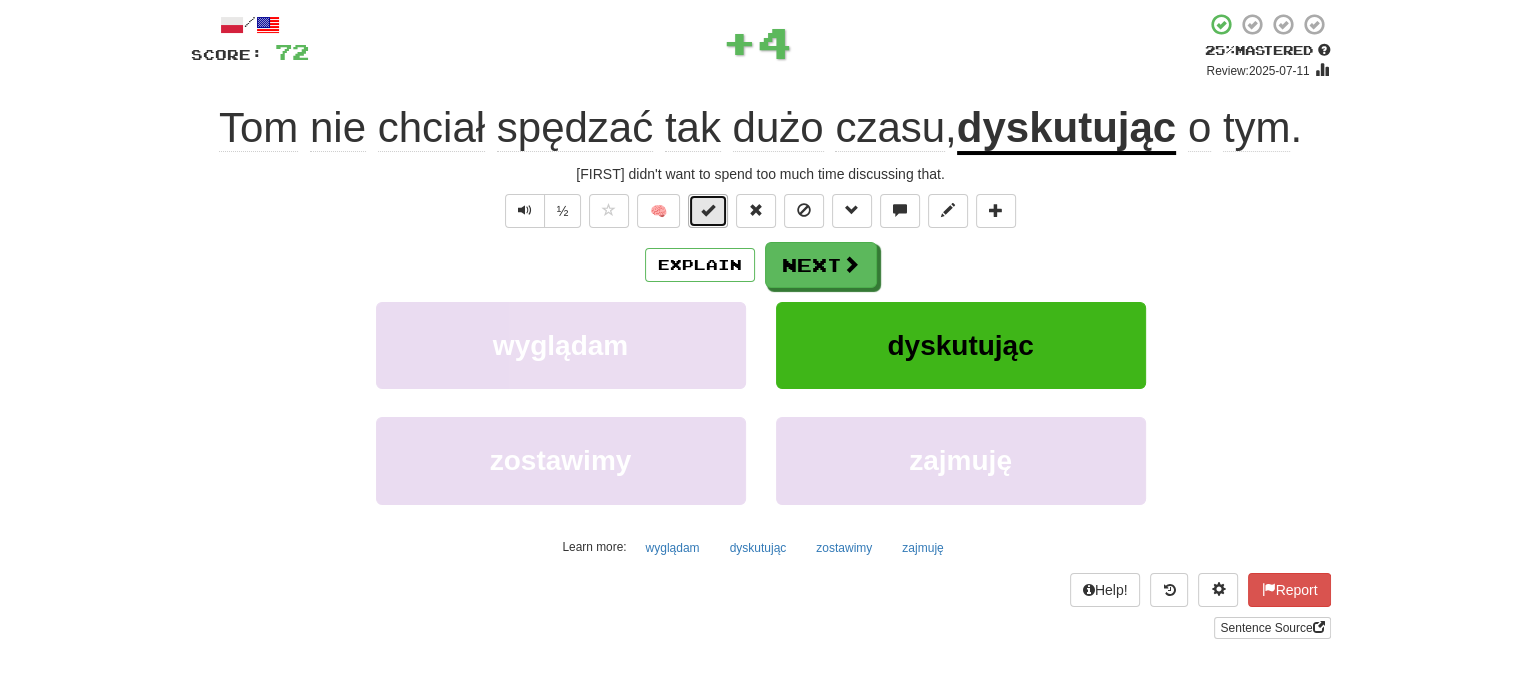 click at bounding box center (708, 211) 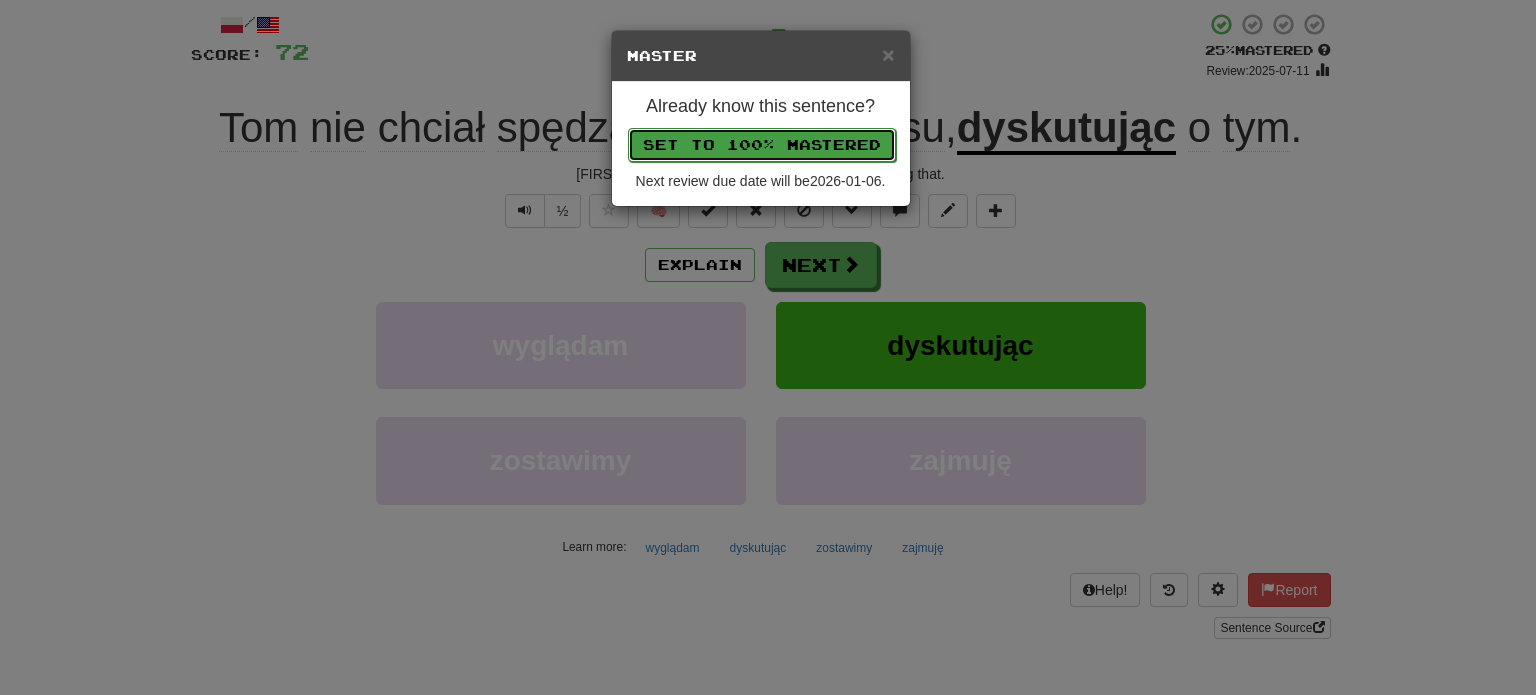 click on "Set to 100% Mastered" at bounding box center (762, 145) 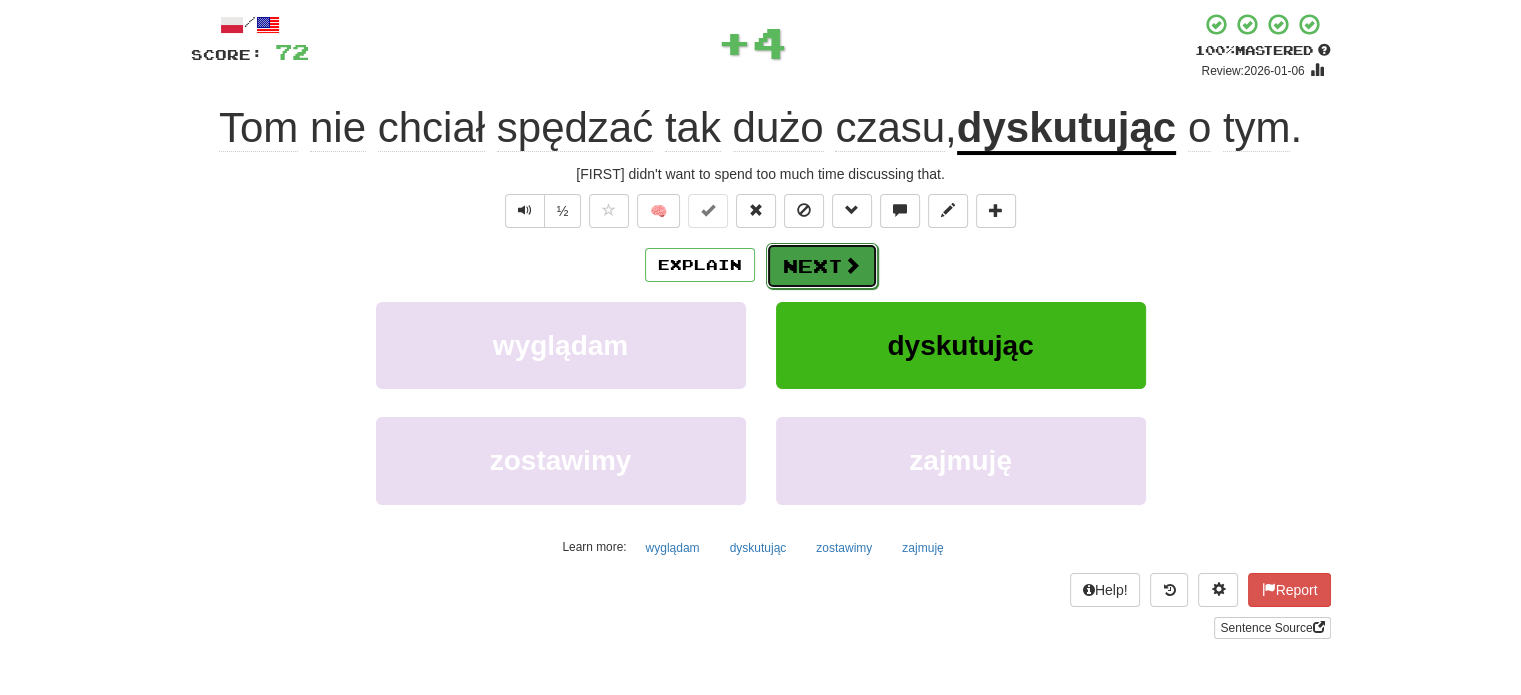 click on "Next" at bounding box center [822, 266] 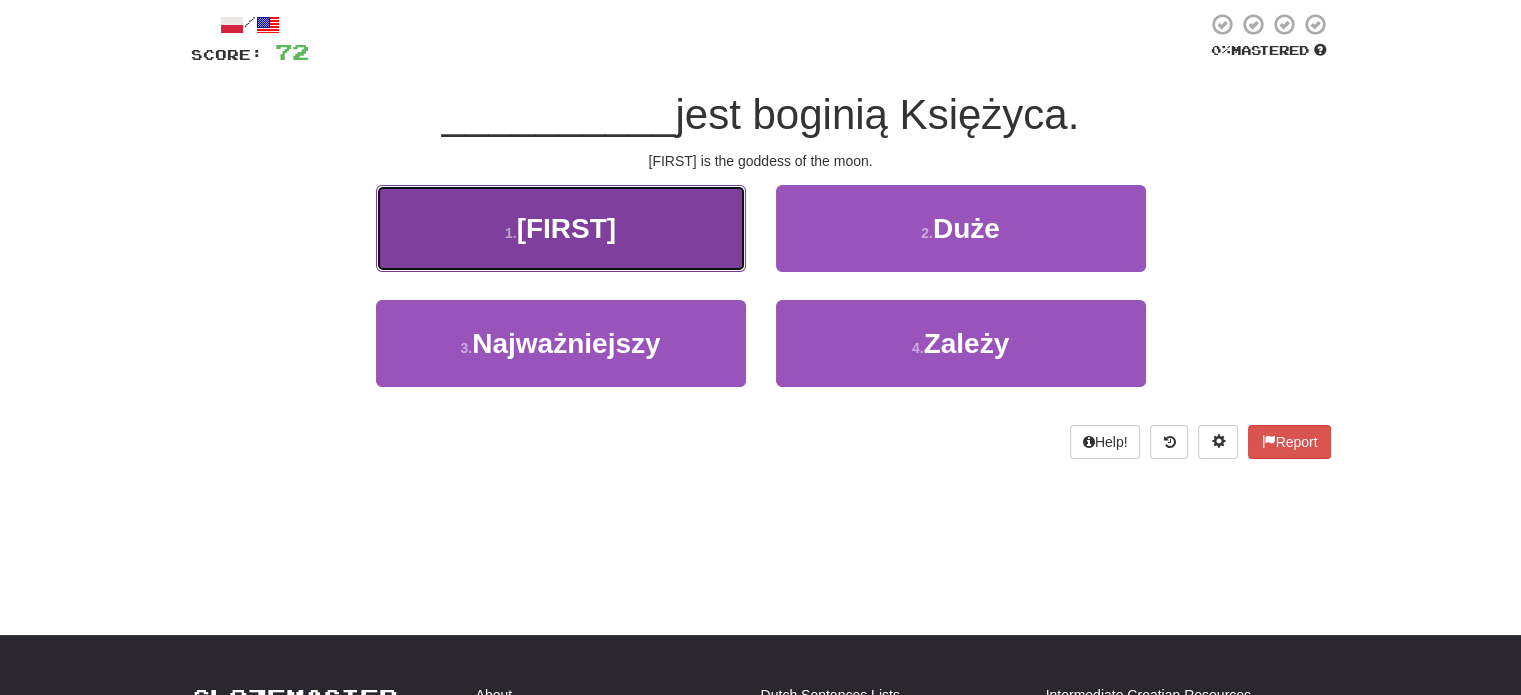 click on "1 . [FIRST]" at bounding box center (561, 228) 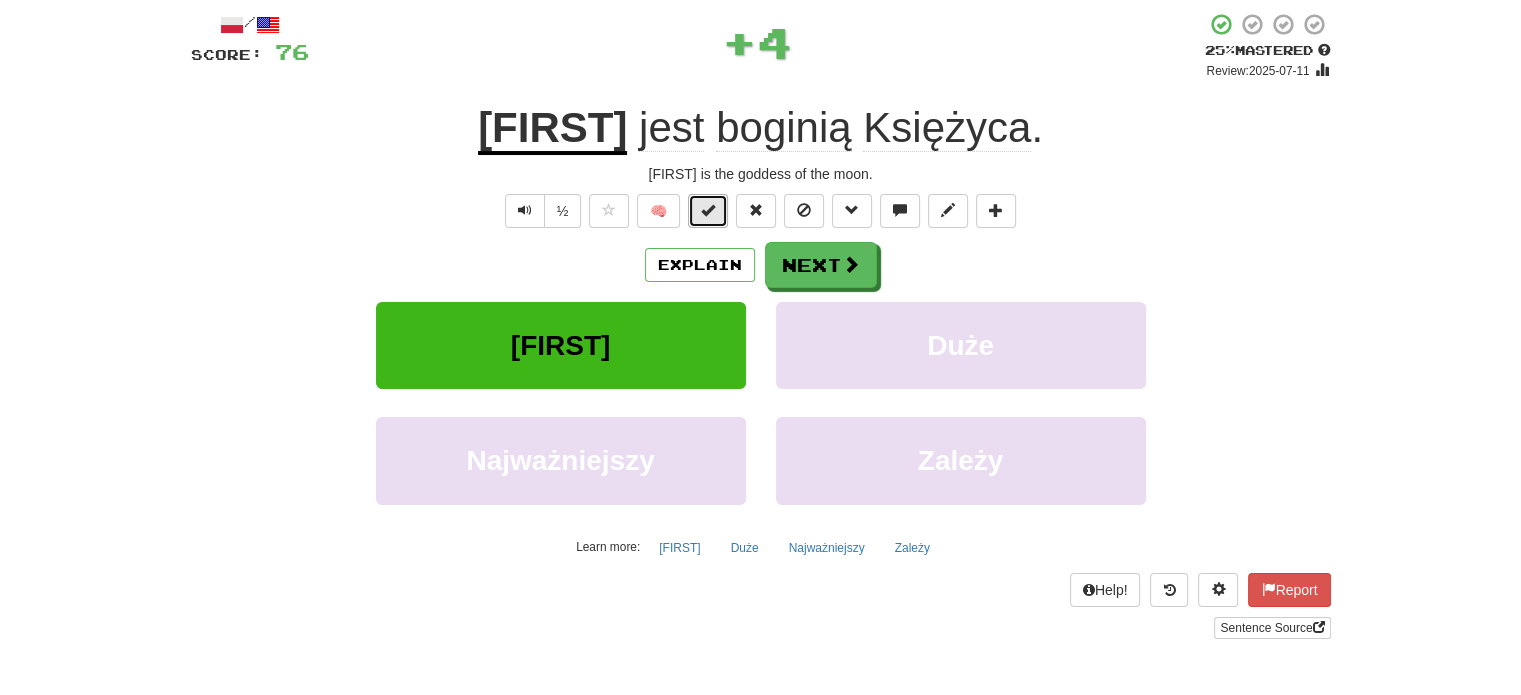 click at bounding box center [708, 210] 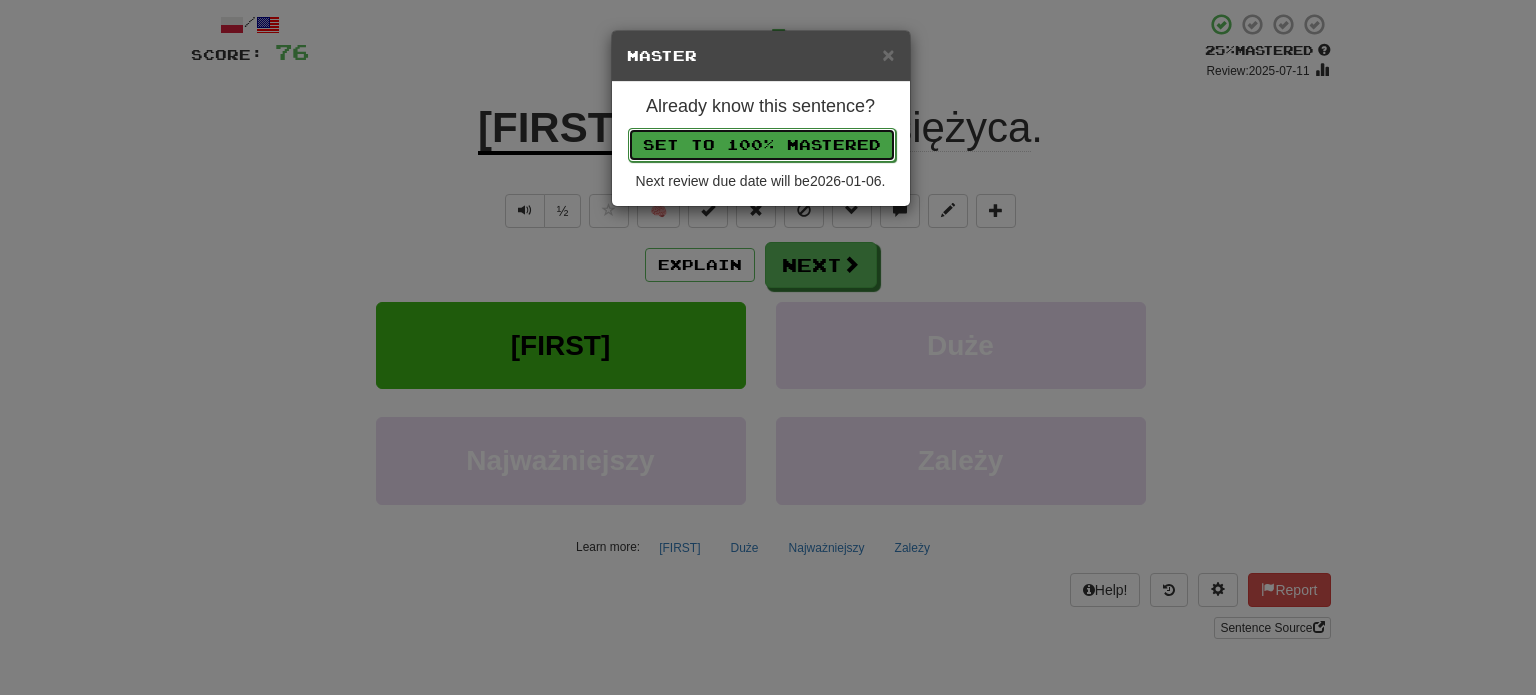 click on "Set to 100% Mastered" at bounding box center (762, 145) 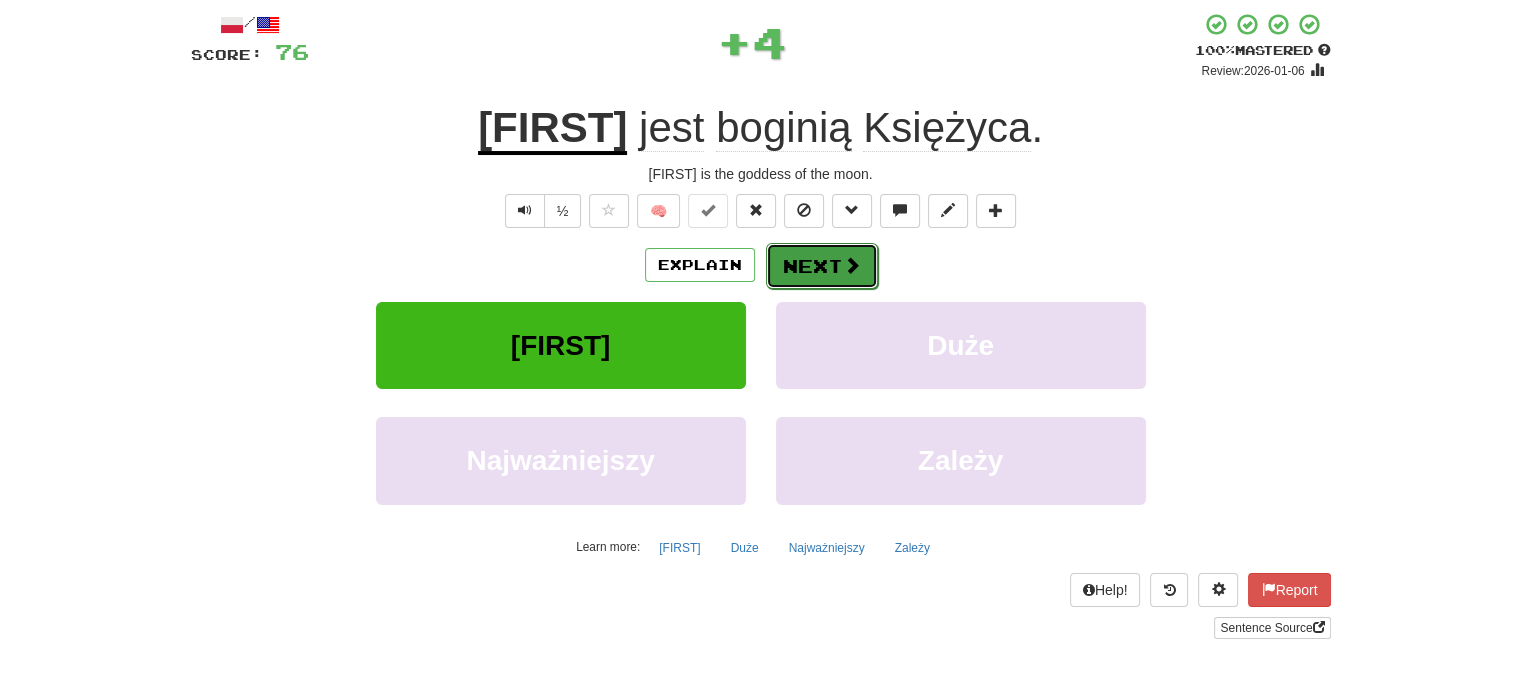 click on "Next" at bounding box center (822, 266) 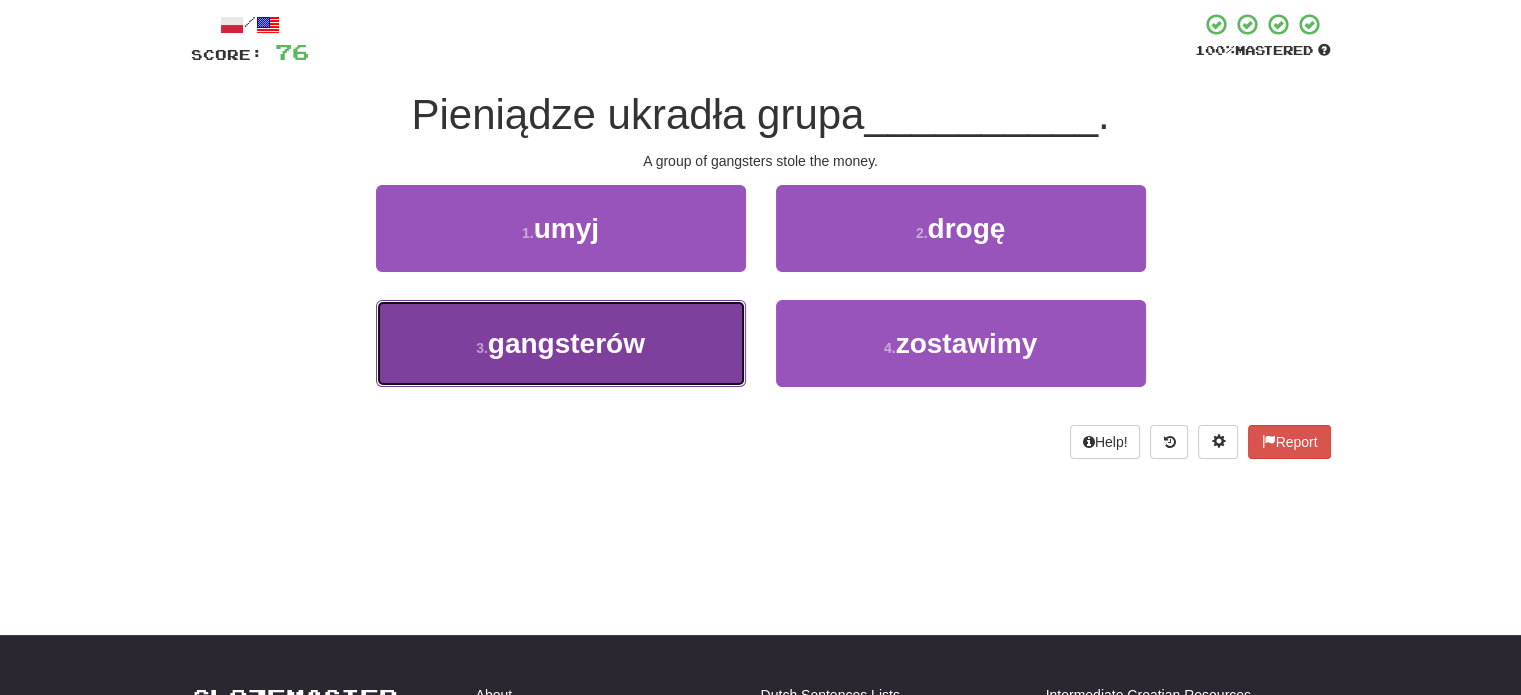 click on "3 .  gangsterów" at bounding box center [561, 343] 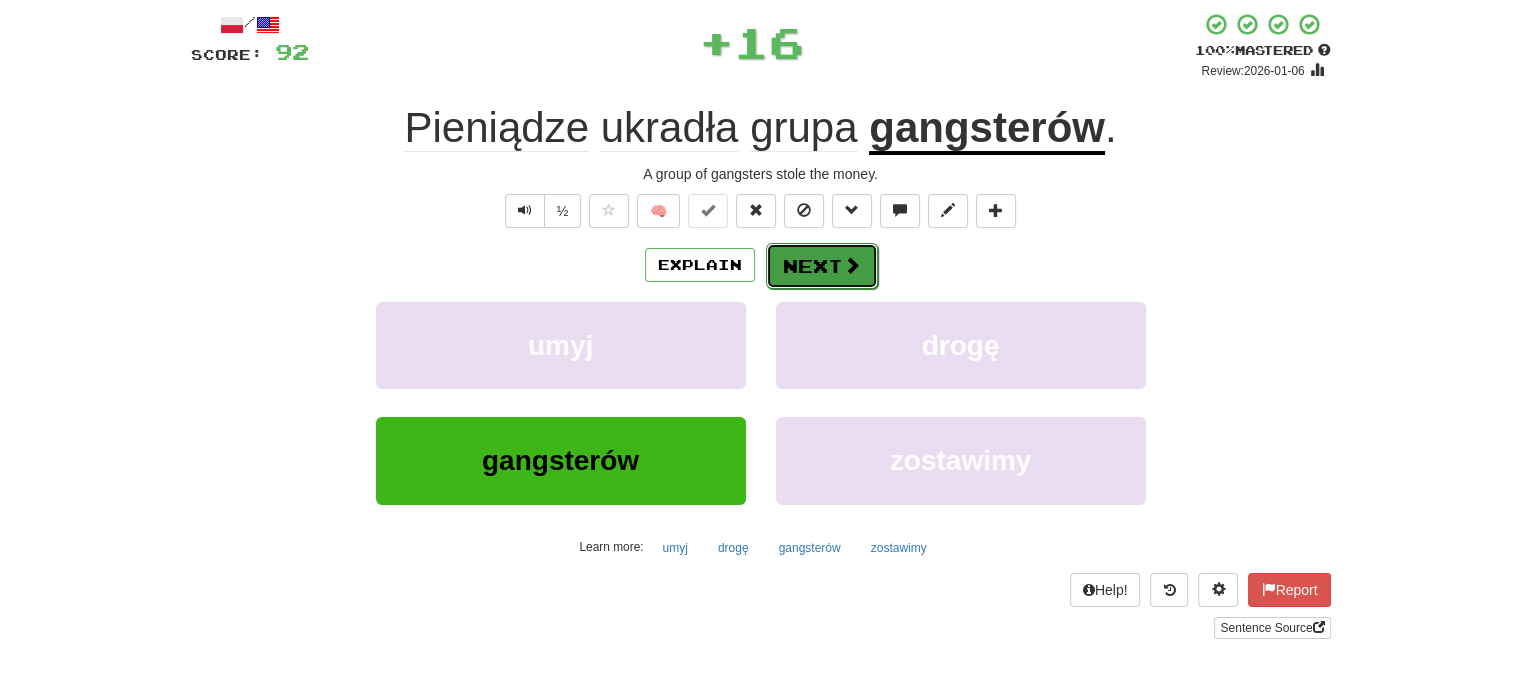 click on "Next" at bounding box center (822, 266) 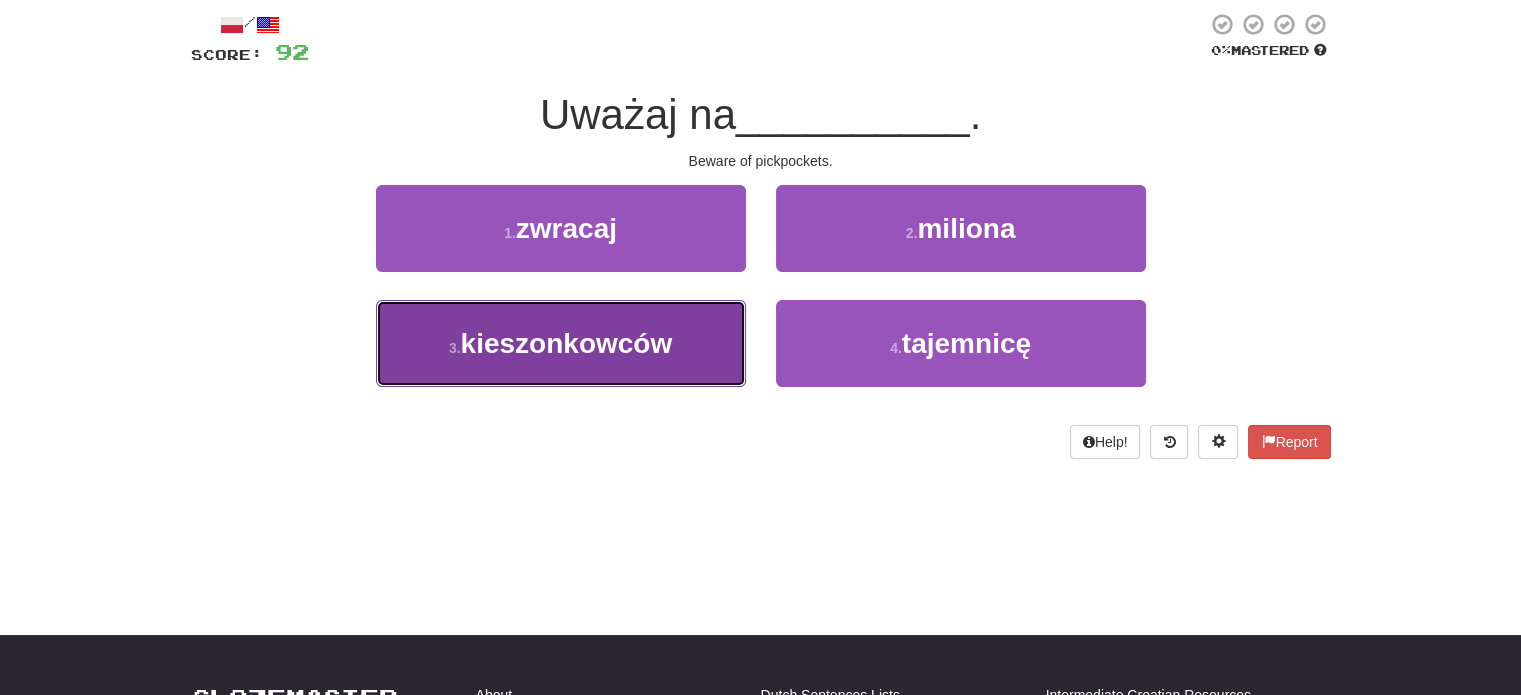 click on "3 .  kieszonkowców" at bounding box center (561, 343) 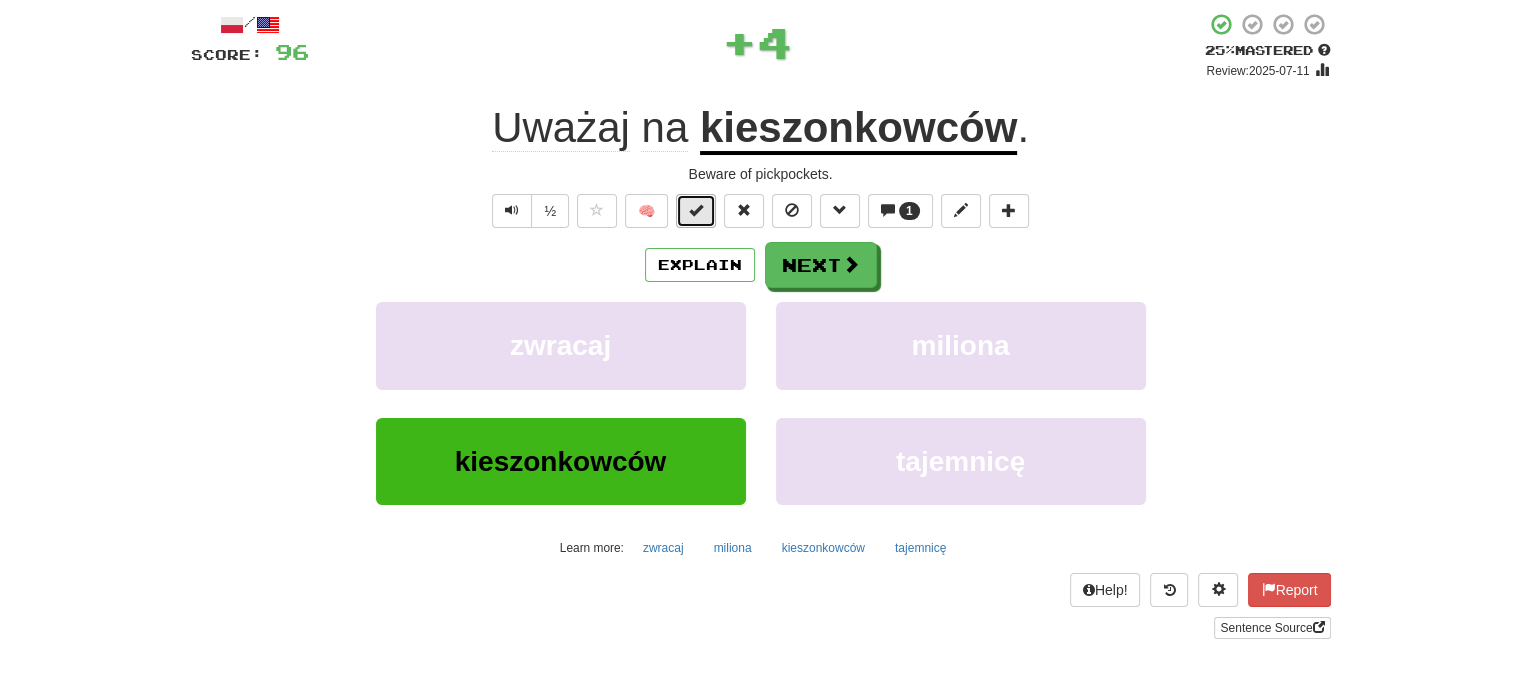 click at bounding box center [696, 211] 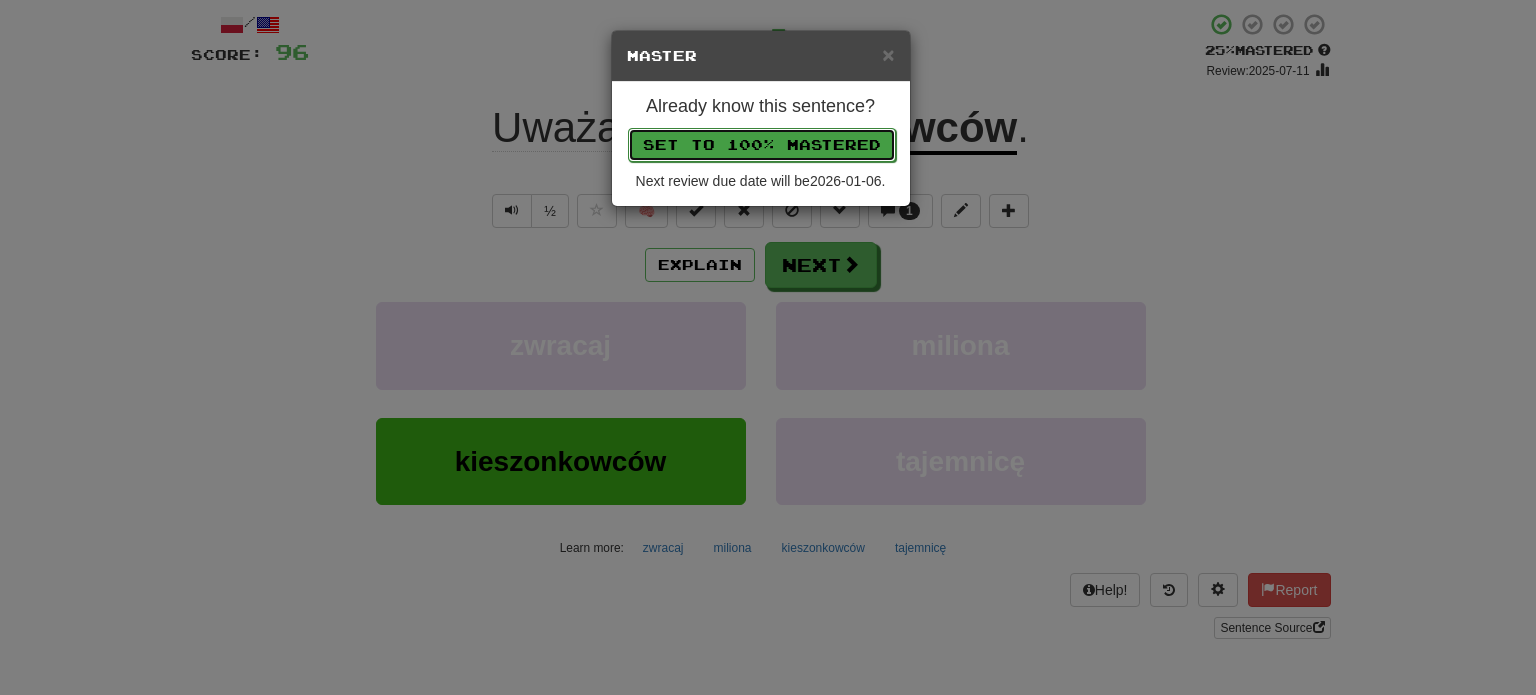 click on "Set to 100% Mastered" at bounding box center (762, 145) 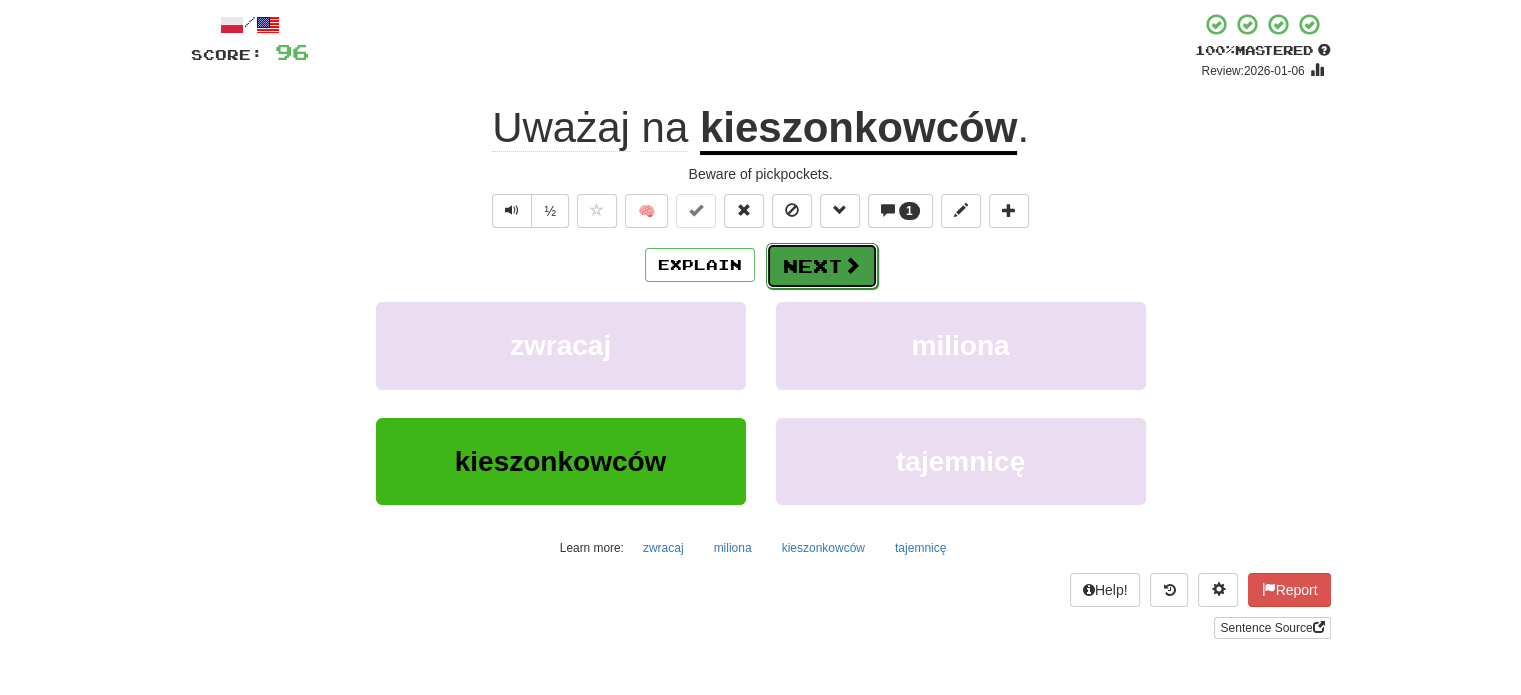 click on "Next" at bounding box center (822, 266) 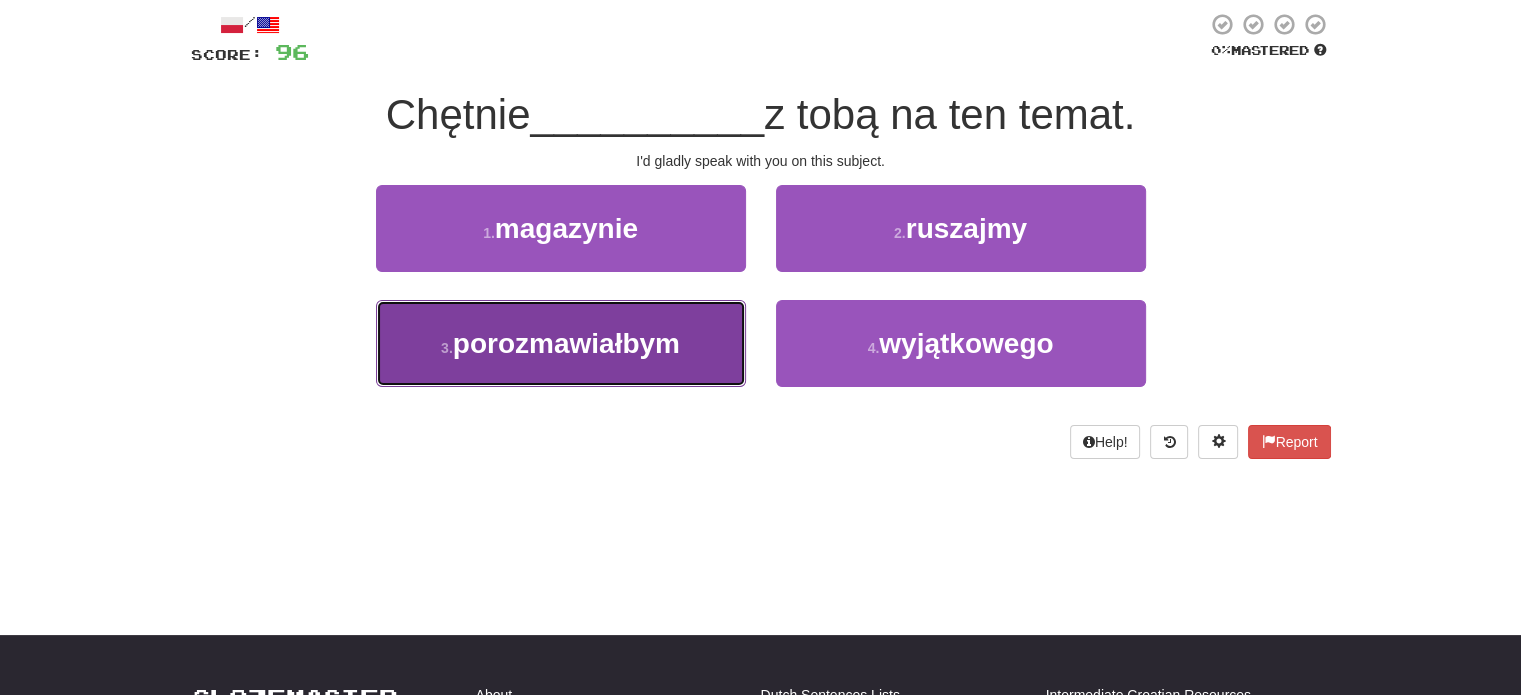 click on "3 .  porozmawiałbym" at bounding box center [561, 343] 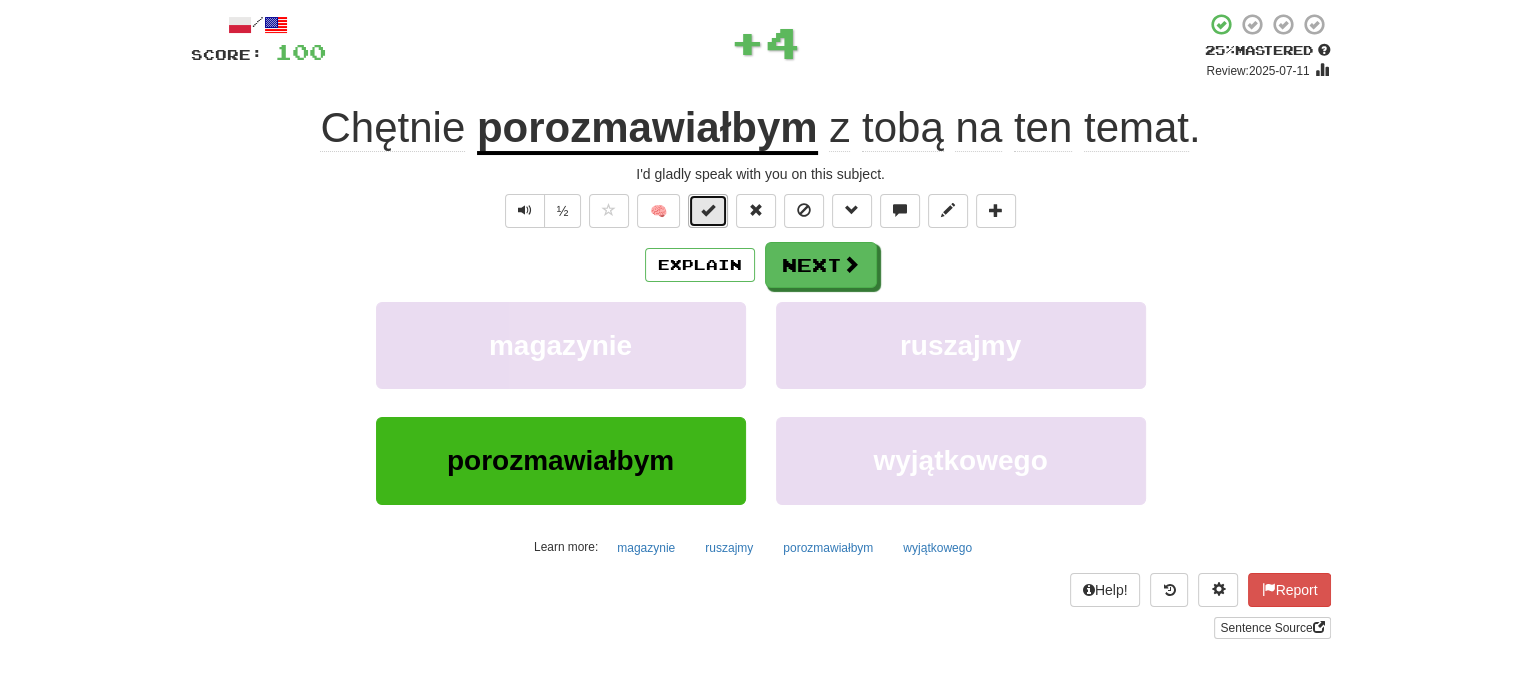 click at bounding box center (708, 210) 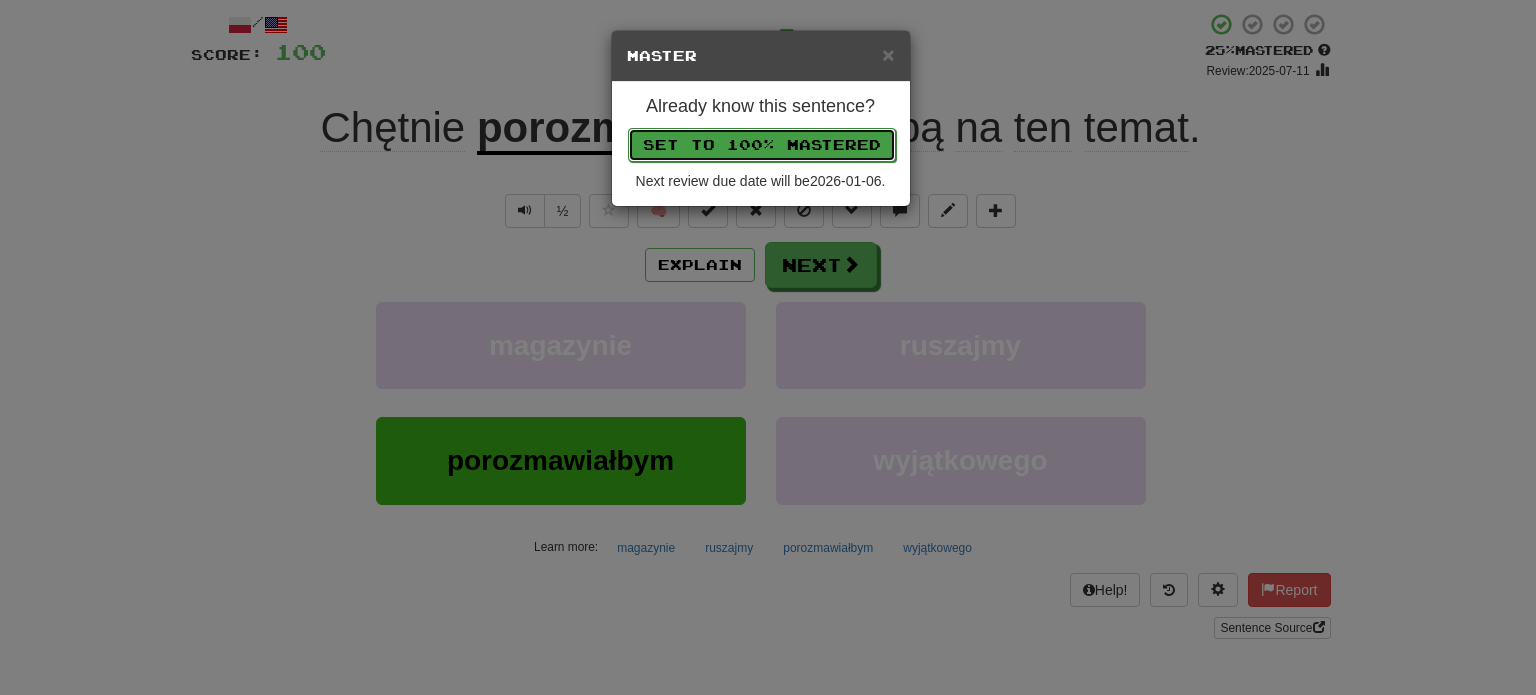 click on "Set to 100% Mastered" at bounding box center [762, 145] 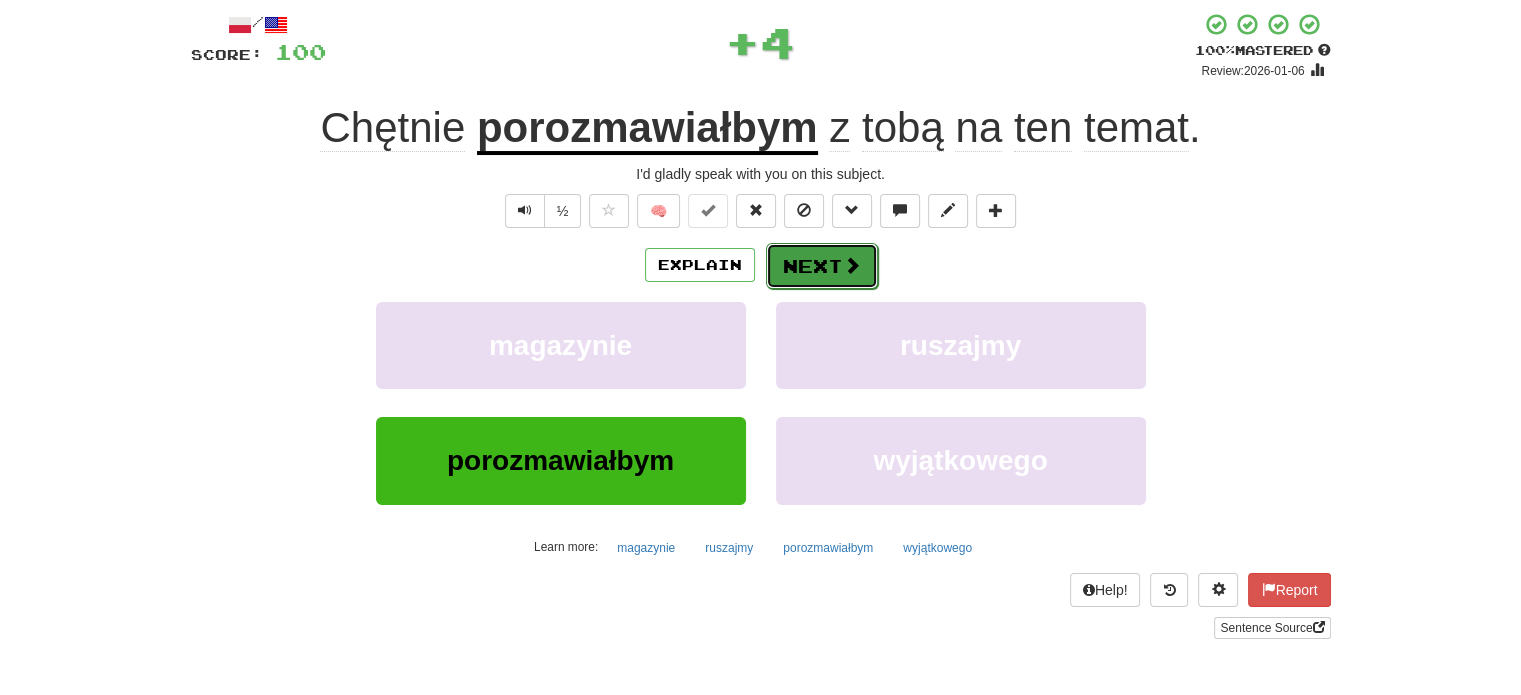 click on "Next" at bounding box center (822, 266) 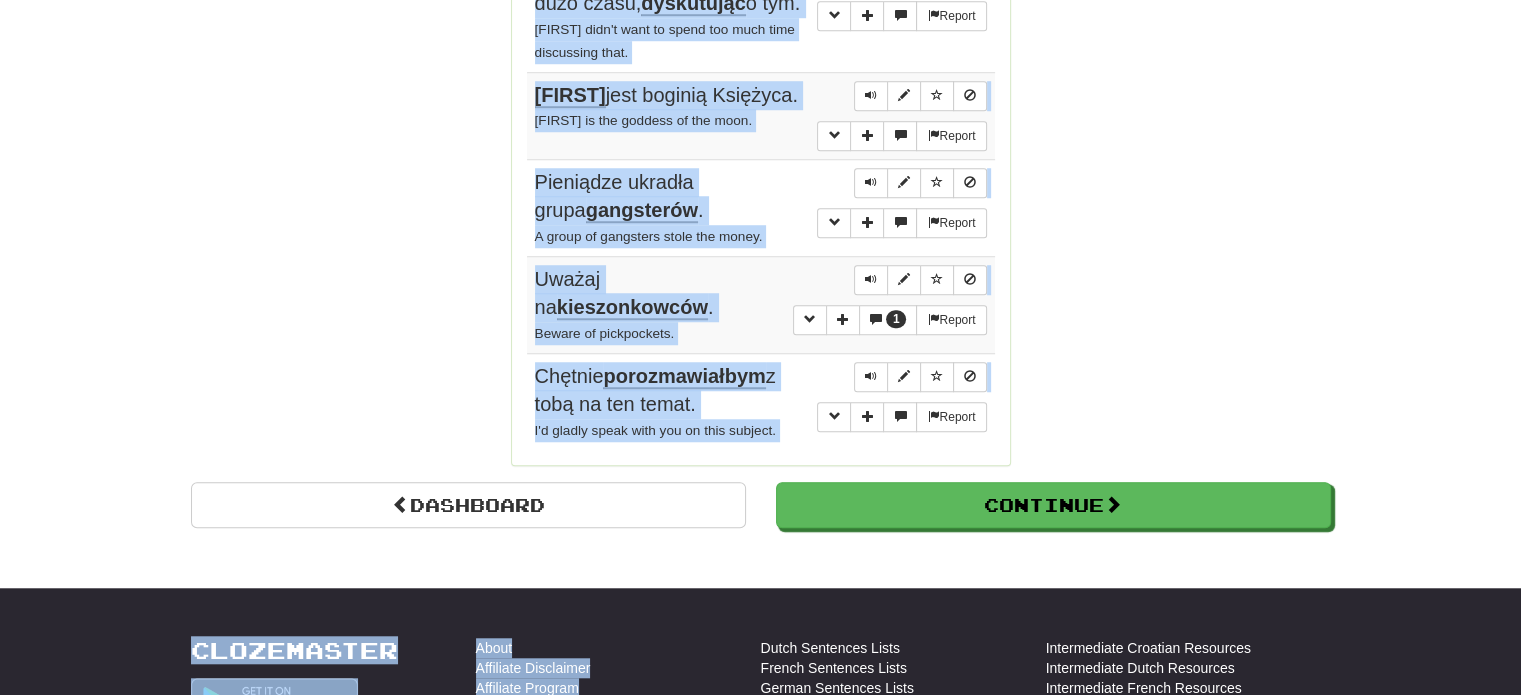 scroll, scrollTop: 1695, scrollLeft: 0, axis: vertical 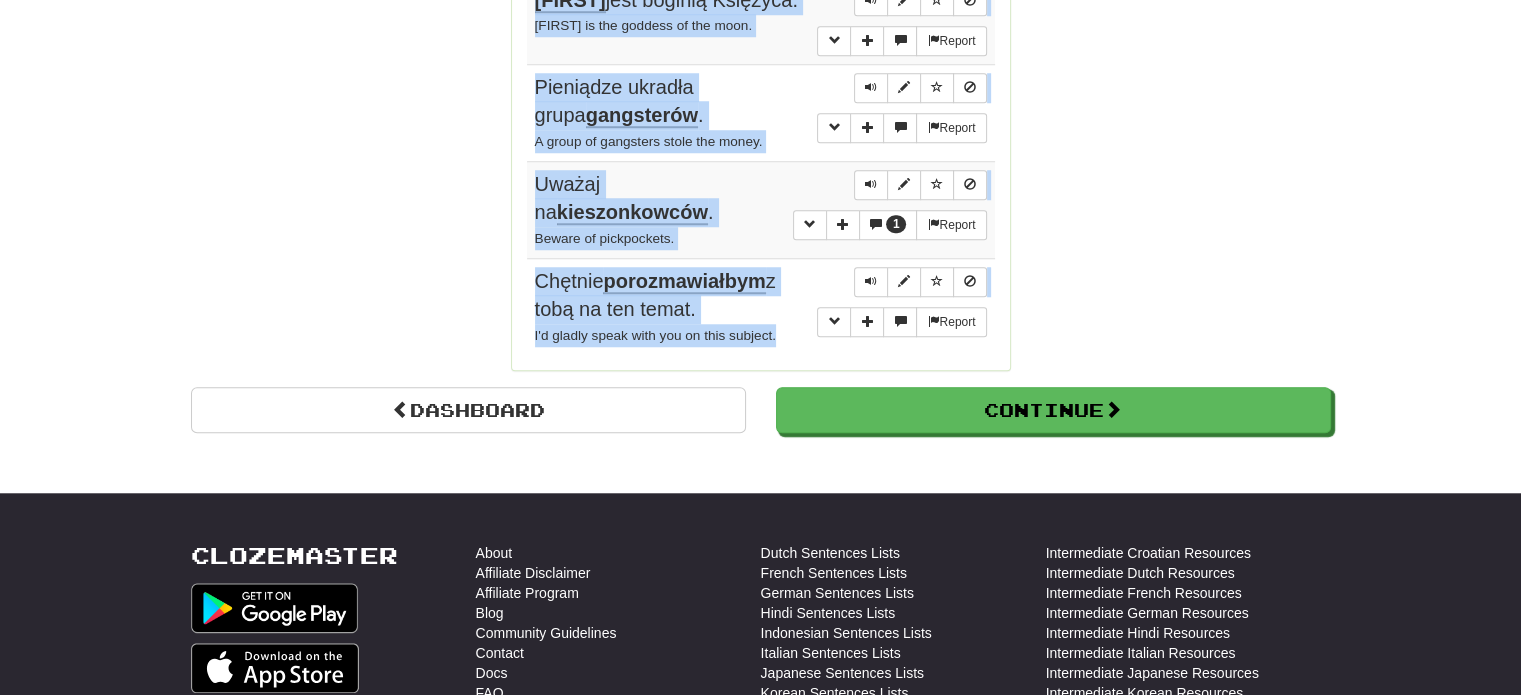 drag, startPoint x: 525, startPoint y: 196, endPoint x: 776, endPoint y: 335, distance: 286.91812 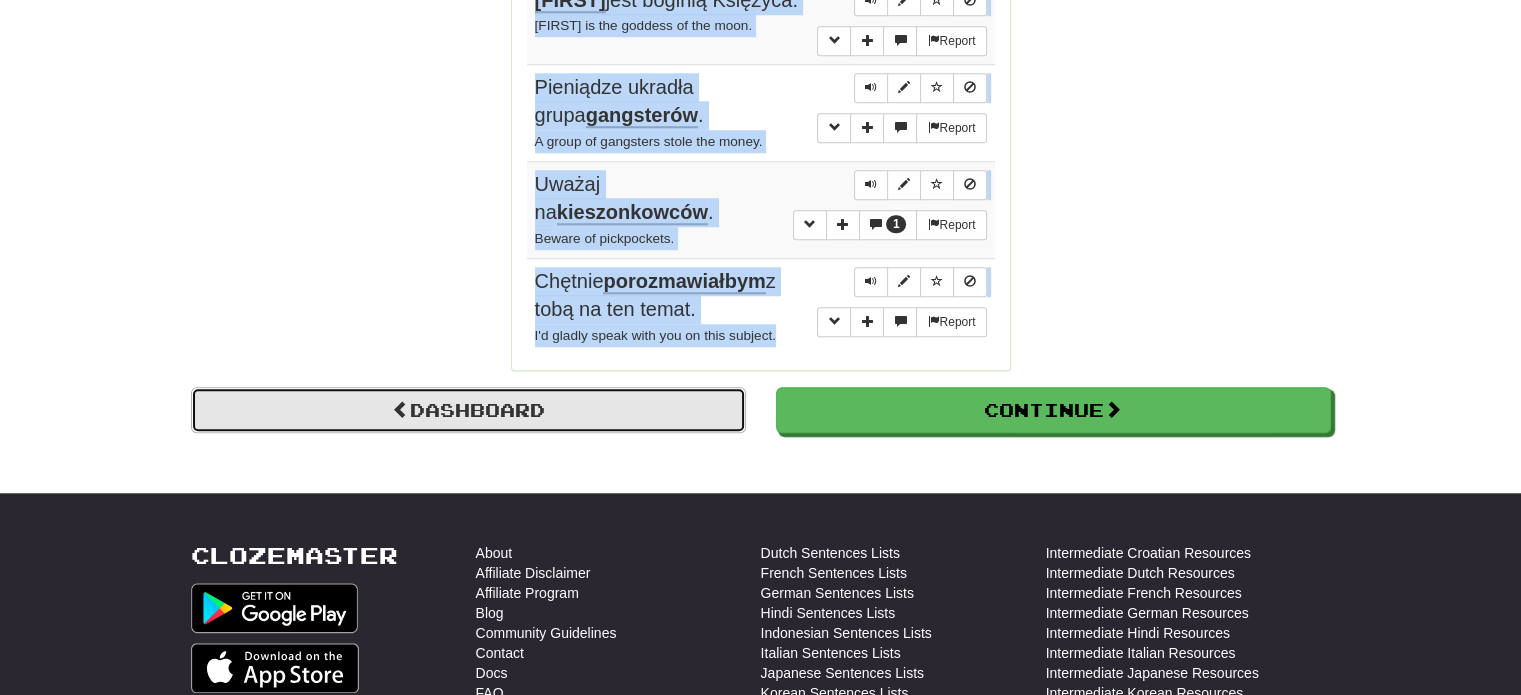 click on "Dashboard" at bounding box center (468, 410) 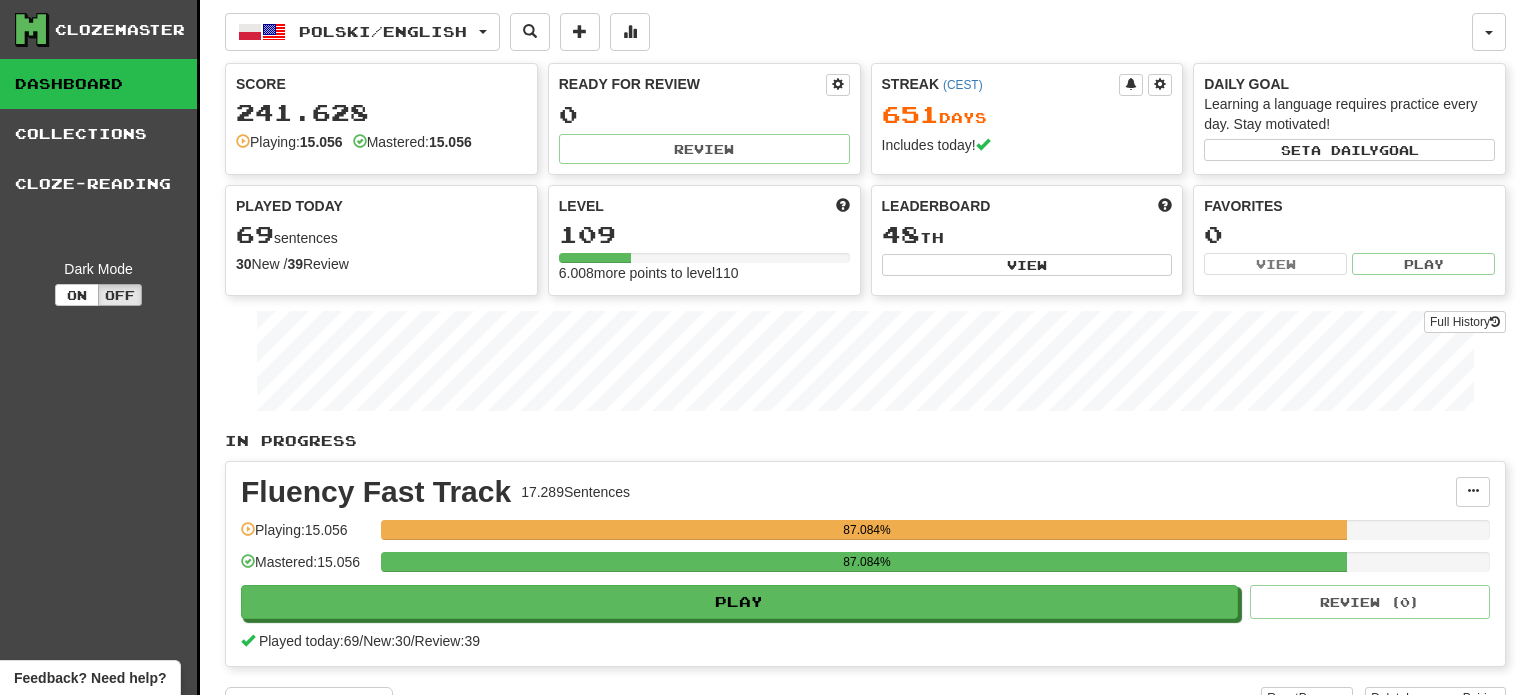 scroll, scrollTop: 0, scrollLeft: 0, axis: both 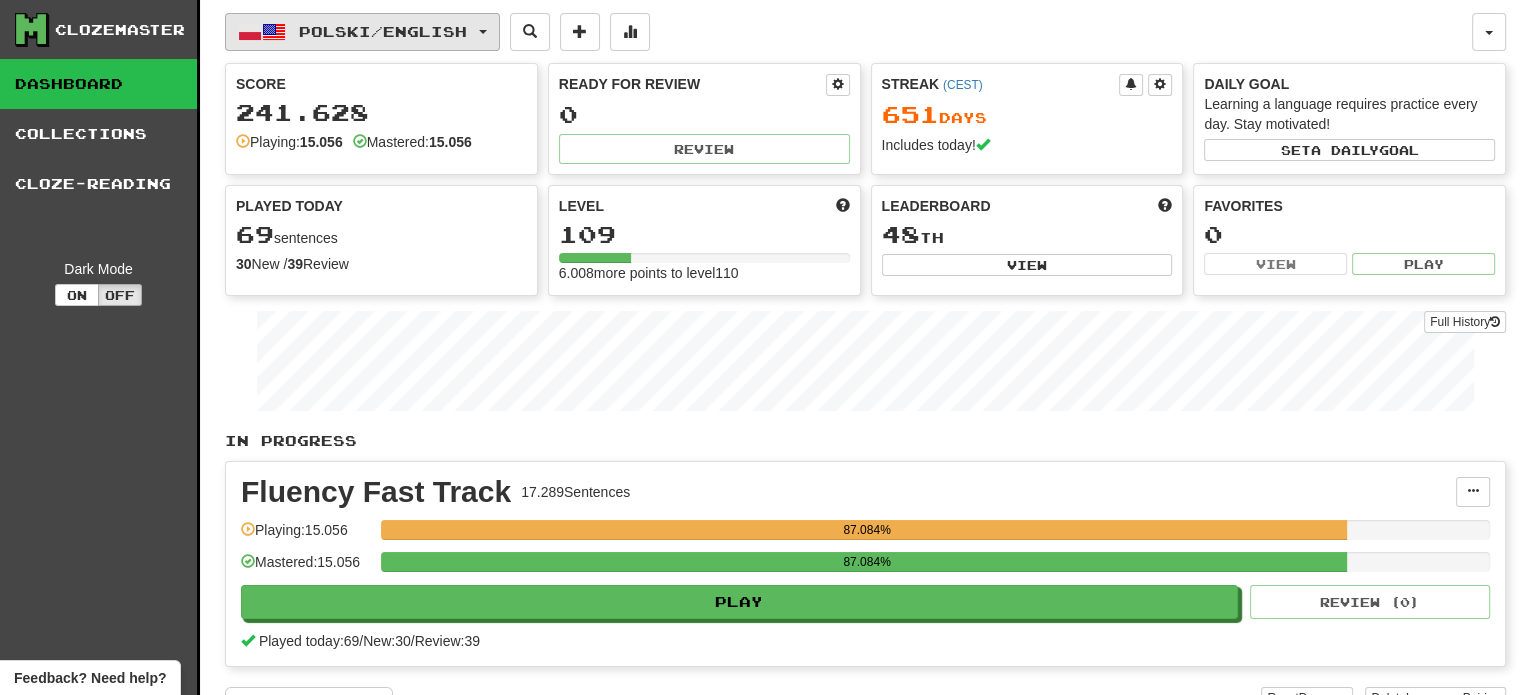 click on "Polski  /  English" at bounding box center [383, 31] 